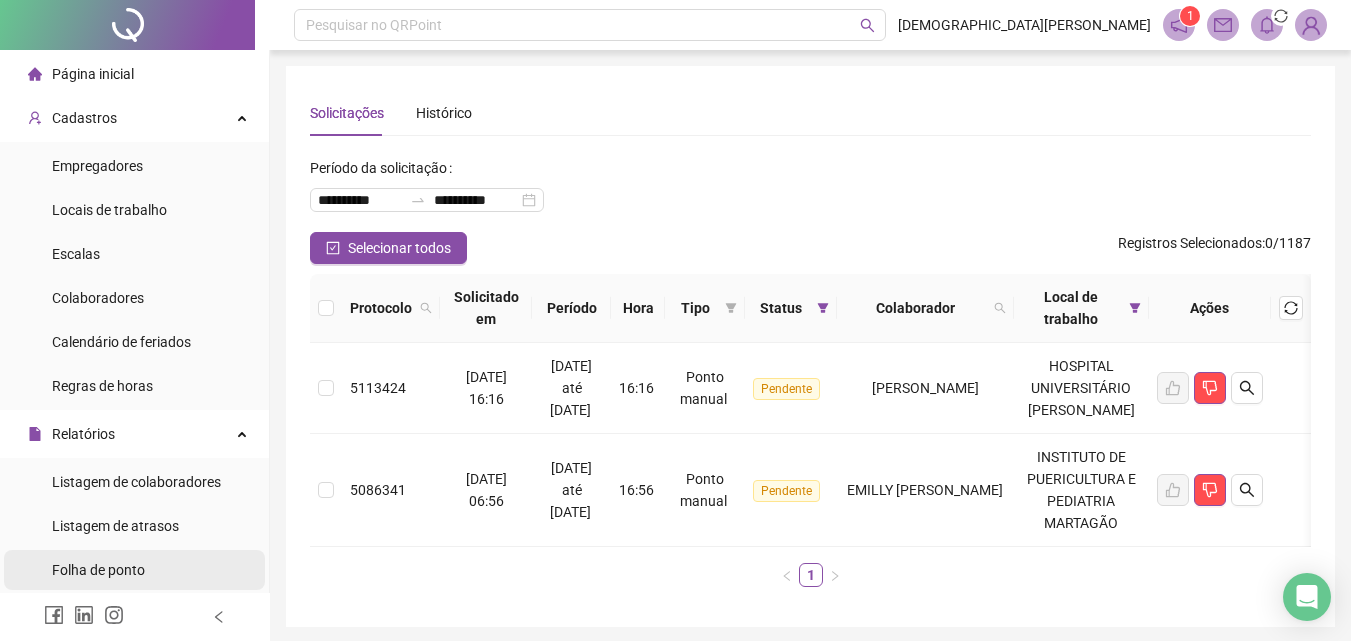 scroll, scrollTop: 0, scrollLeft: 0, axis: both 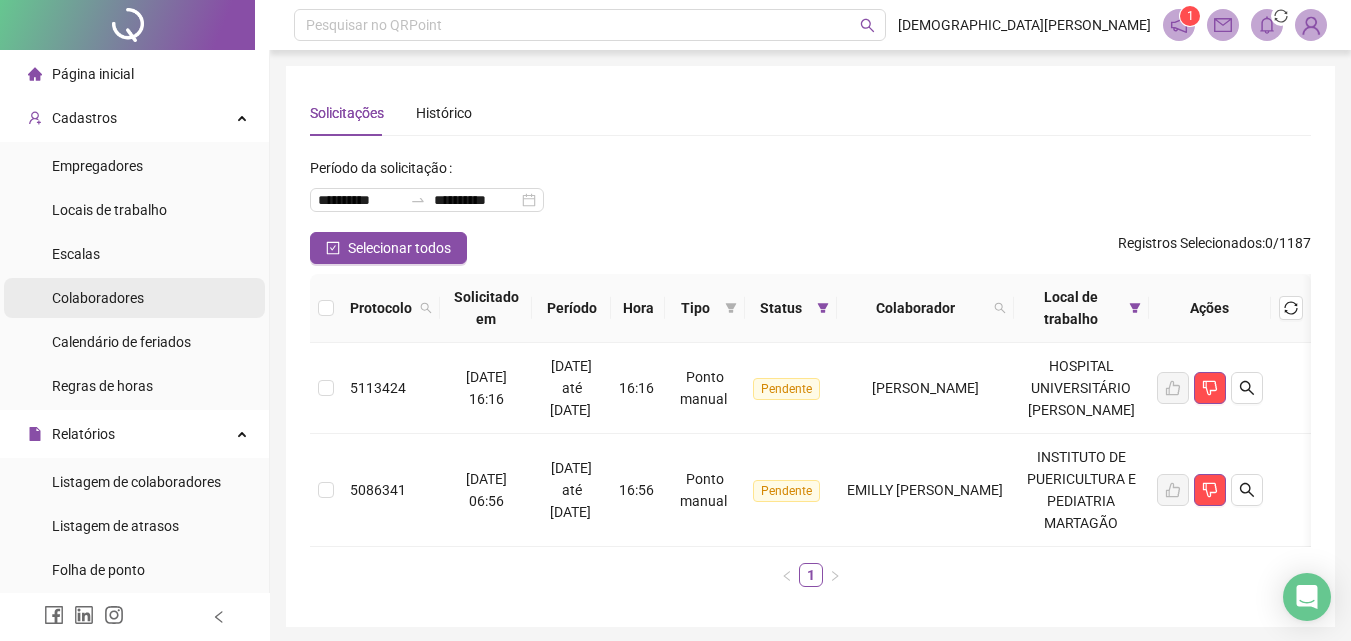 click on "Colaboradores" at bounding box center [98, 298] 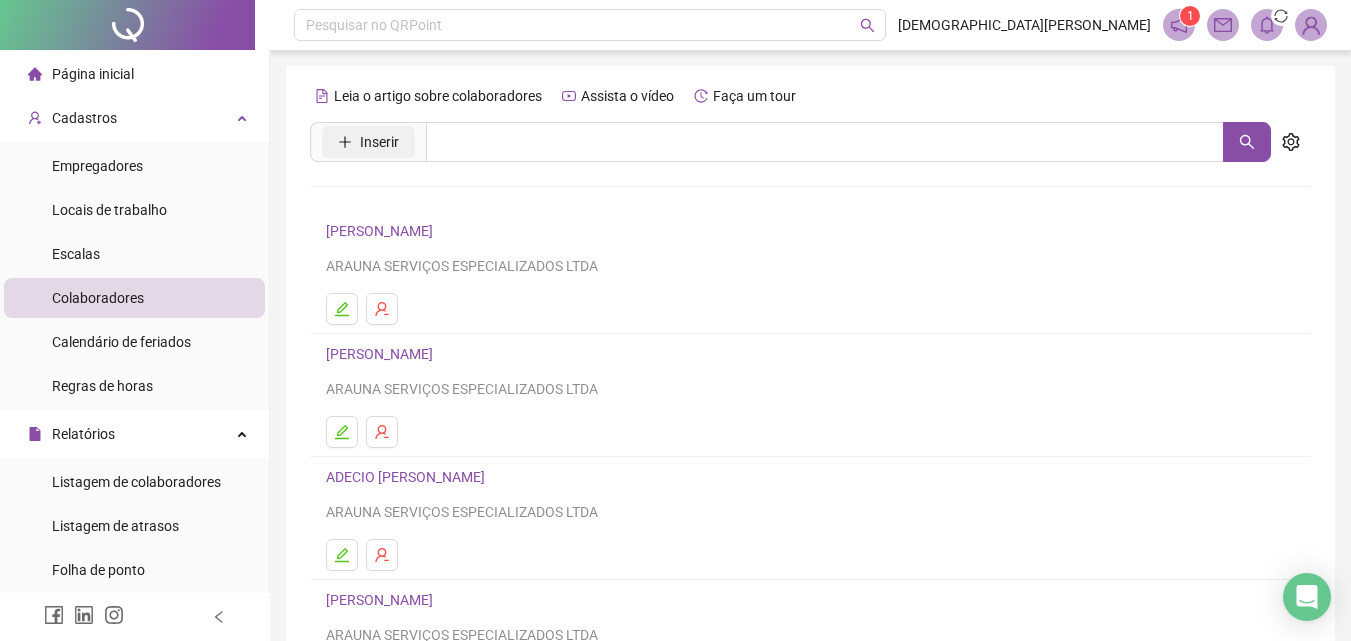 click on "Inserir" at bounding box center (379, 142) 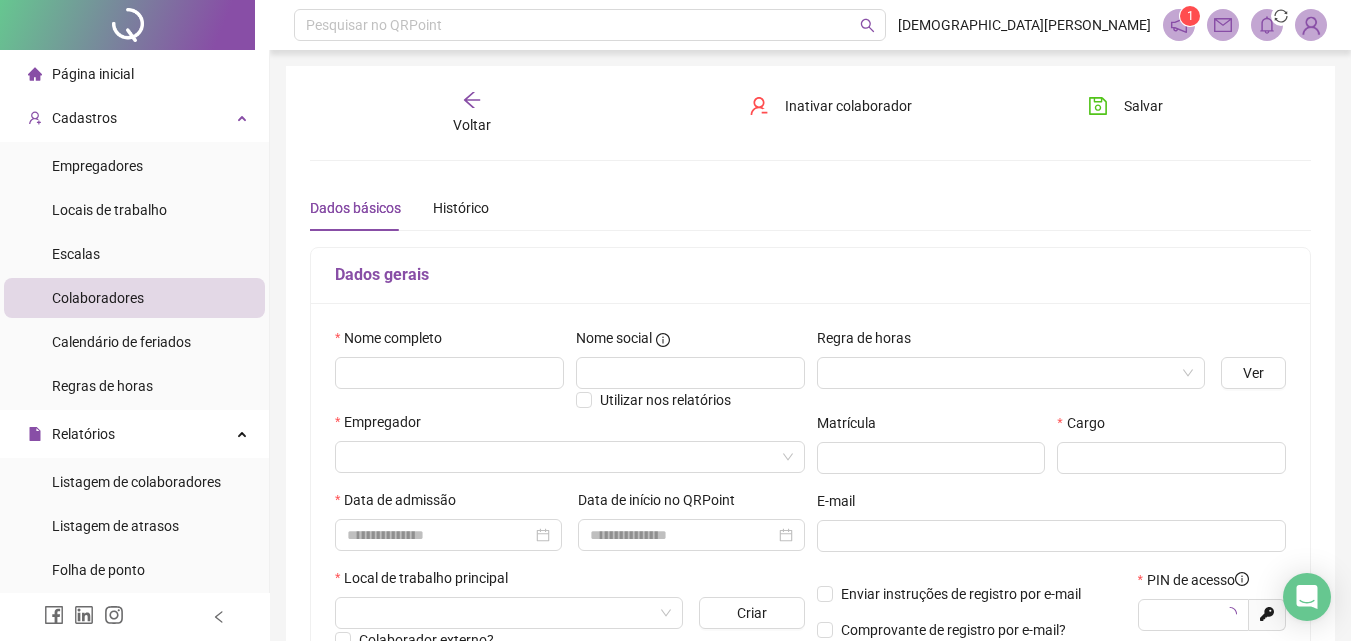type on "*****" 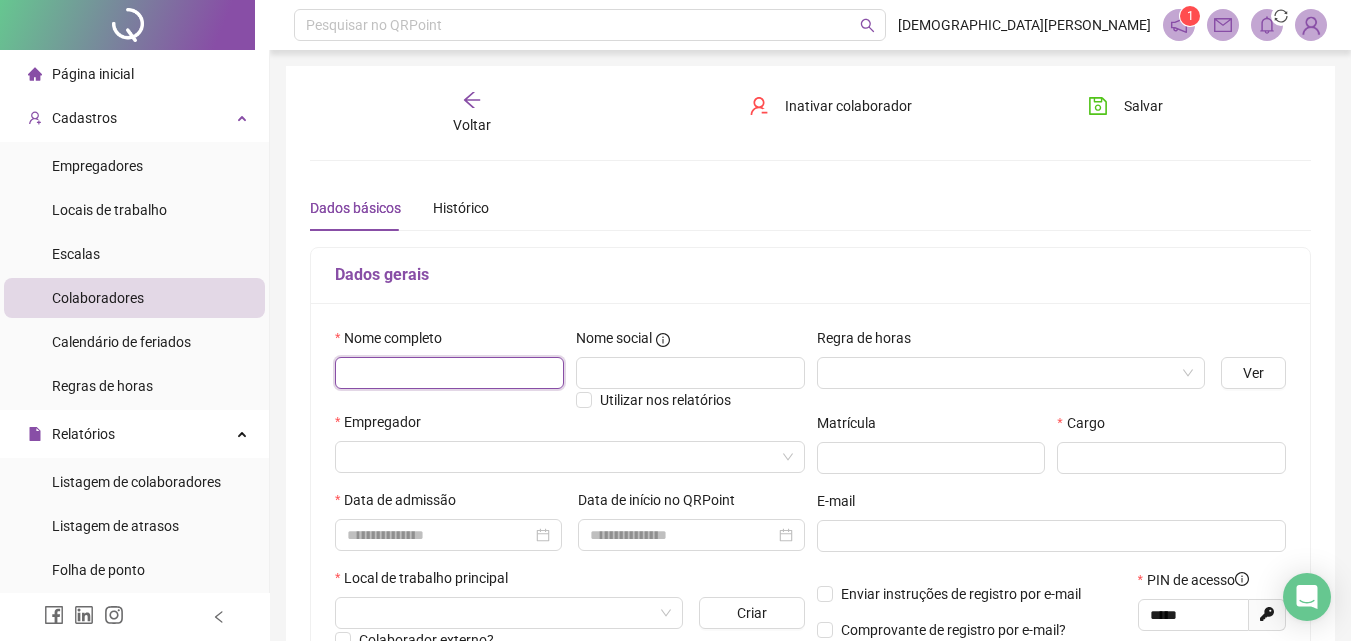 click at bounding box center (449, 373) 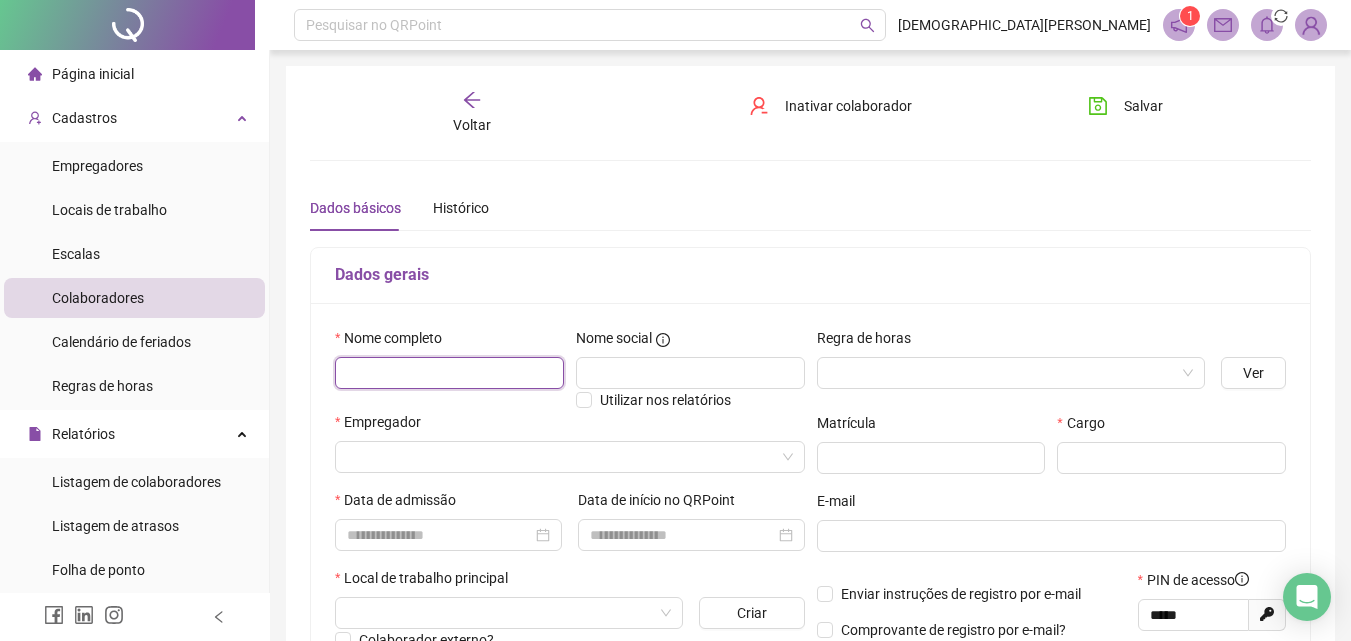 click at bounding box center (449, 373) 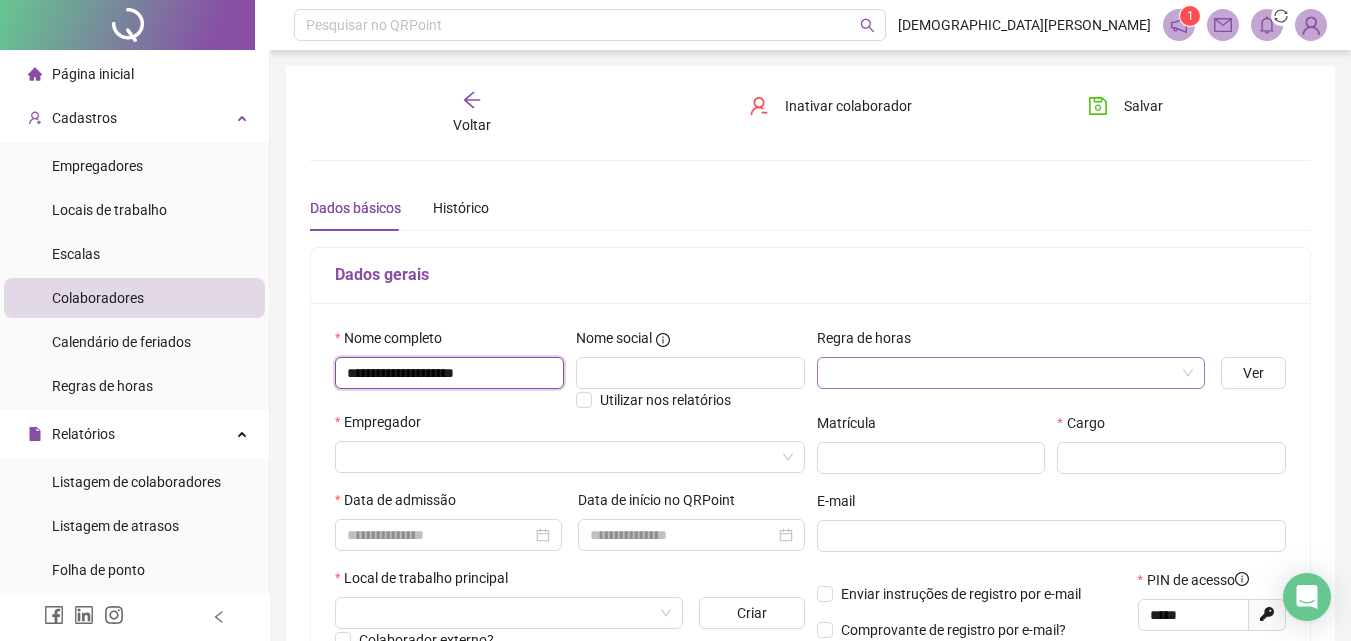 type on "**********" 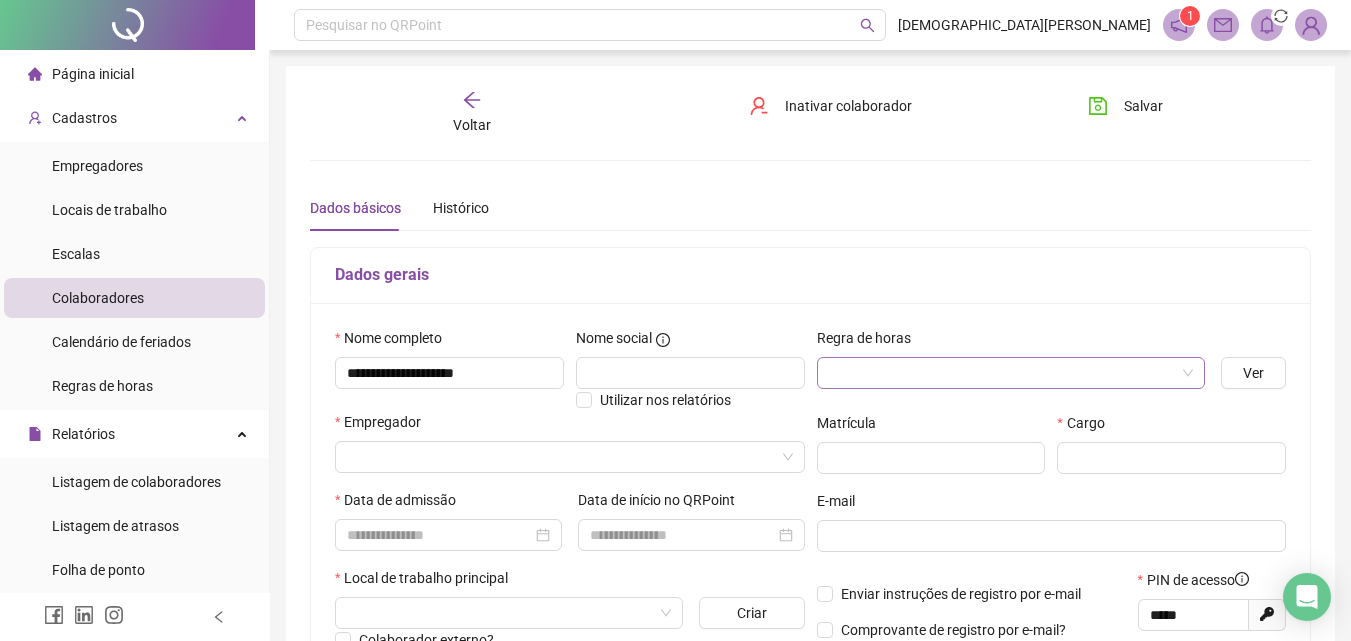 click at bounding box center [1005, 373] 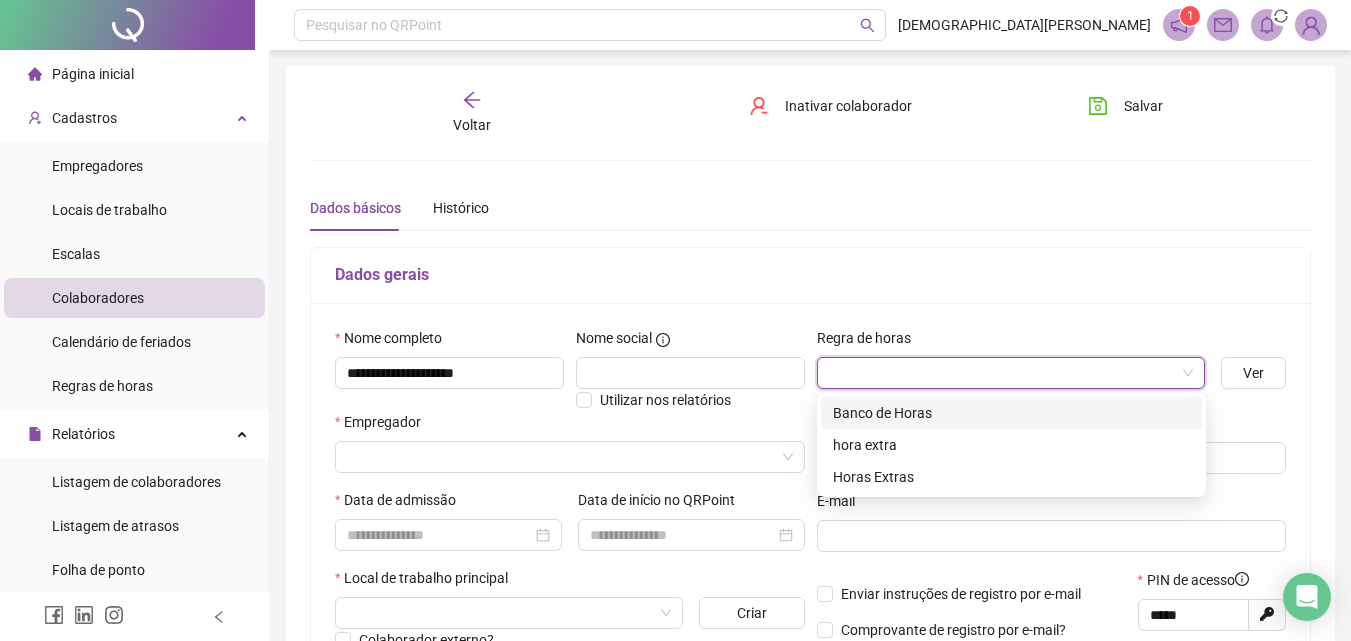 click on "Banco de Horas" at bounding box center (1011, 413) 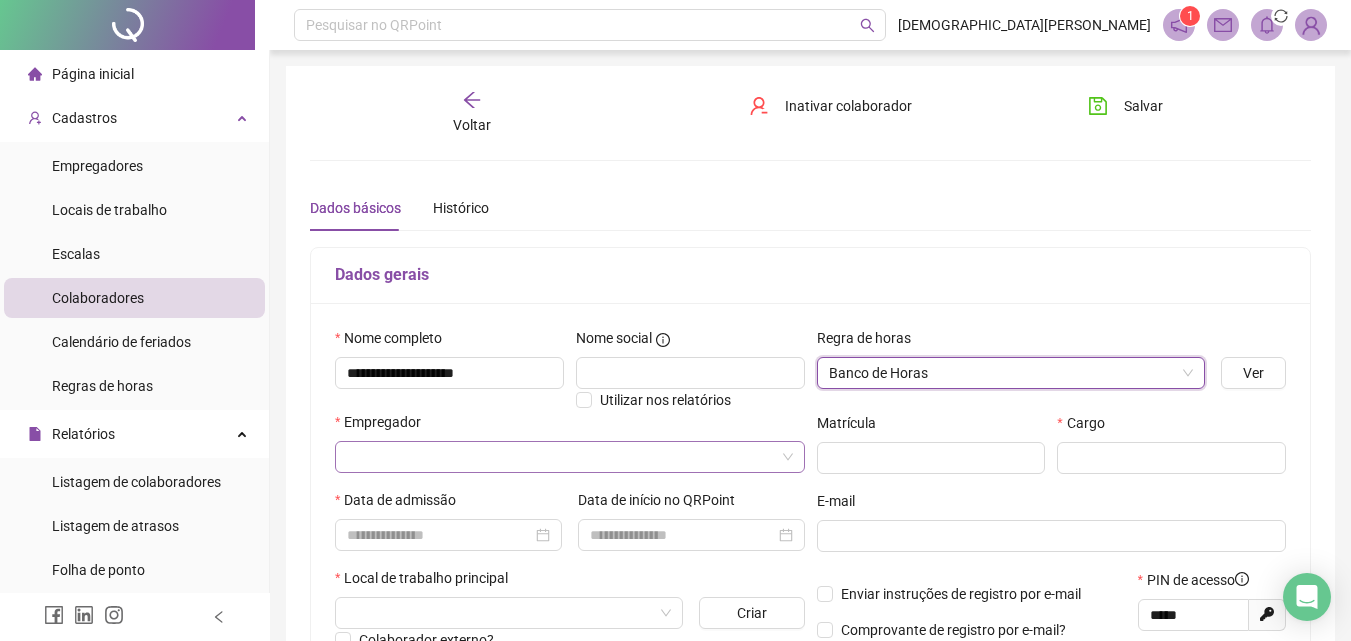 click at bounding box center (564, 457) 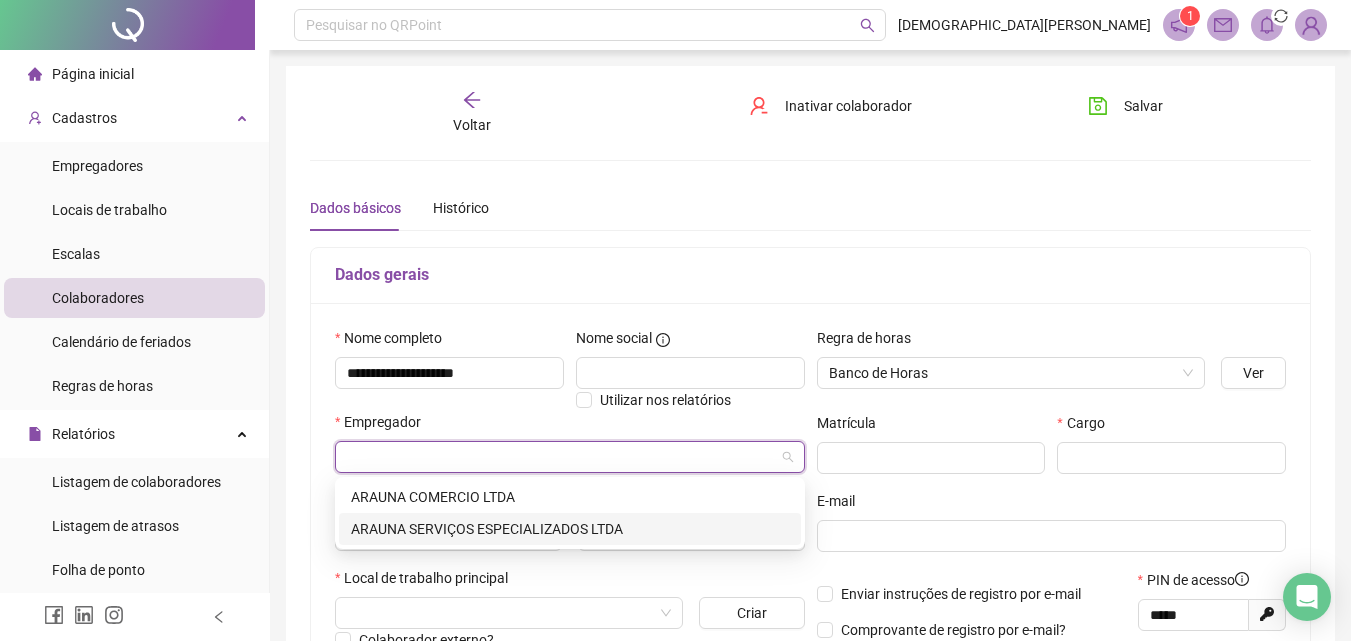 click on "ARAUNA SERVIÇOS ESPECIALIZADOS LTDA" at bounding box center [570, 529] 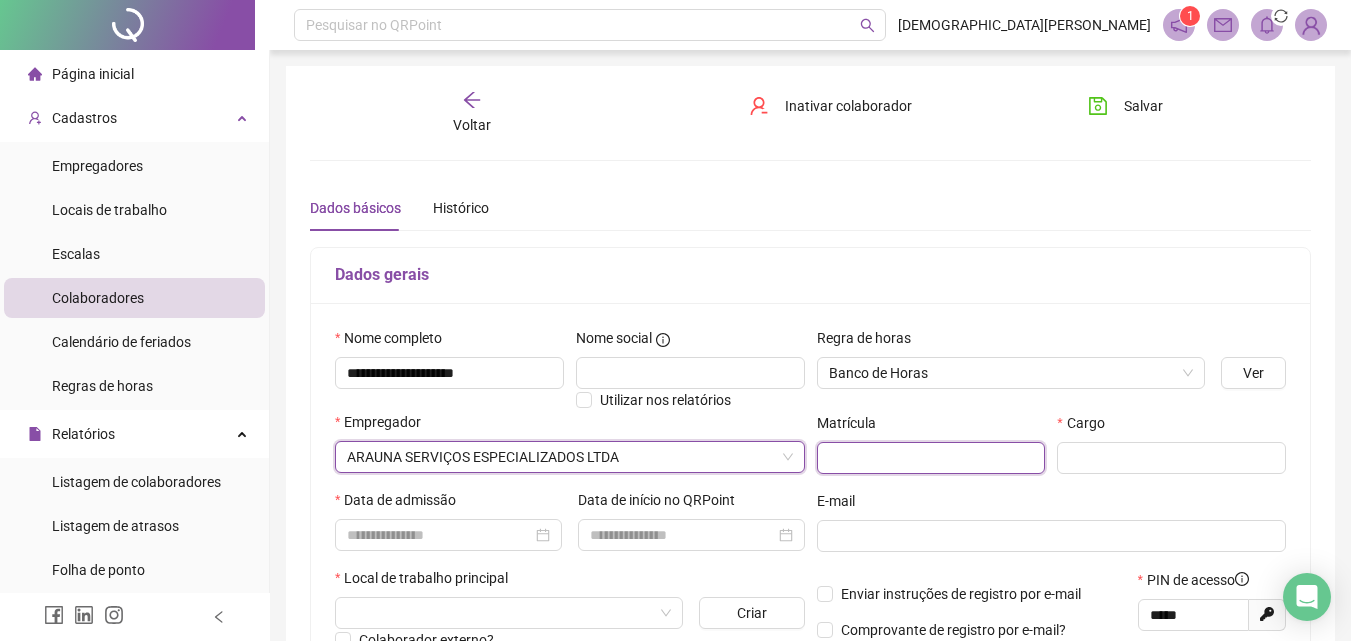 click at bounding box center (931, 458) 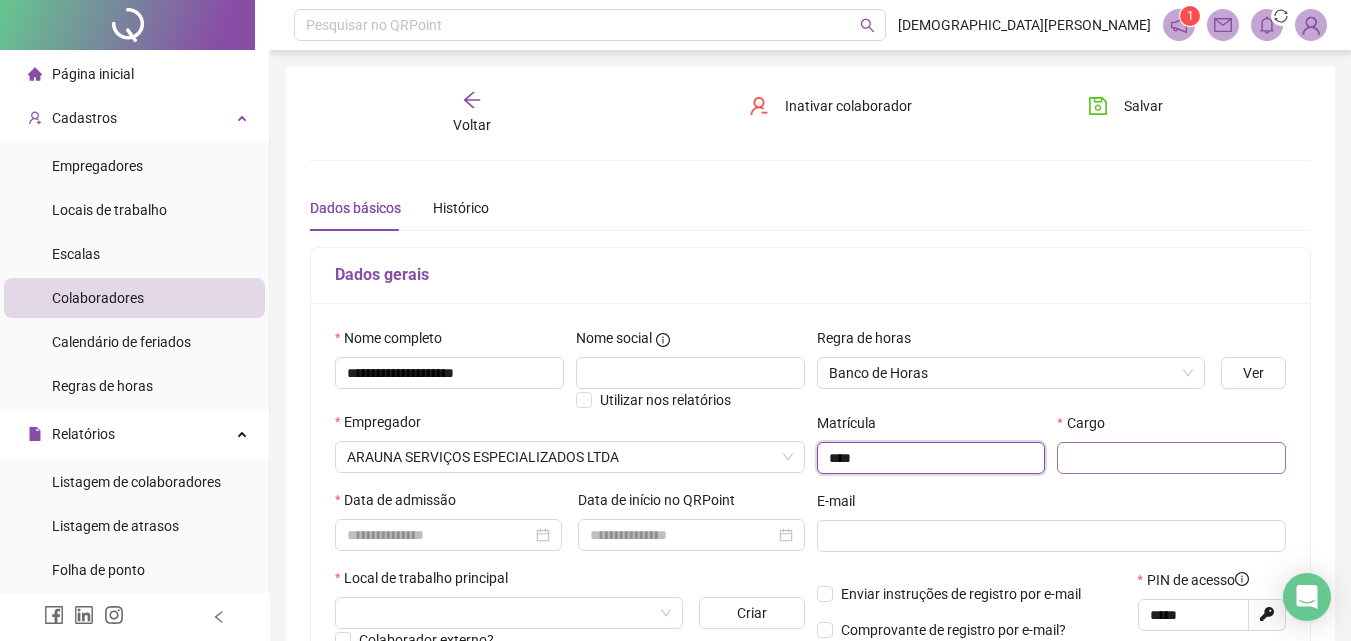 type on "****" 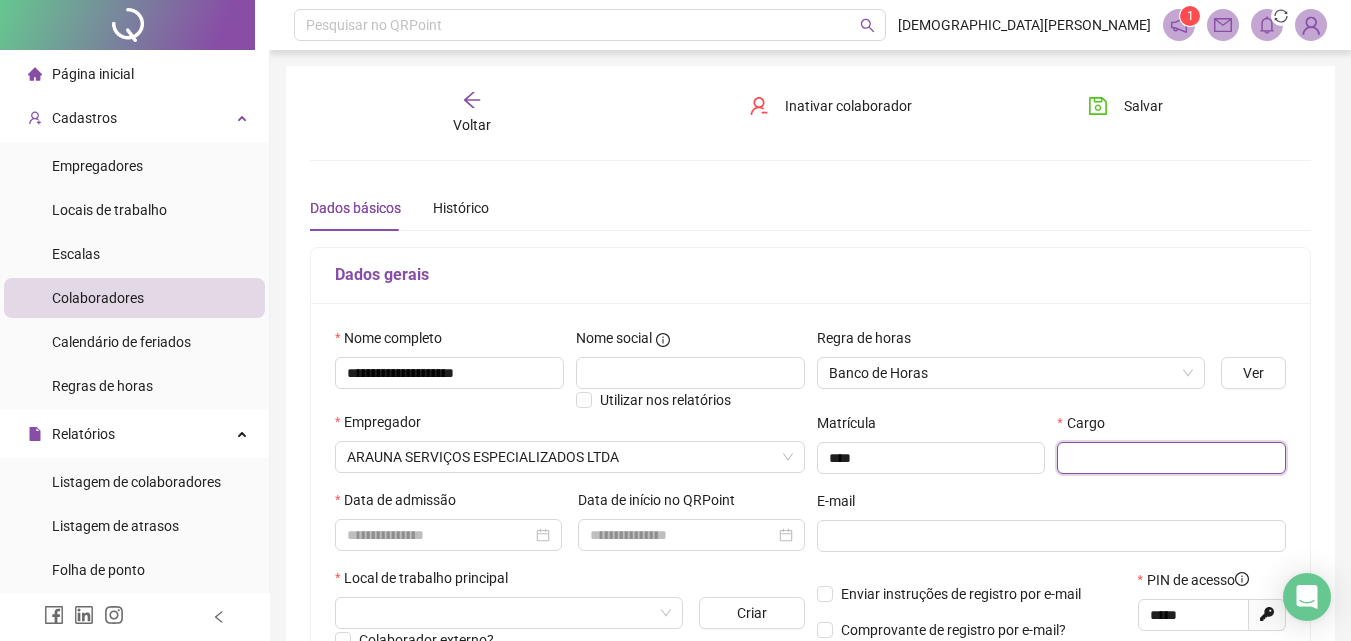 click at bounding box center (1171, 458) 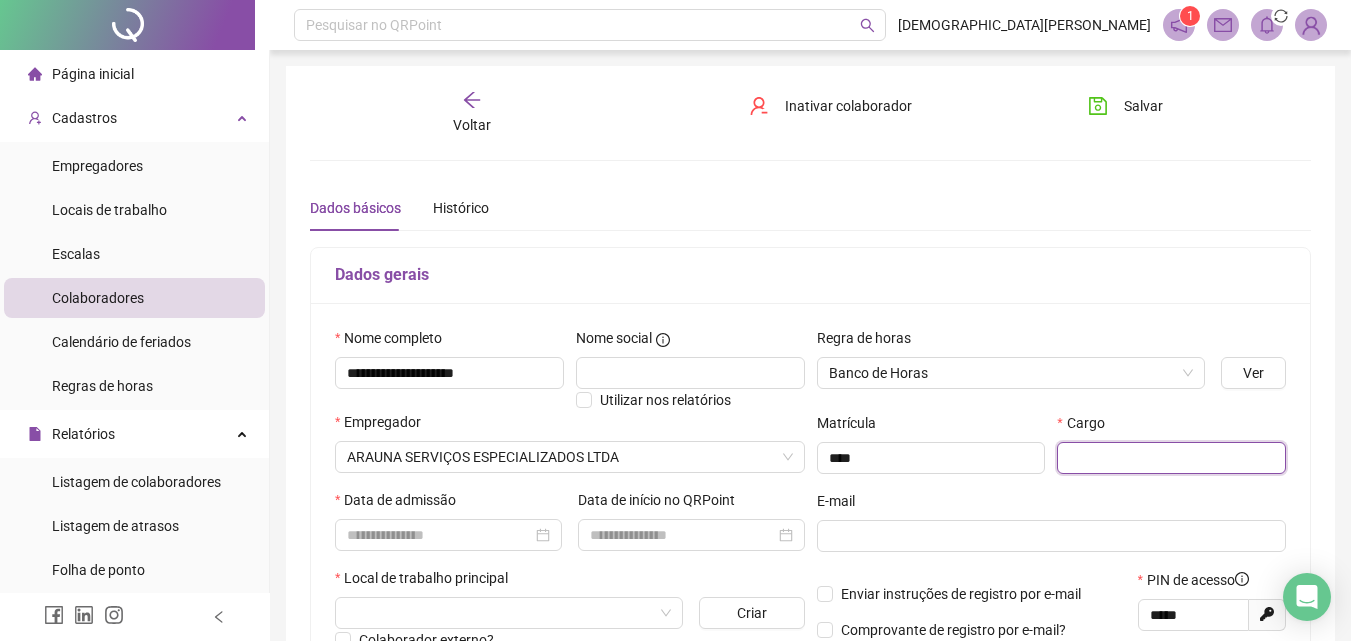 click at bounding box center (1171, 458) 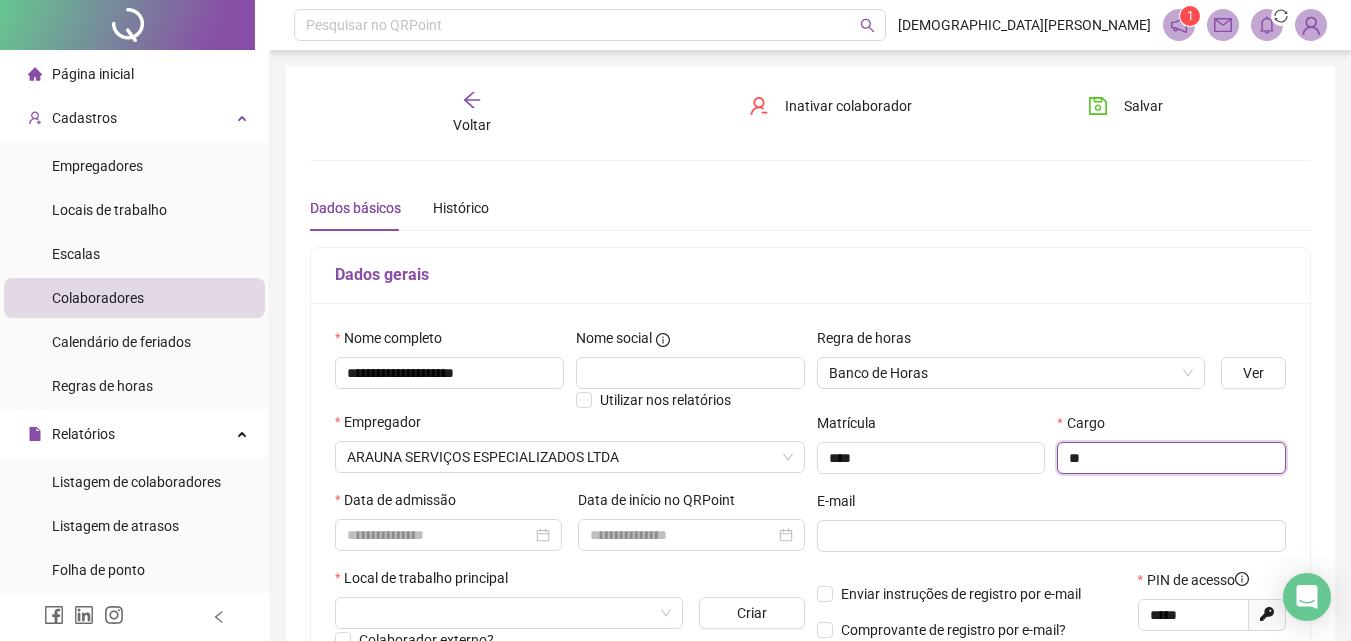 type on "*" 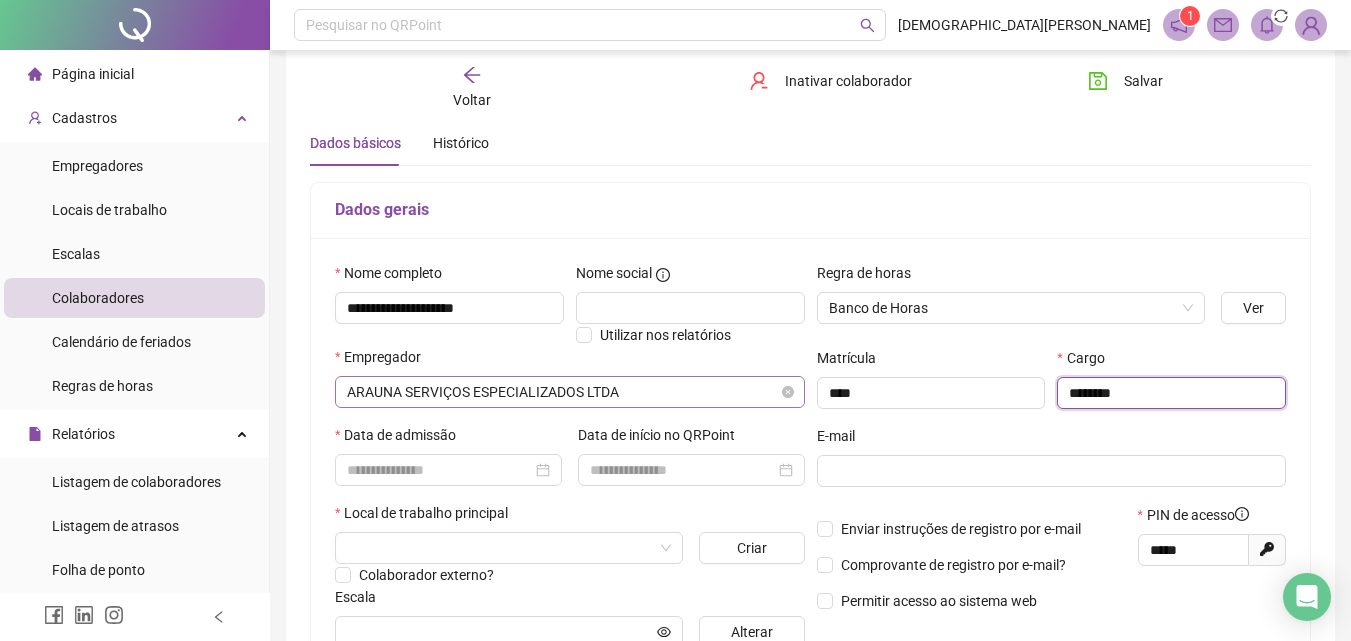scroll, scrollTop: 100, scrollLeft: 0, axis: vertical 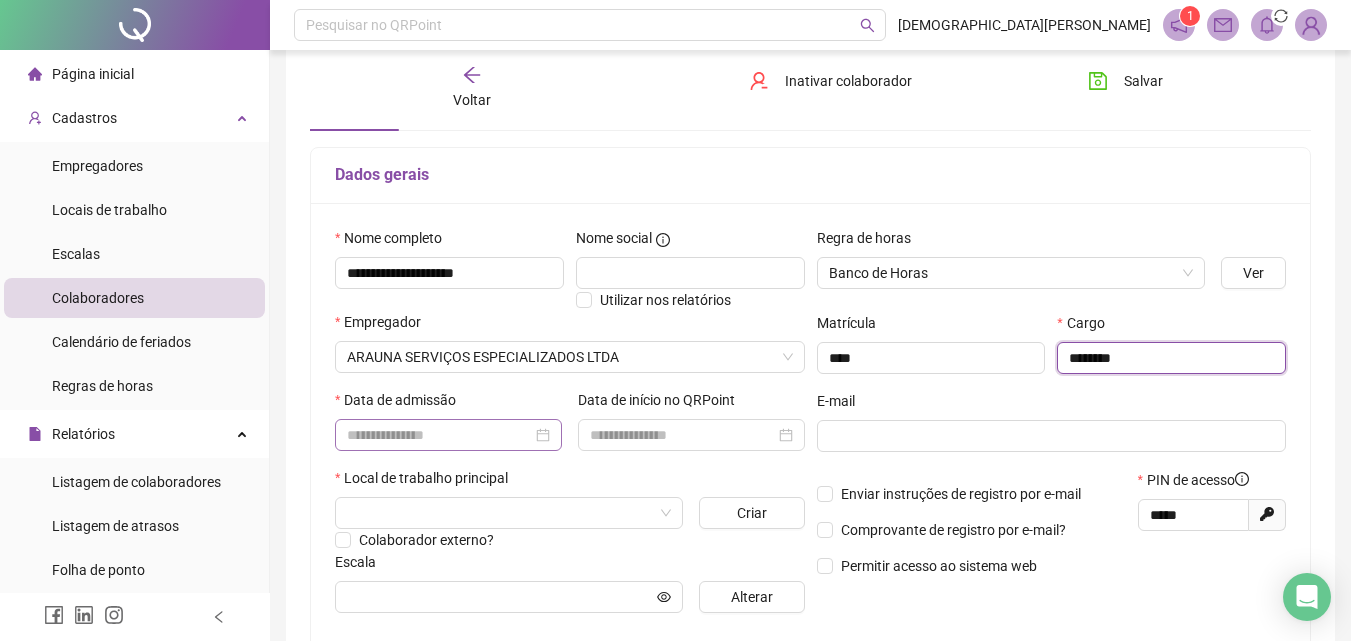 type on "********" 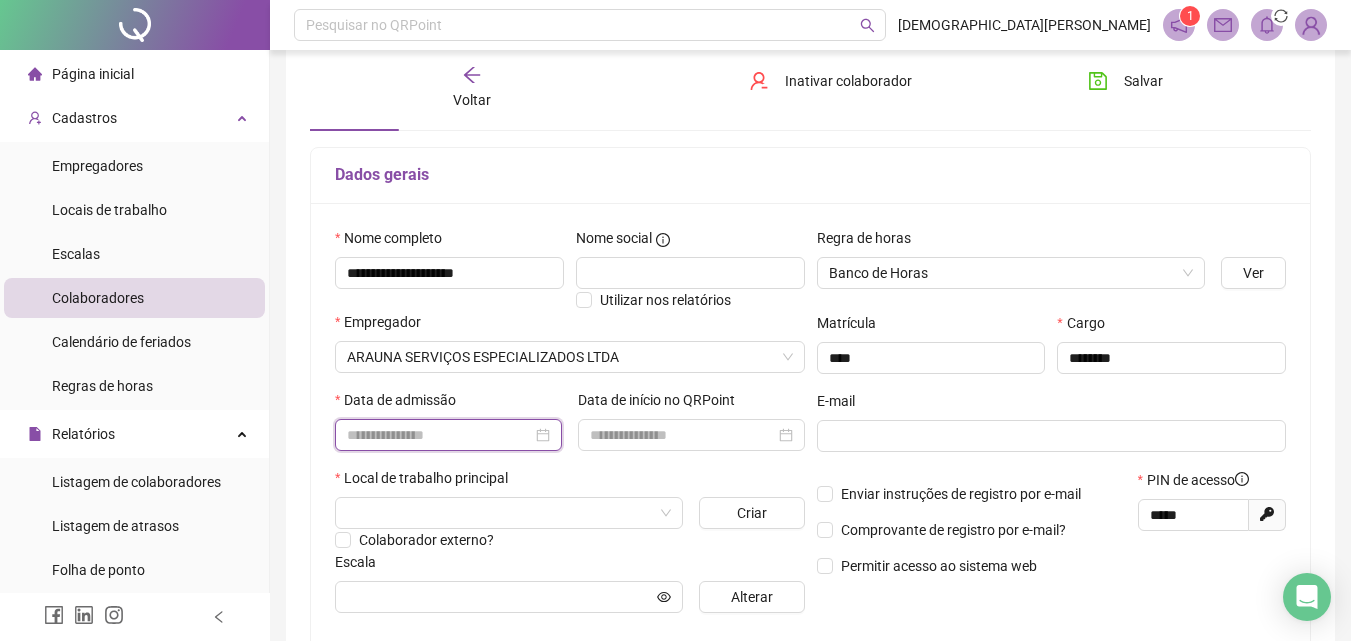 click at bounding box center [439, 435] 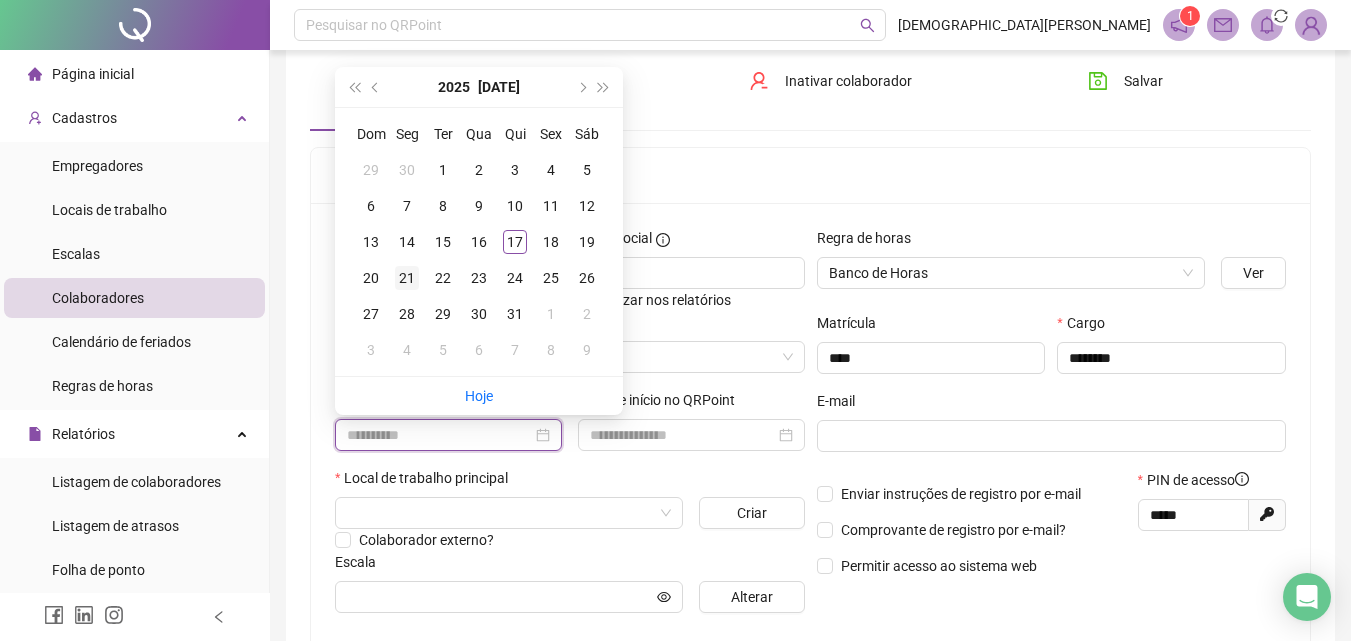 type on "**********" 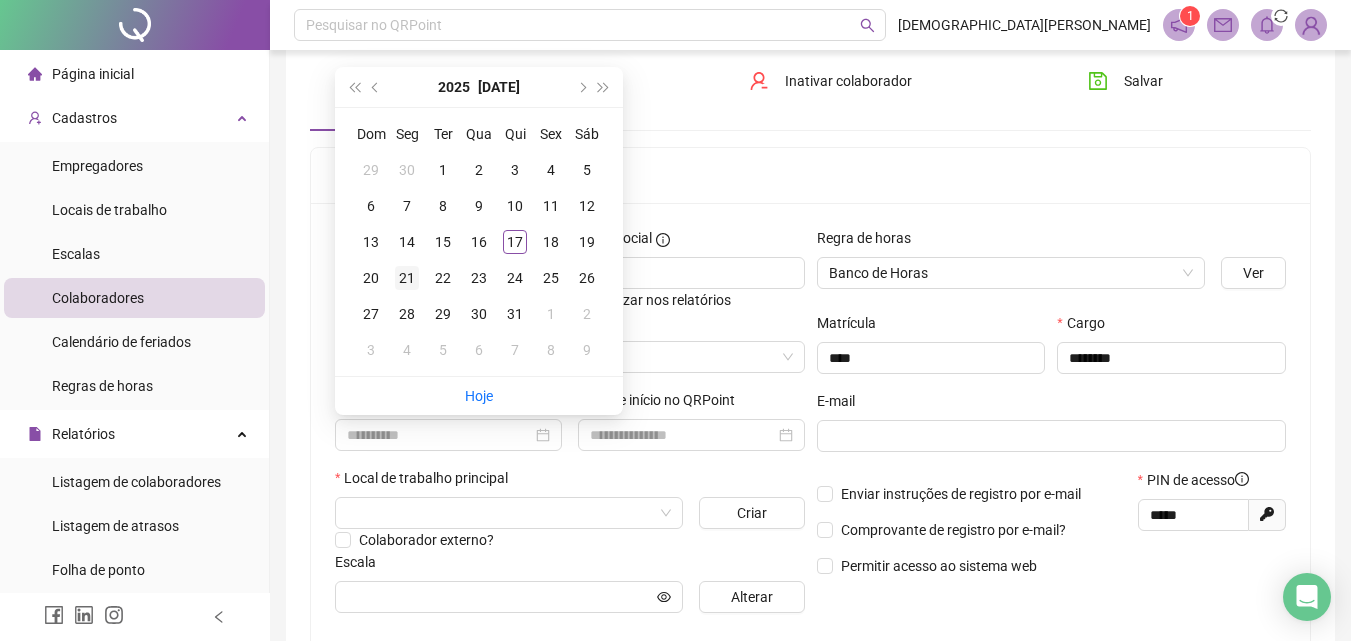 click on "21" at bounding box center (407, 278) 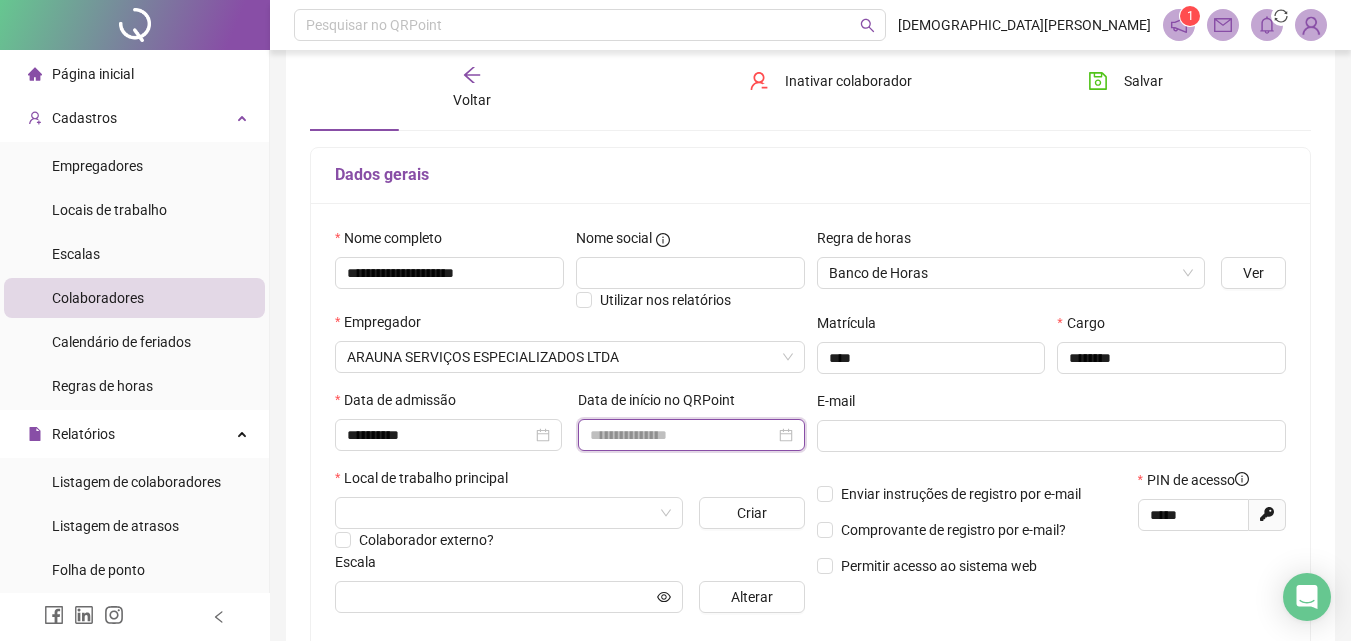 click at bounding box center (682, 435) 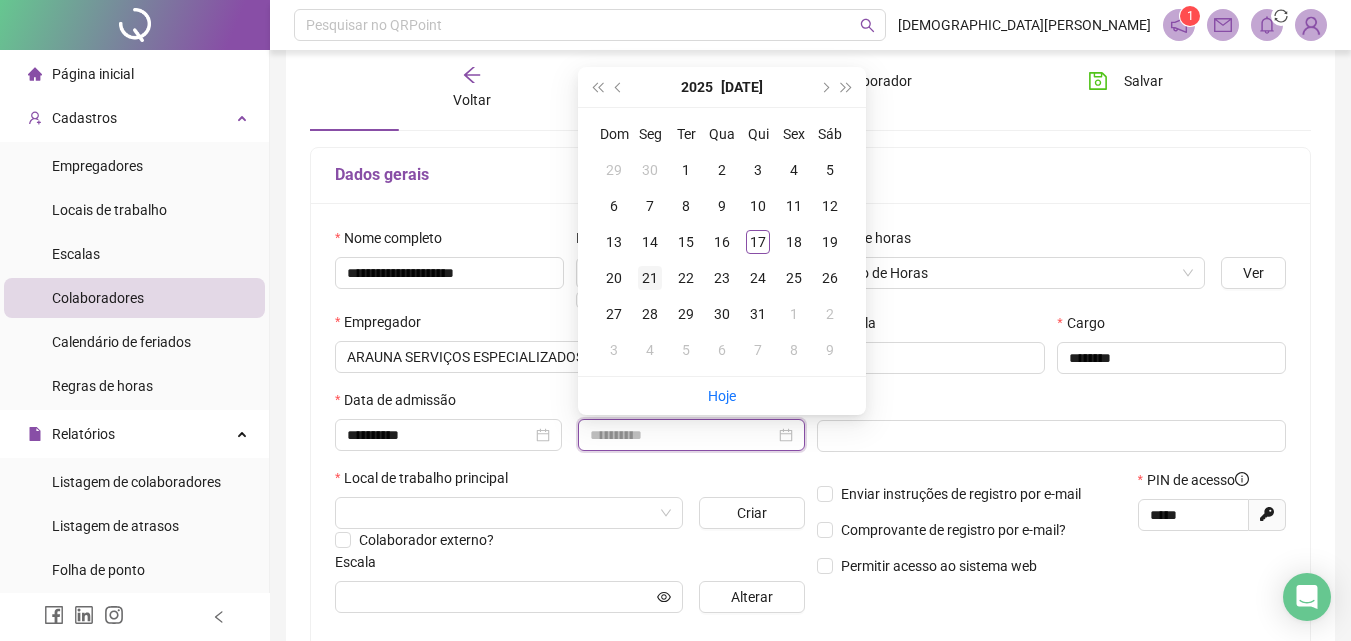 type on "**********" 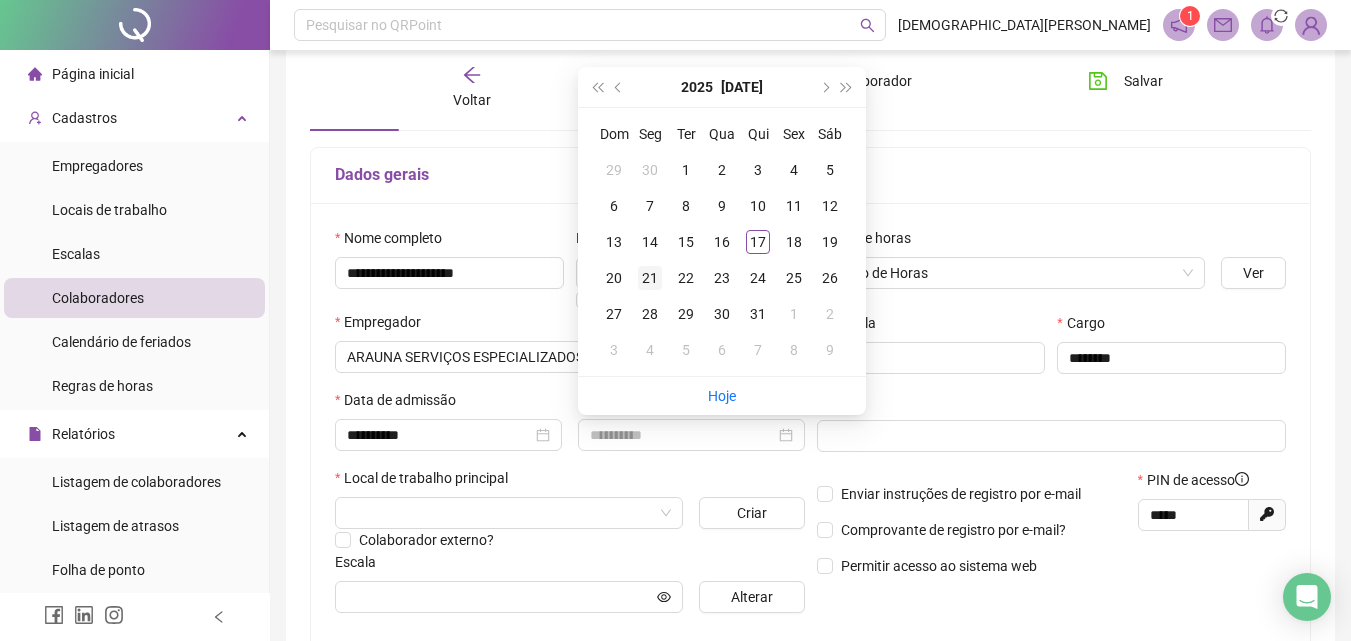 click on "21" at bounding box center (650, 278) 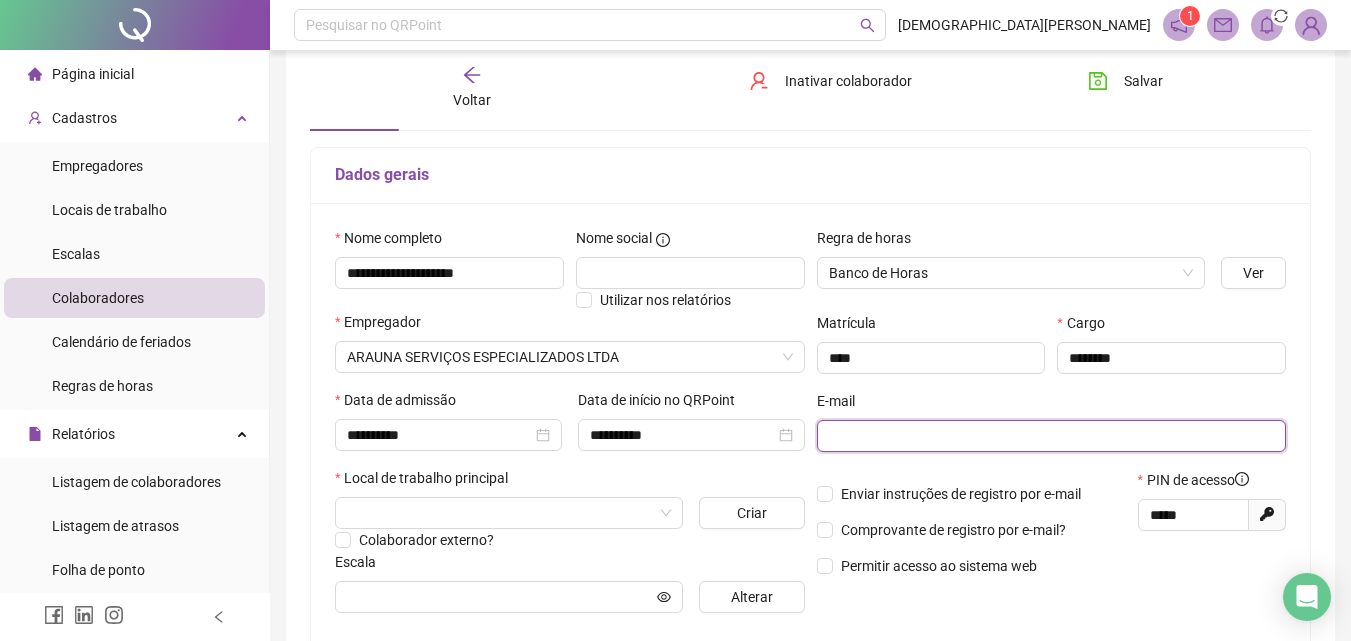 click at bounding box center [1050, 436] 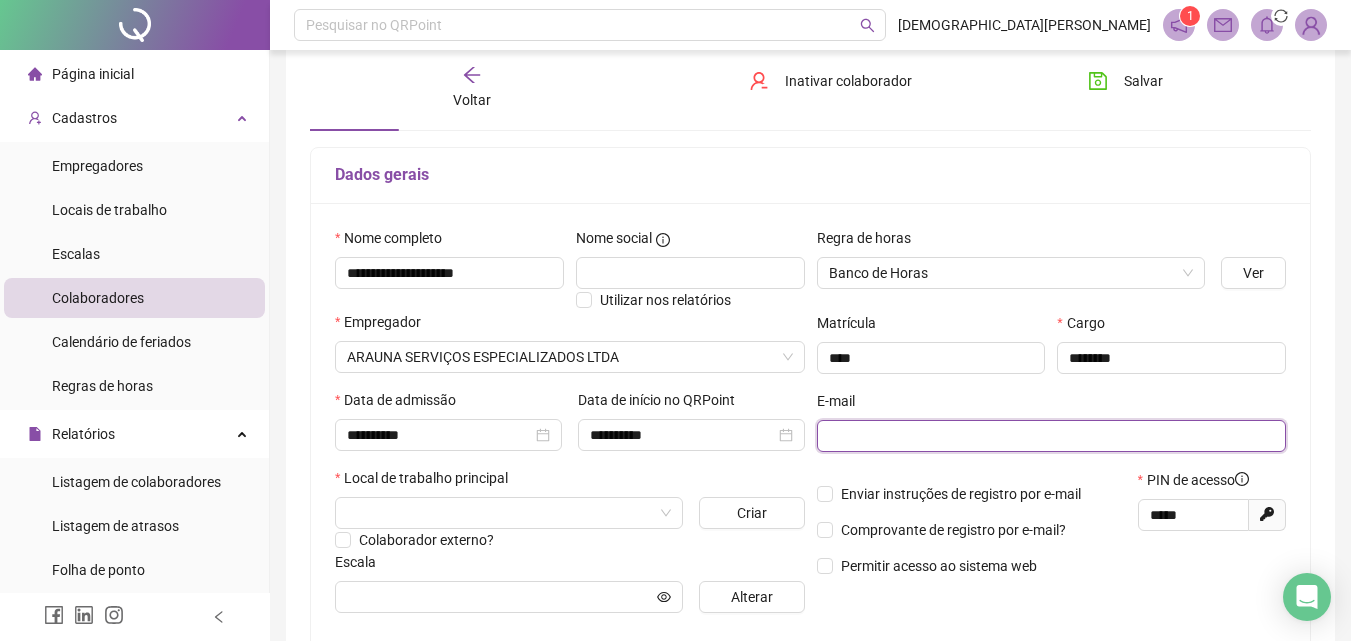 click at bounding box center [1050, 436] 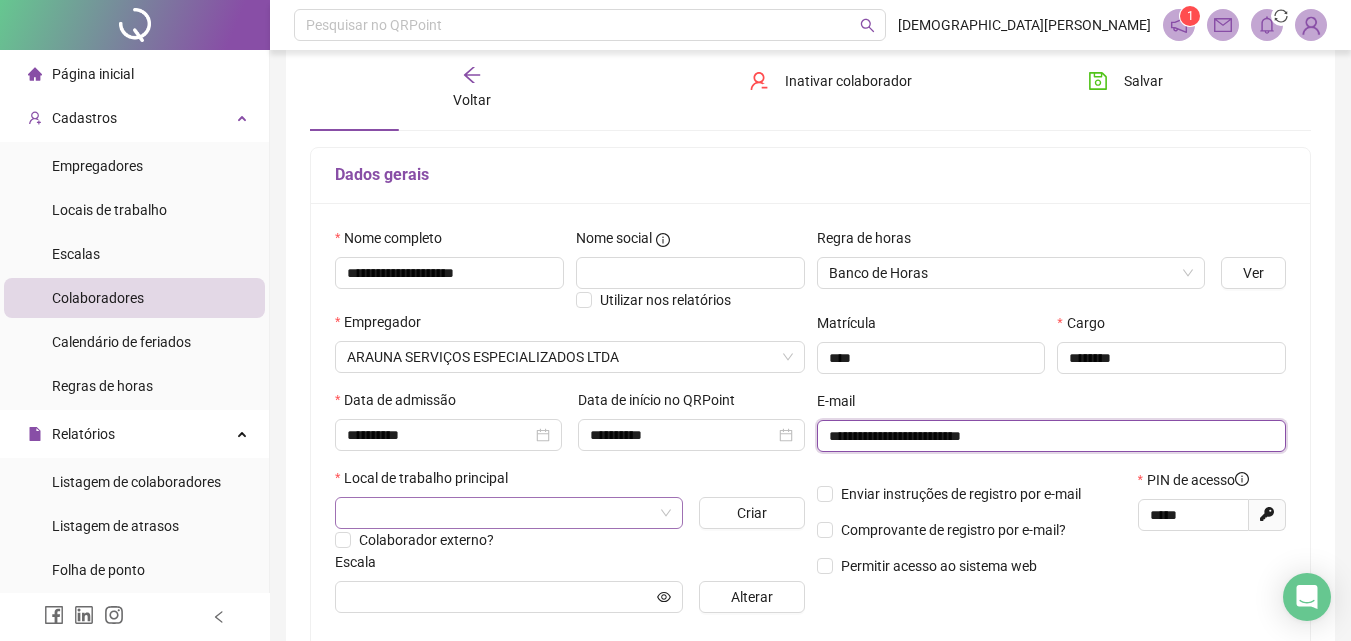 type on "**********" 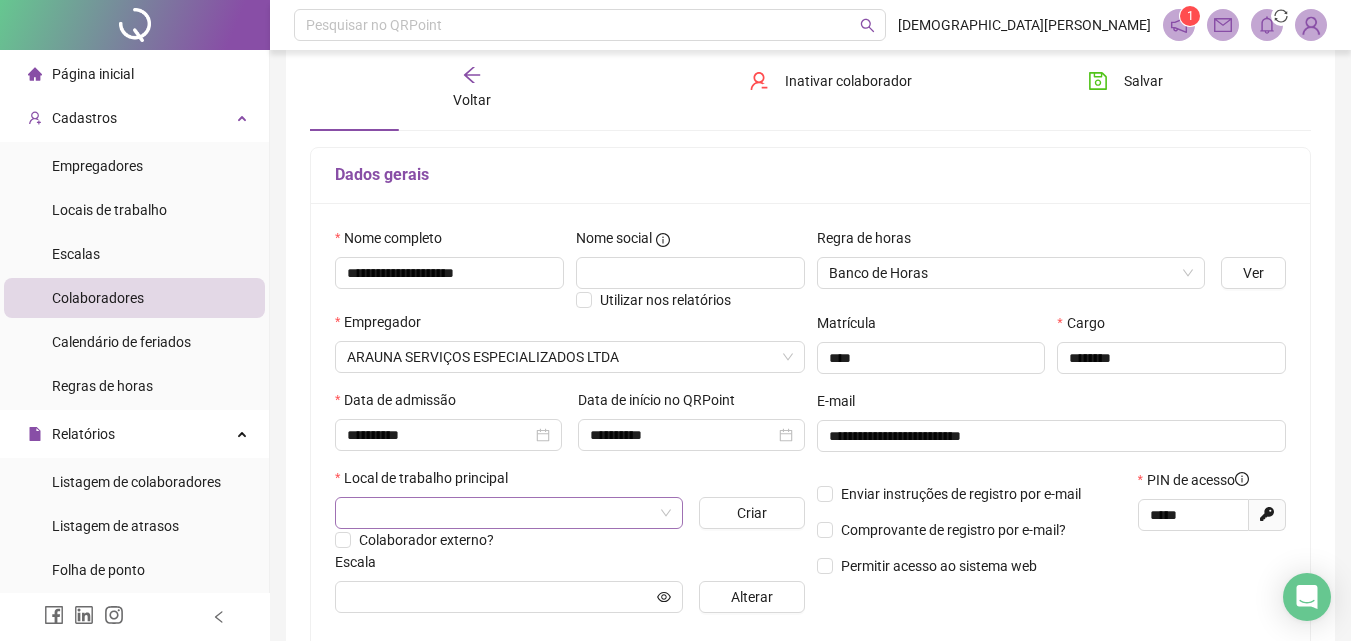 click at bounding box center [503, 513] 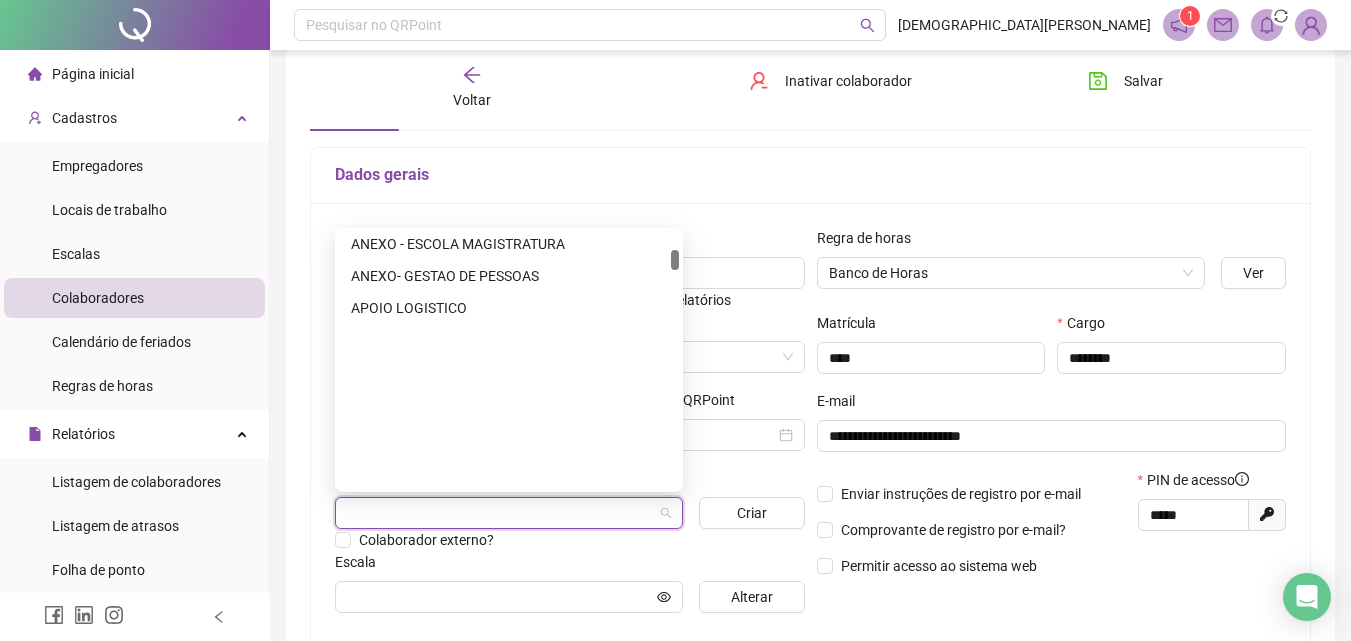 scroll, scrollTop: 500, scrollLeft: 0, axis: vertical 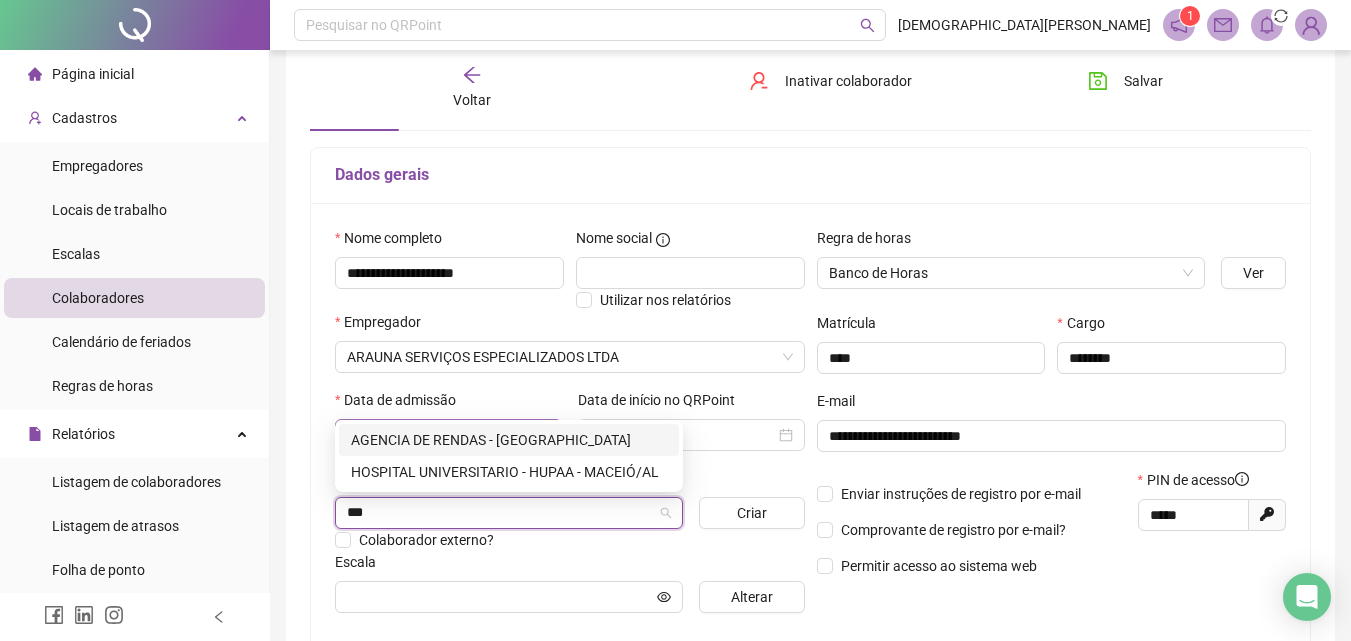type on "****" 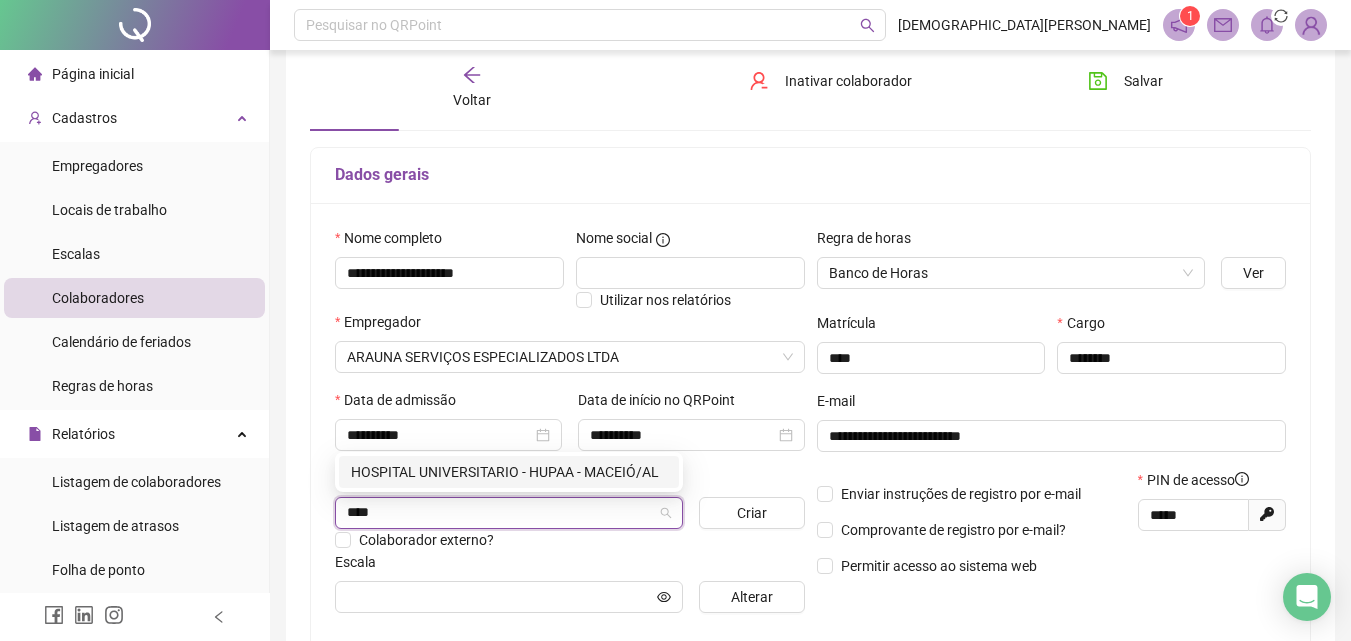 click on "HOSPITAL UNIVERSITARIO - HUPAA - MACEIÓ/AL" at bounding box center [509, 472] 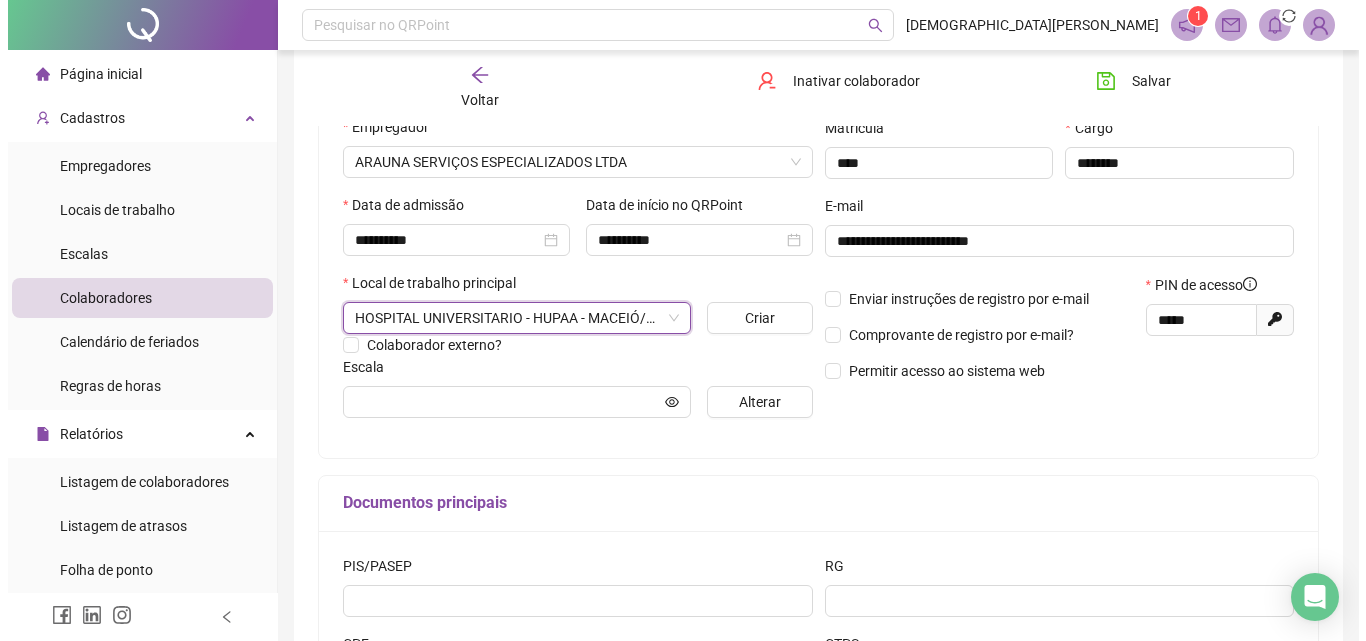 scroll, scrollTop: 300, scrollLeft: 0, axis: vertical 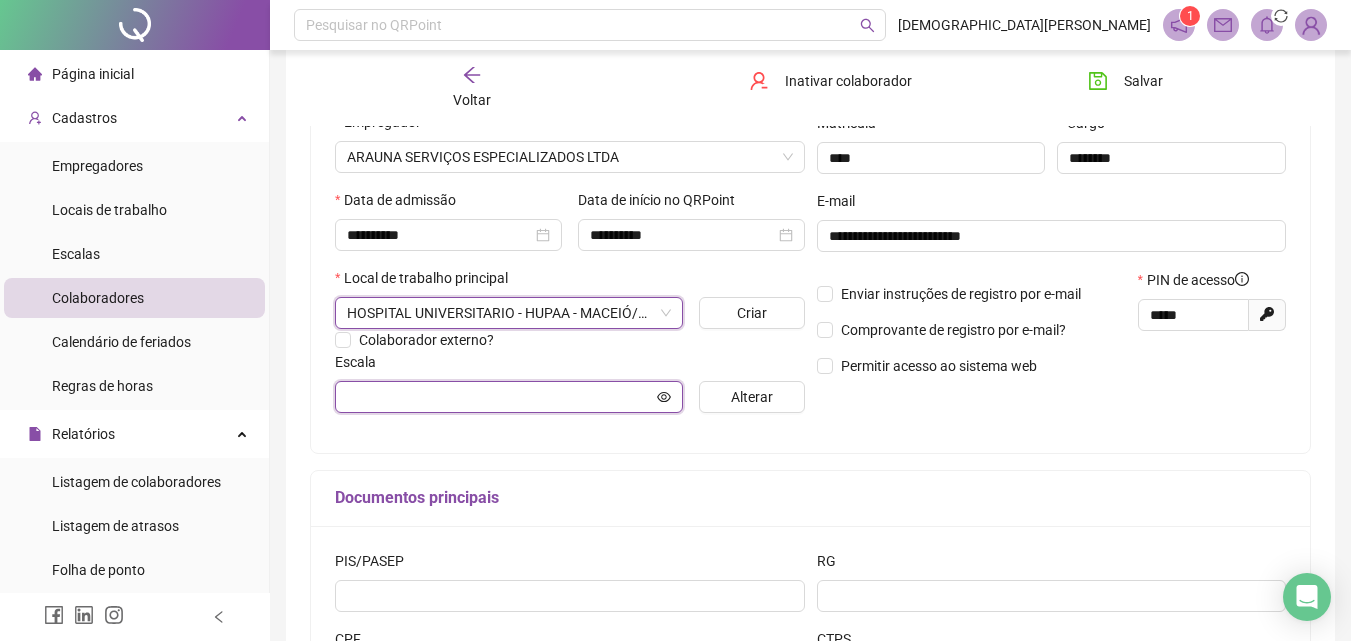 click at bounding box center [500, 397] 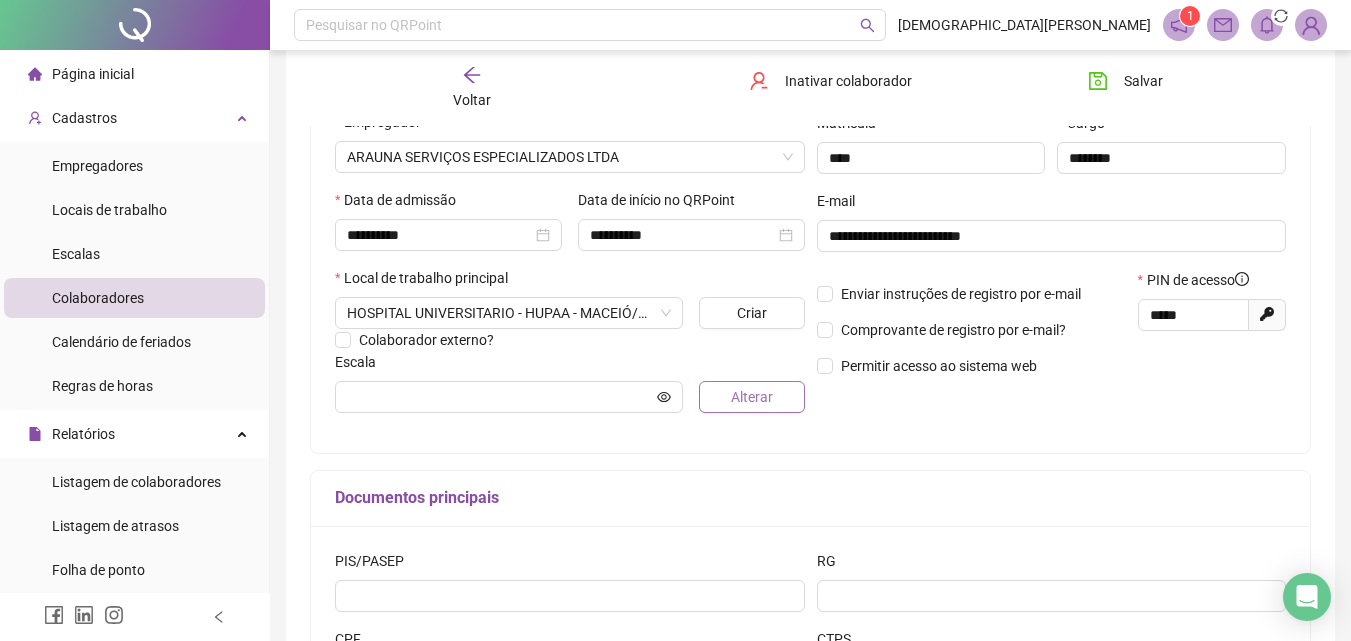 click on "Alterar" at bounding box center [752, 397] 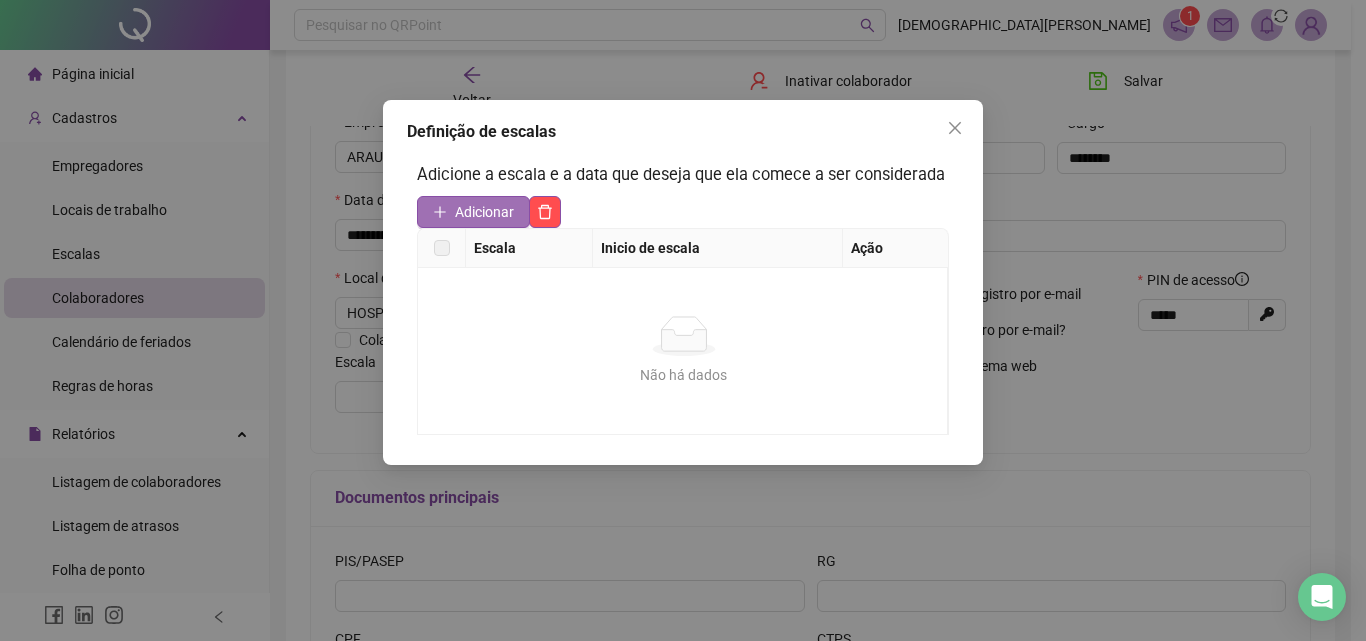 click on "Adicionar" at bounding box center [484, 212] 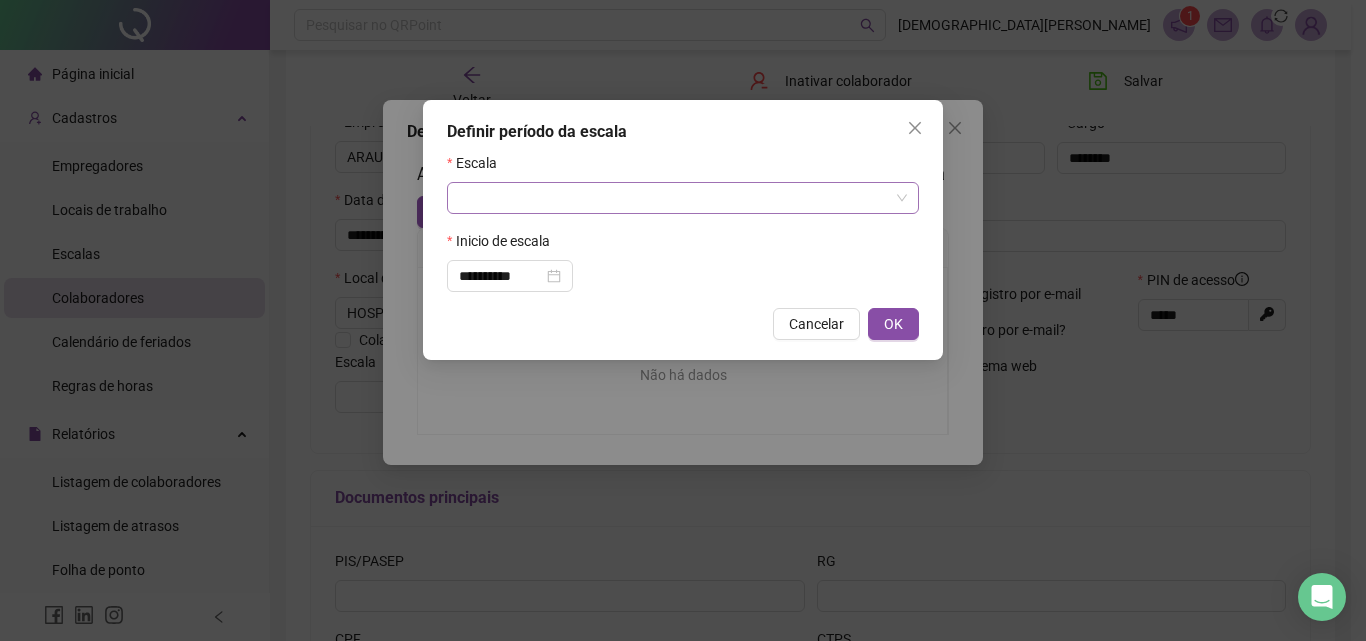 click at bounding box center [677, 198] 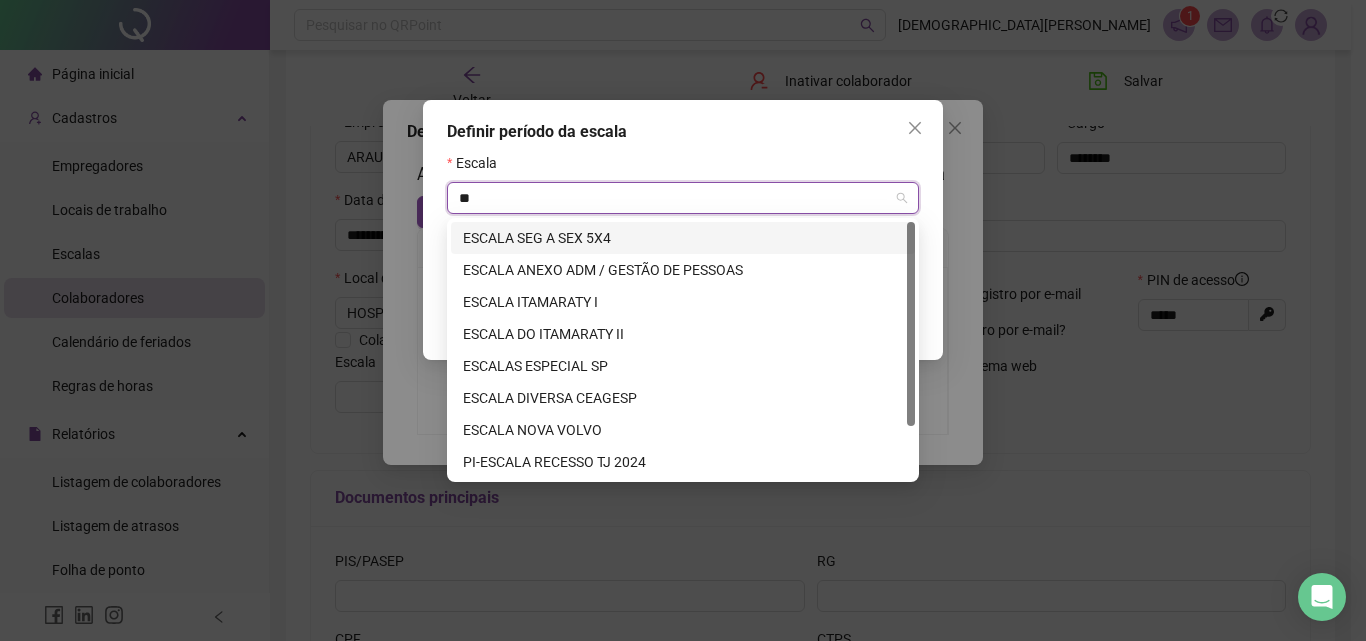 type on "*" 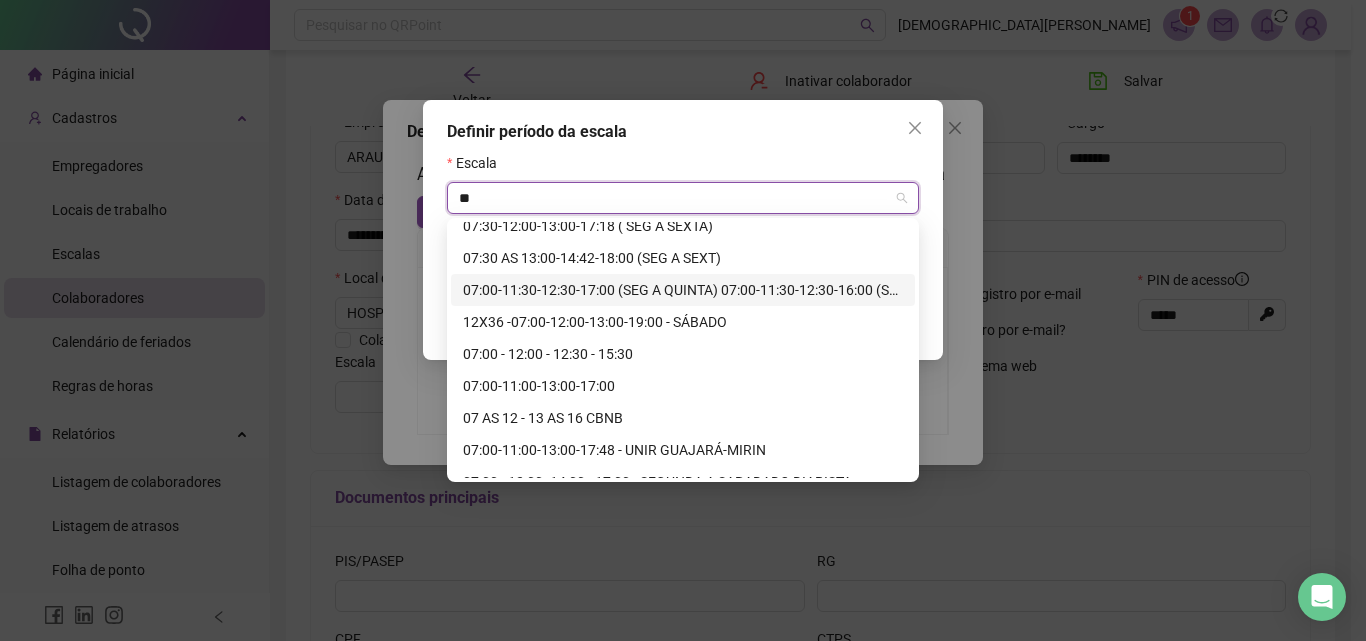 scroll, scrollTop: 500, scrollLeft: 0, axis: vertical 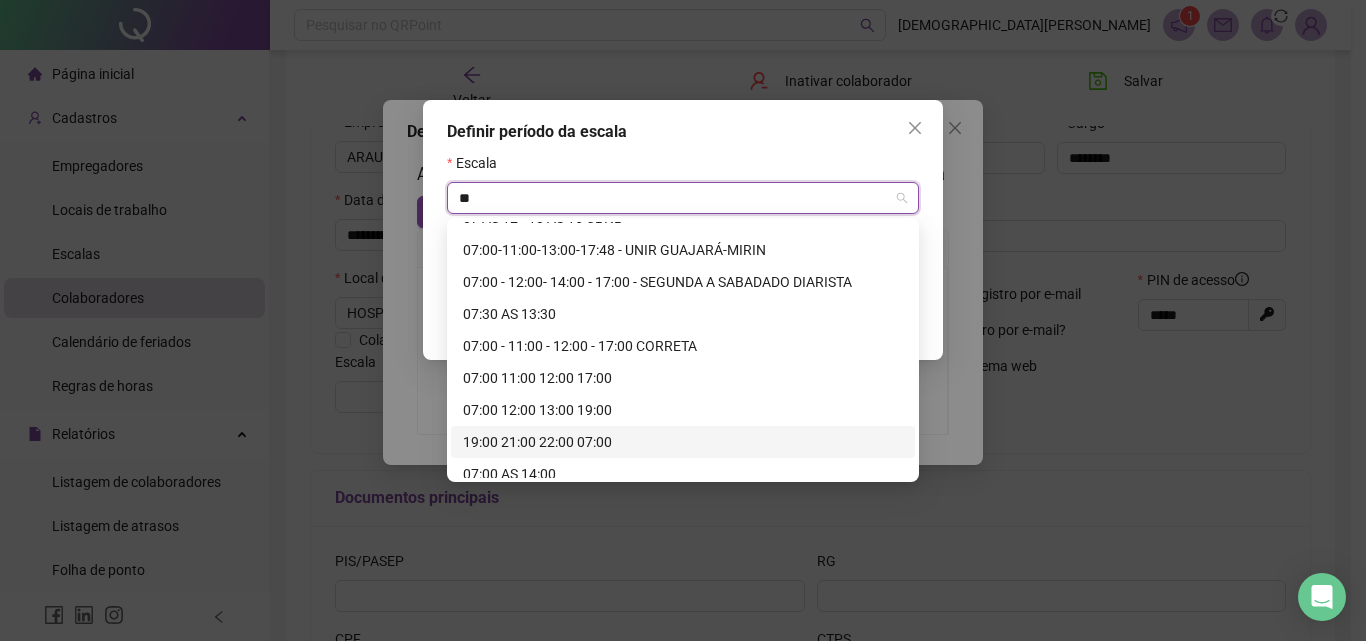 type on "**" 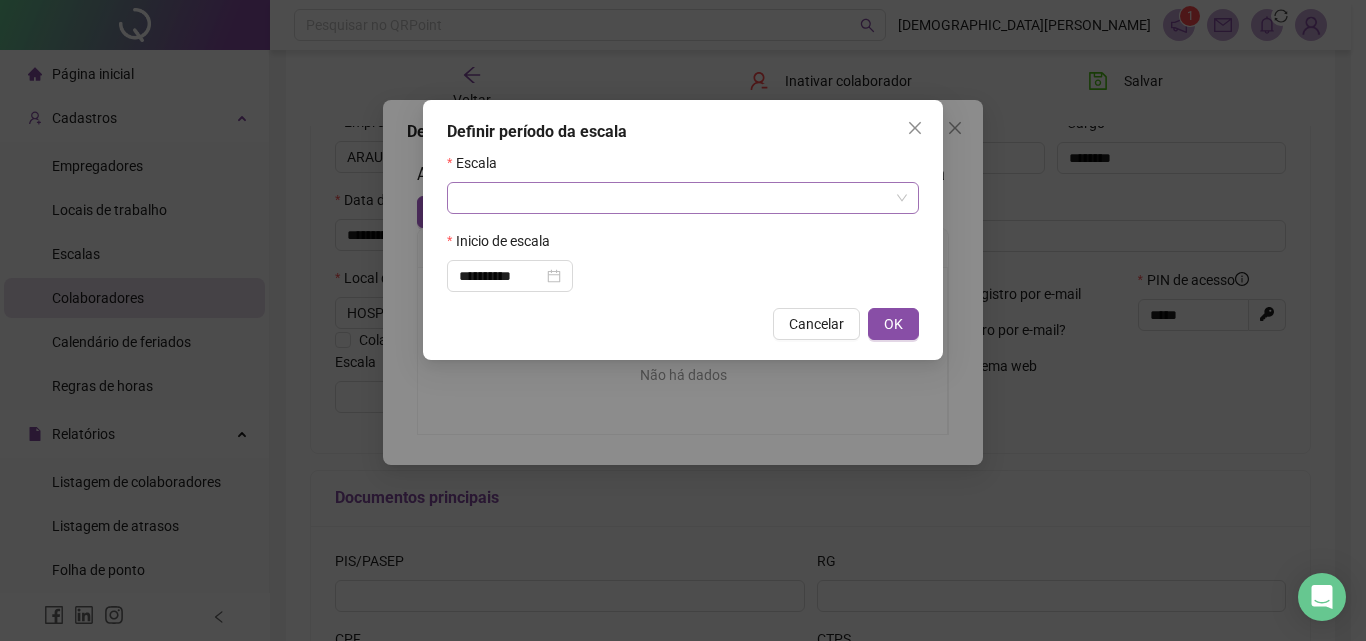 click at bounding box center (677, 198) 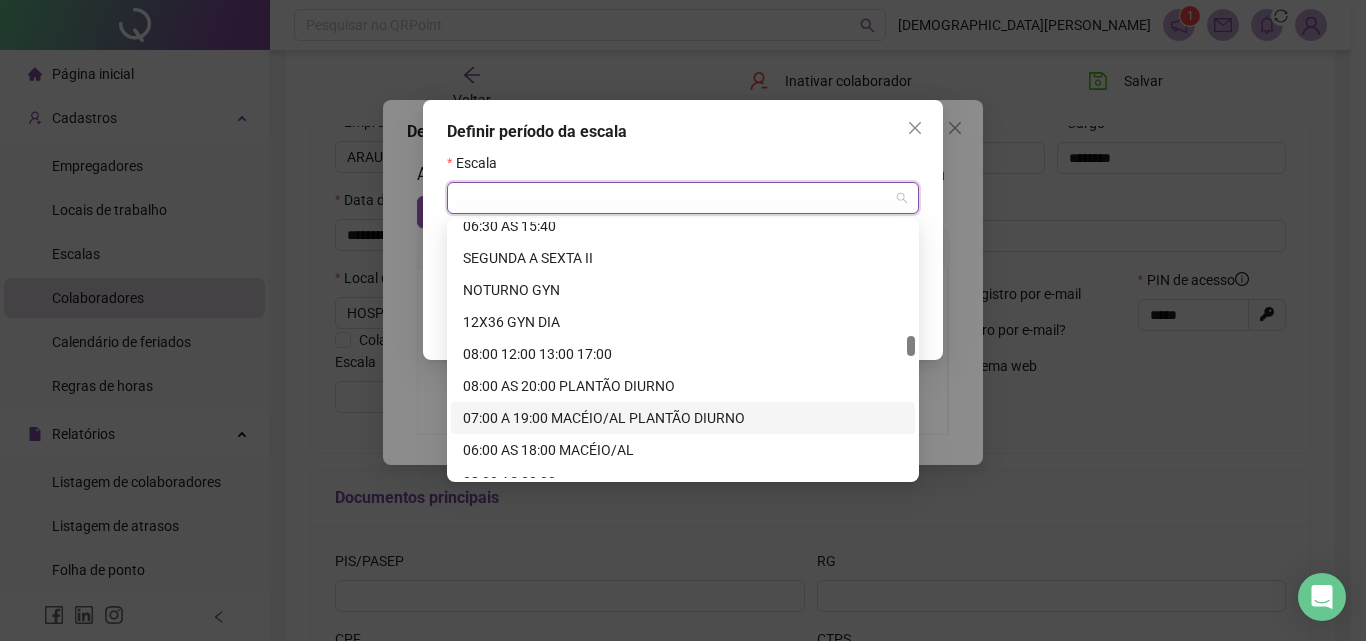 scroll, scrollTop: 3336, scrollLeft: 0, axis: vertical 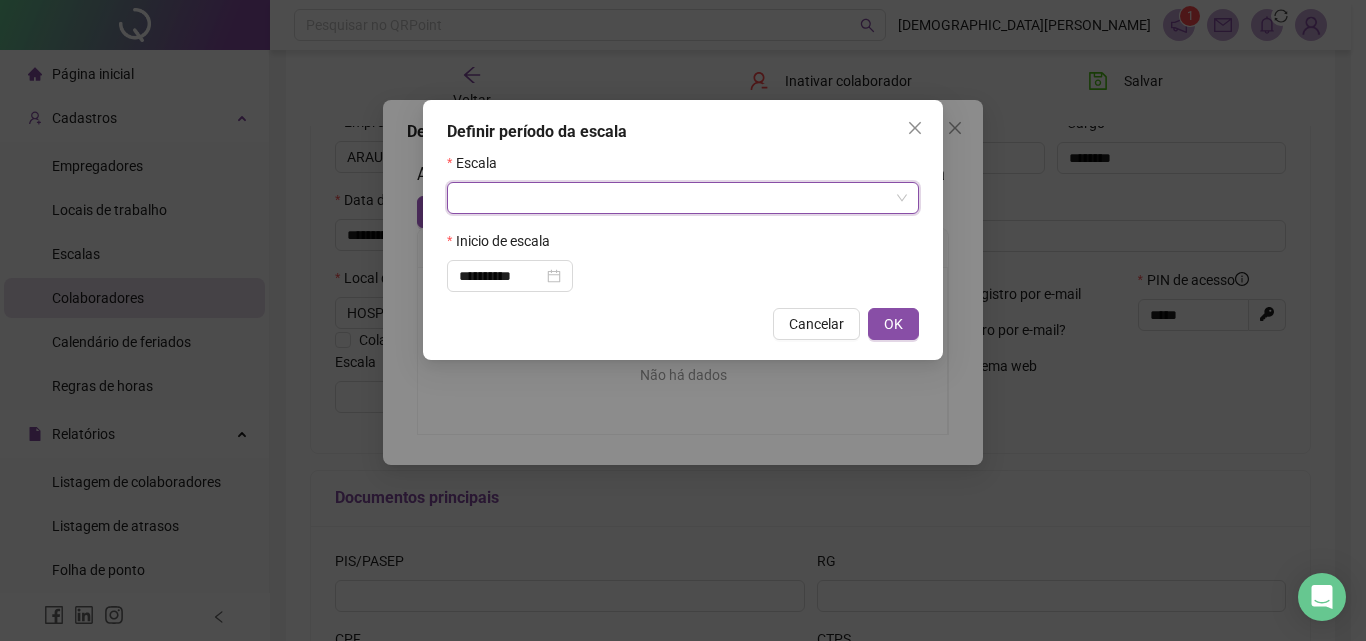 click at bounding box center (677, 198) 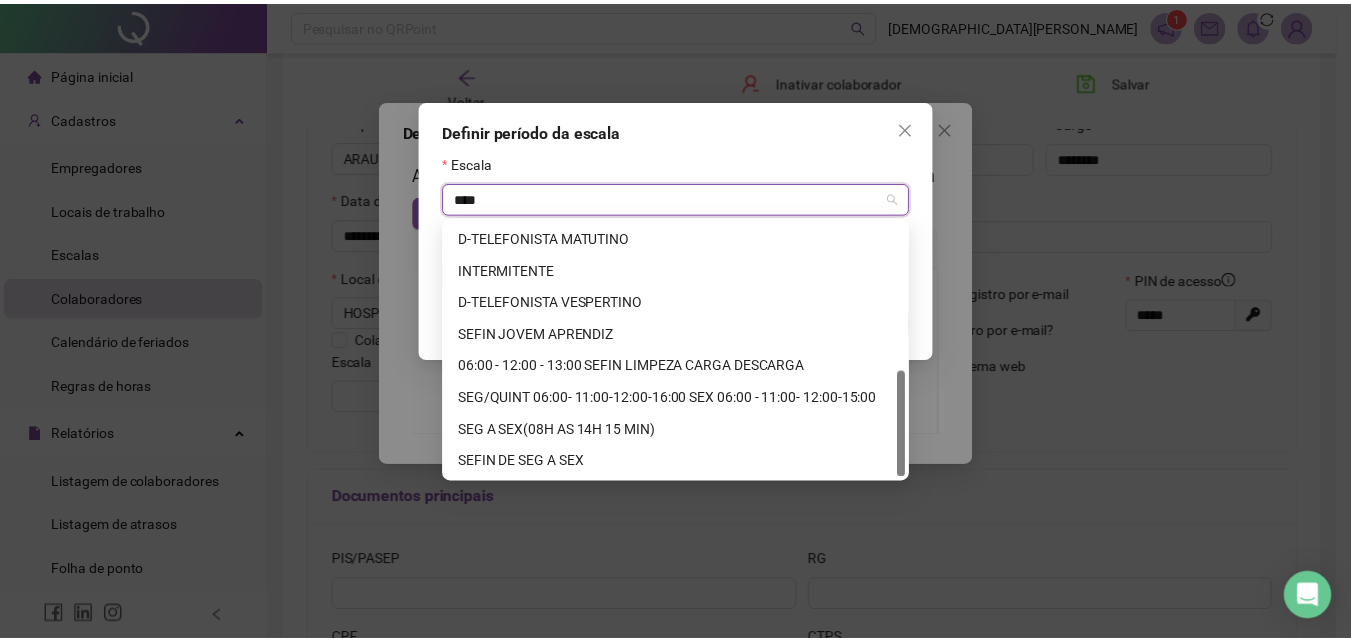 scroll, scrollTop: 0, scrollLeft: 0, axis: both 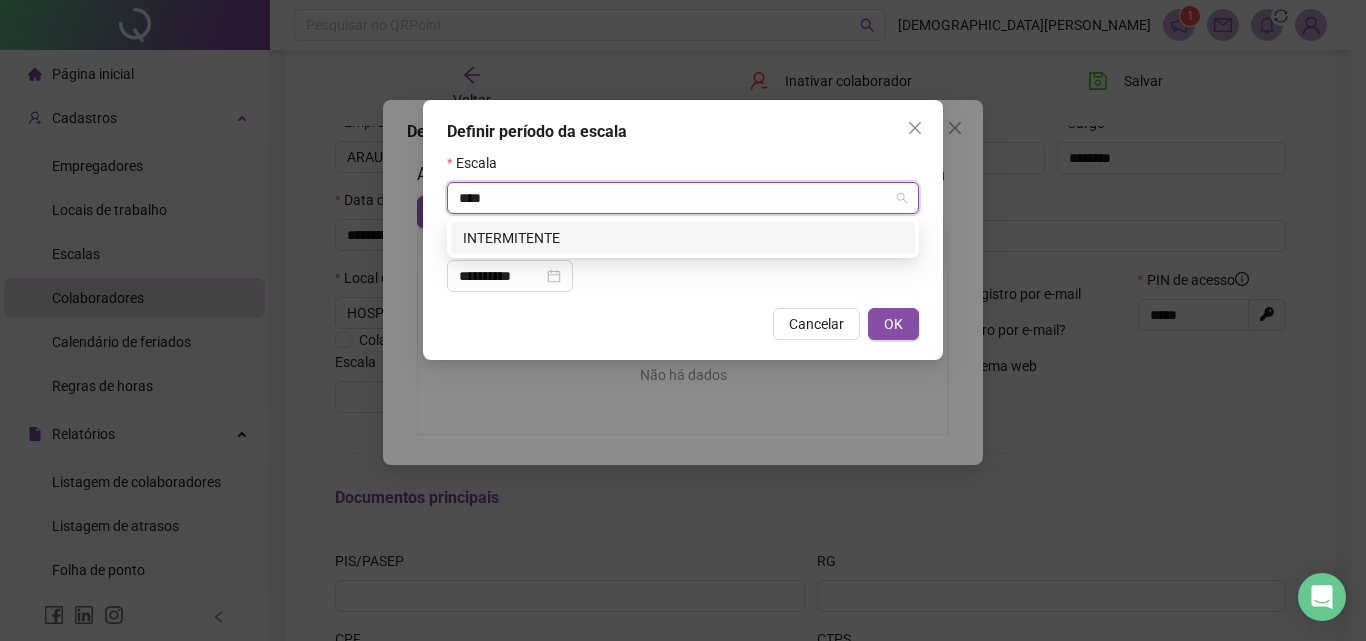 type on "*****" 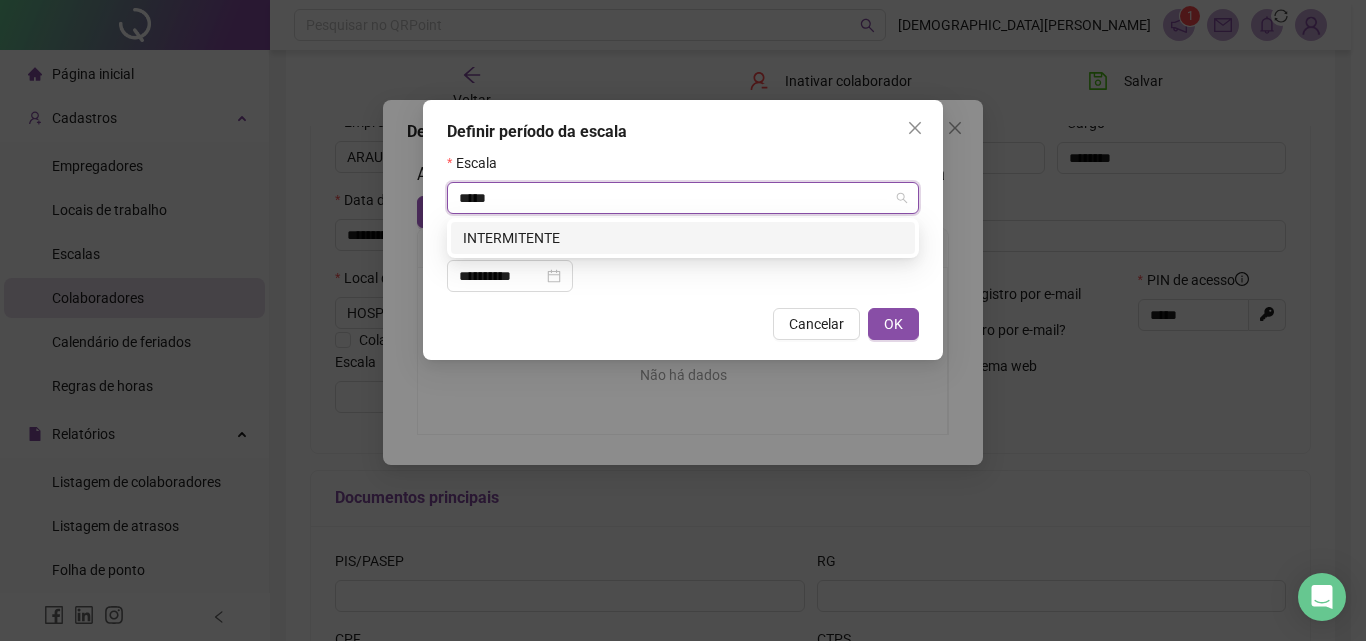 click on "INTERMITENTE" at bounding box center [683, 238] 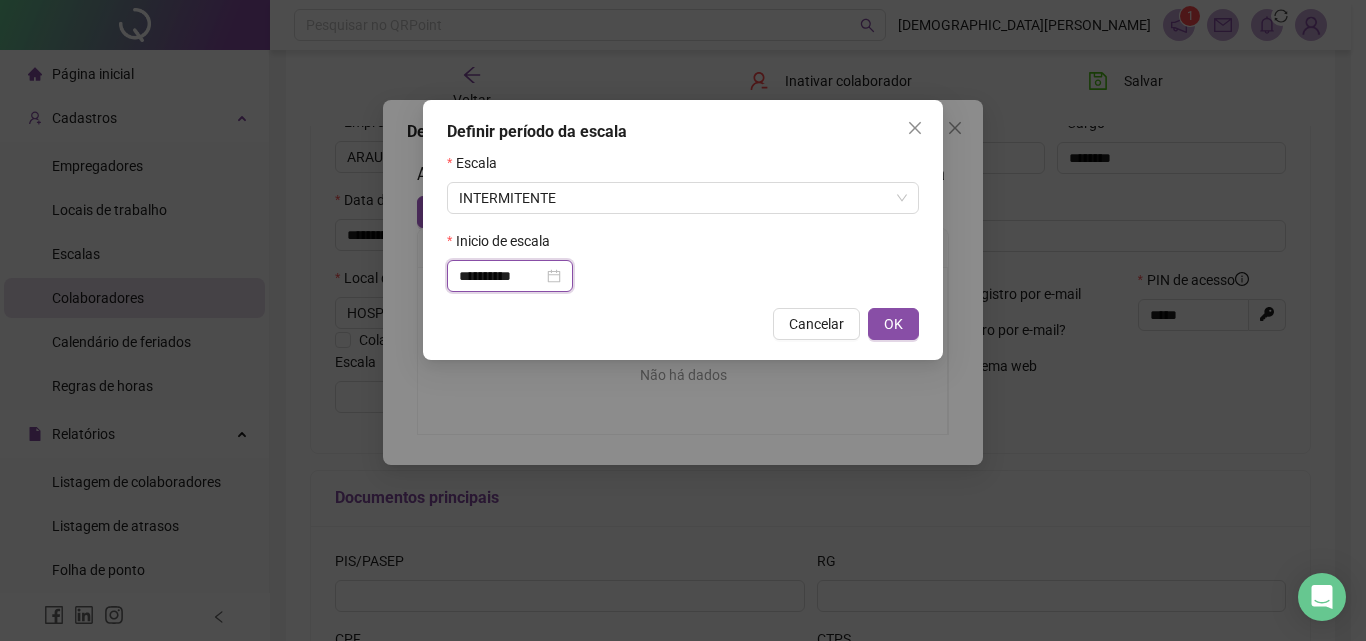 drag, startPoint x: 471, startPoint y: 269, endPoint x: 411, endPoint y: 272, distance: 60.074955 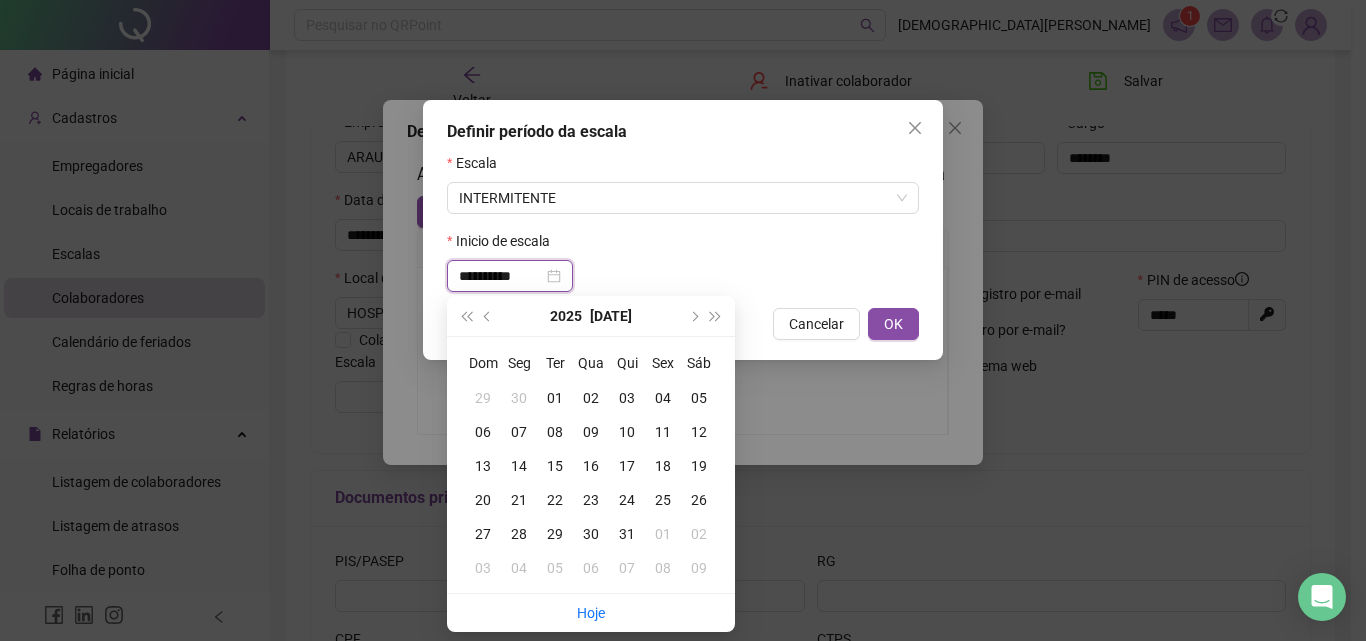 type on "**********" 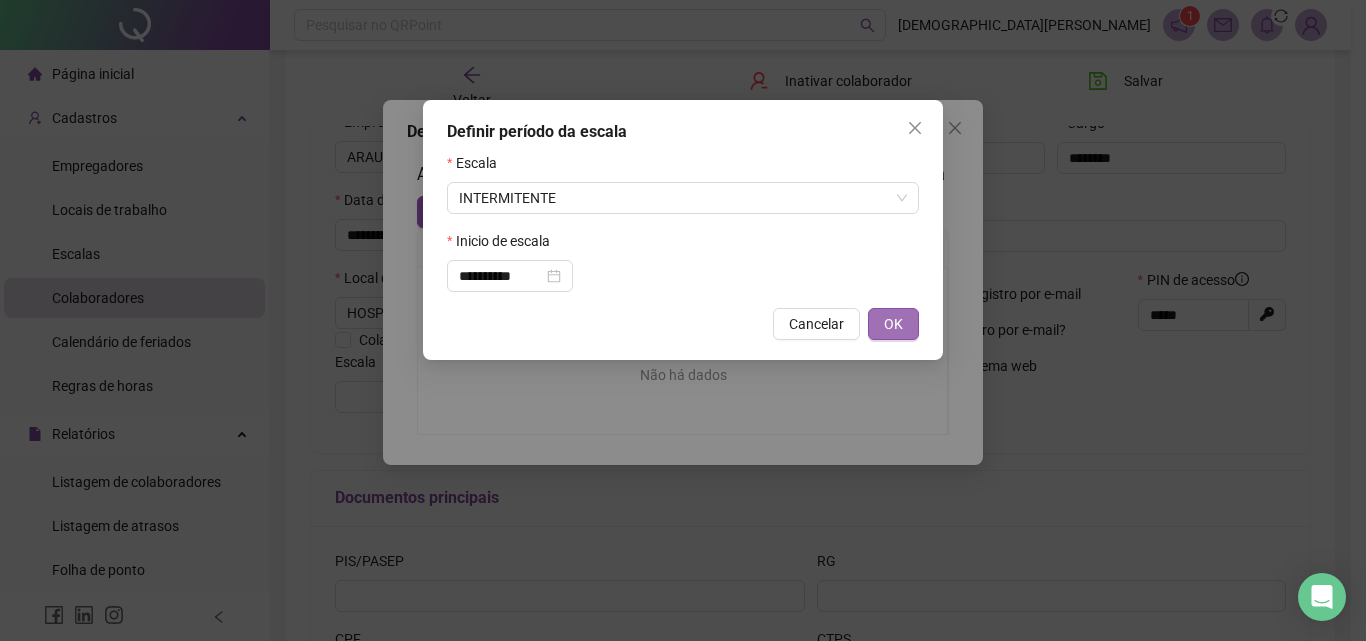 click on "OK" at bounding box center [893, 324] 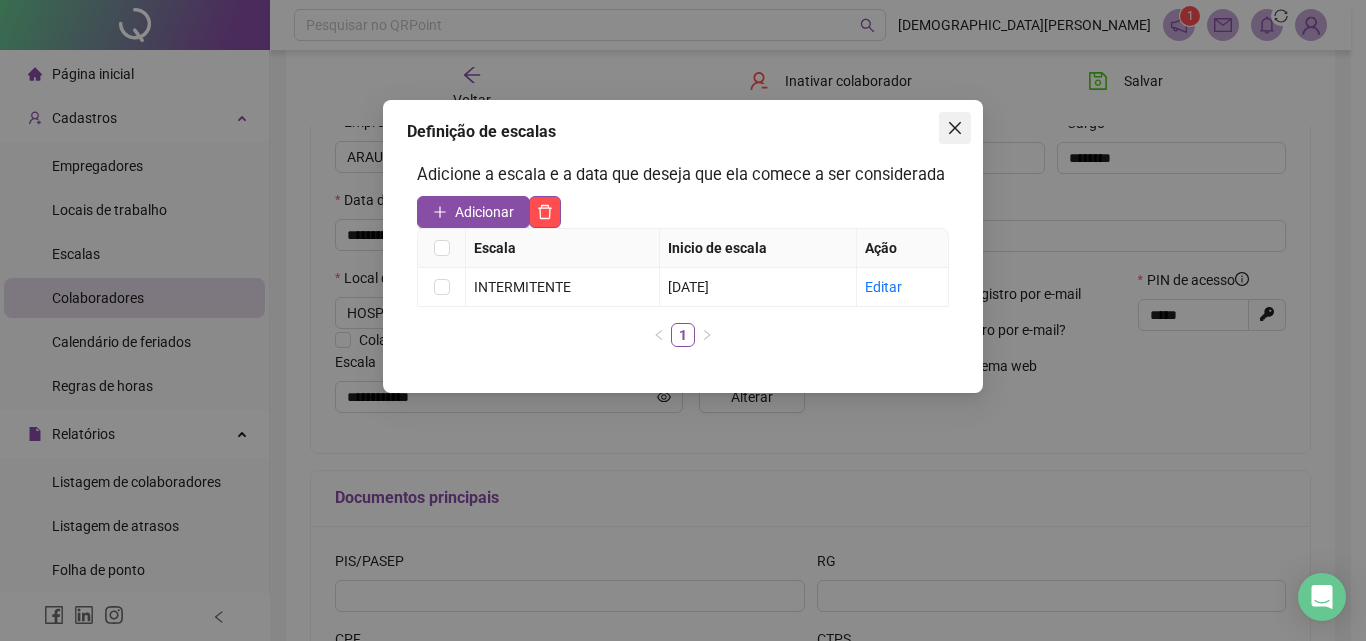 click at bounding box center [955, 128] 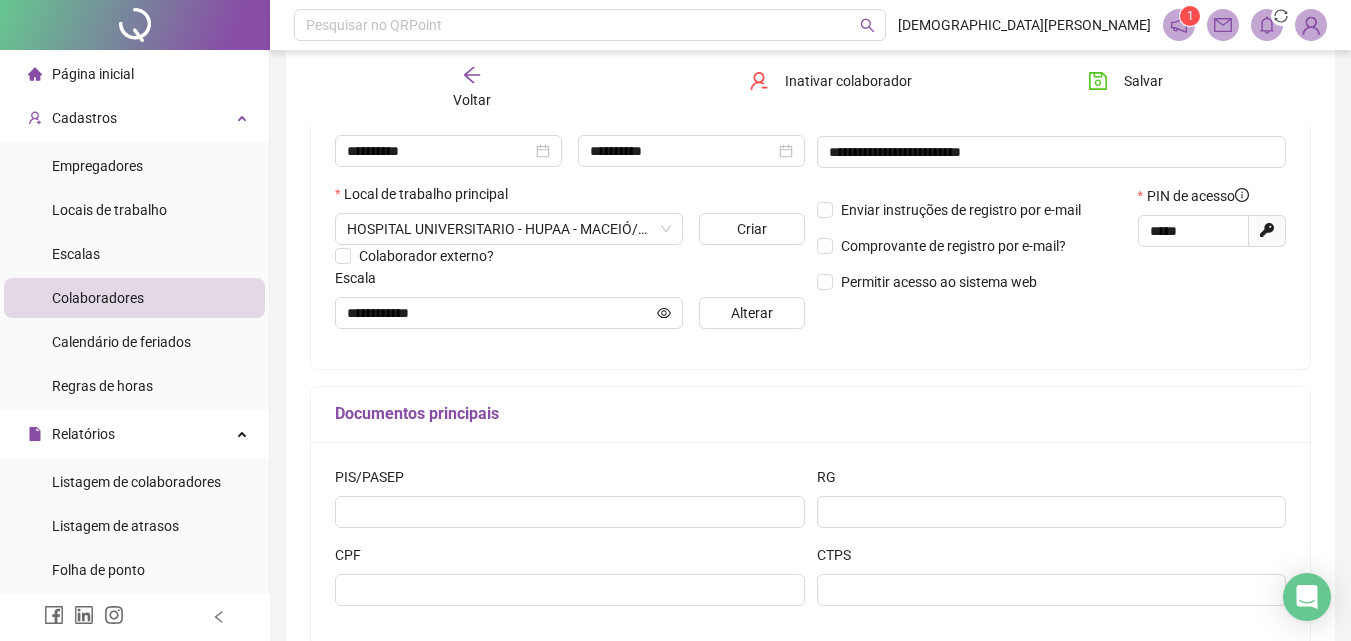 scroll, scrollTop: 500, scrollLeft: 0, axis: vertical 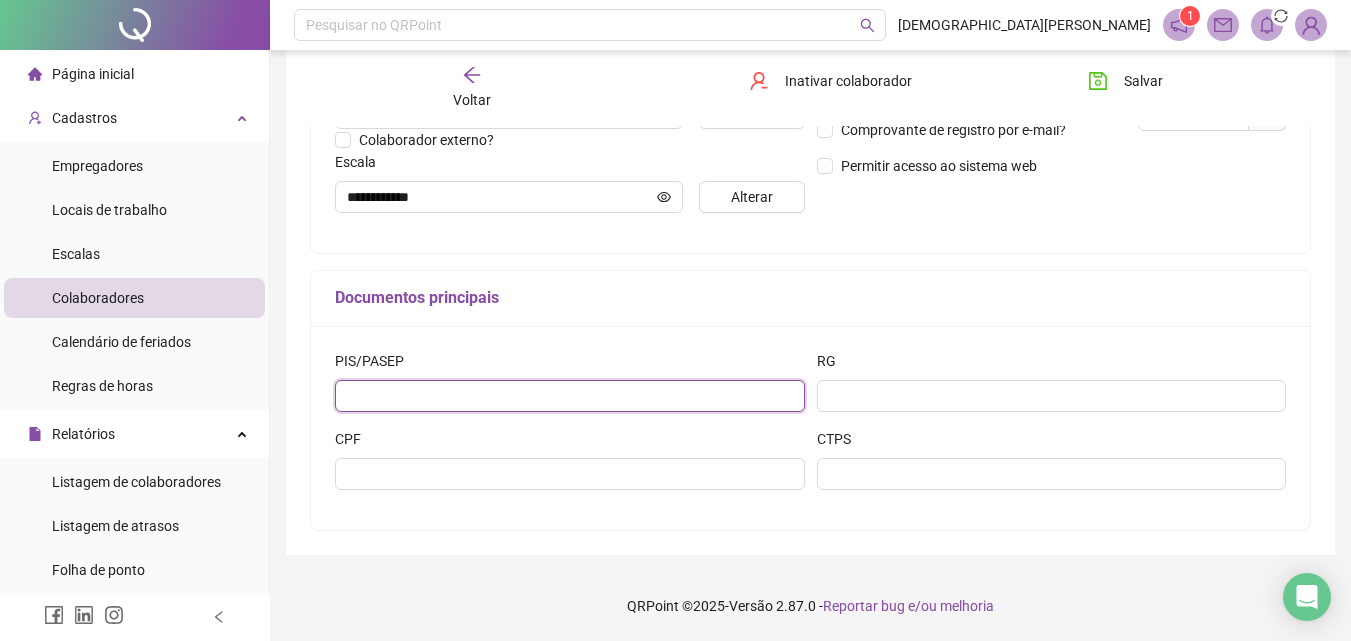 click at bounding box center (570, 396) 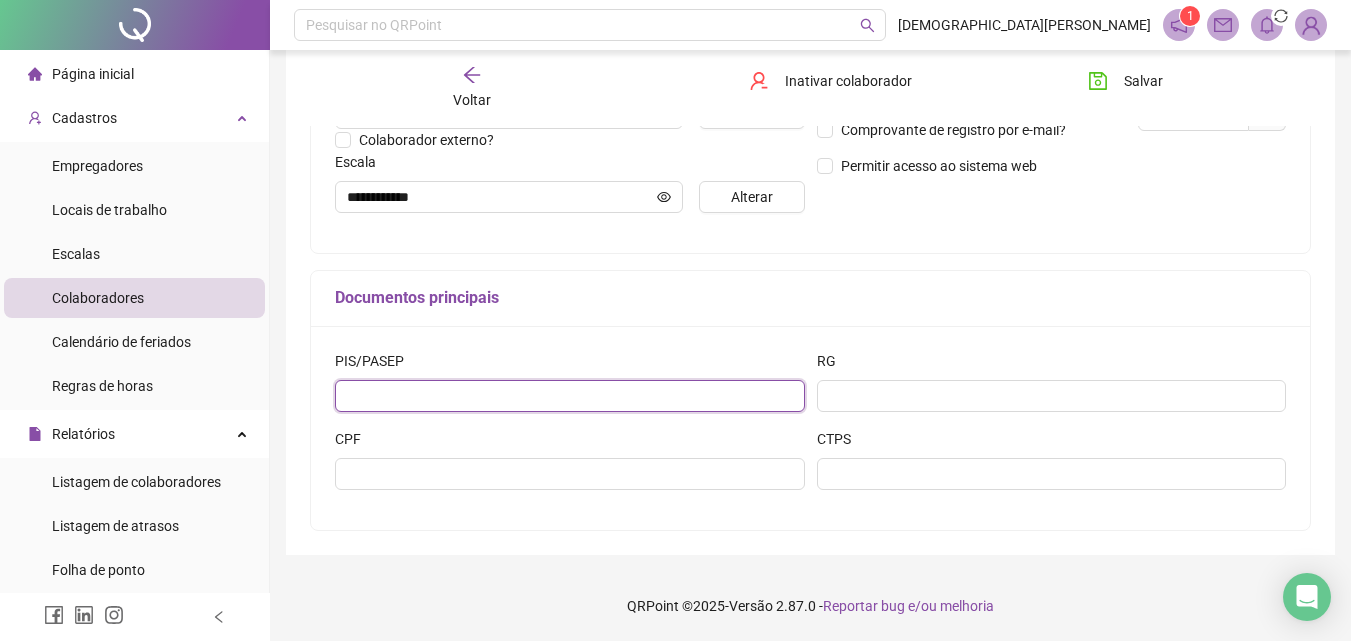 click at bounding box center (570, 396) 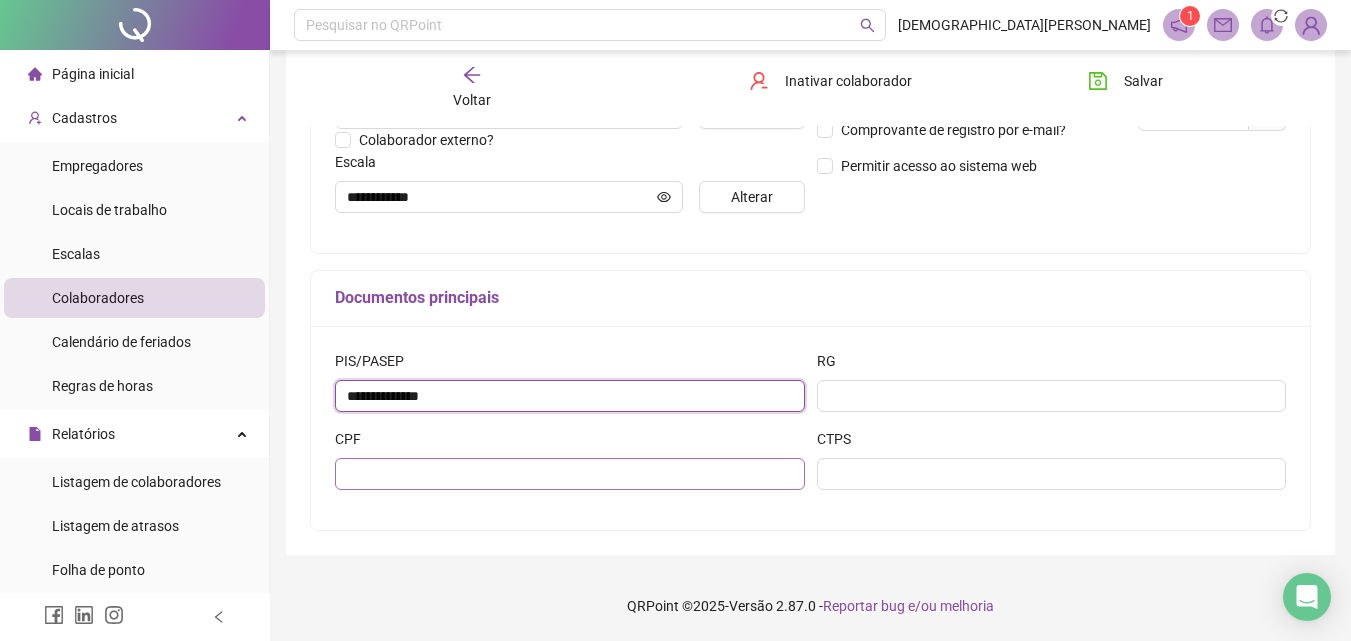 type on "**********" 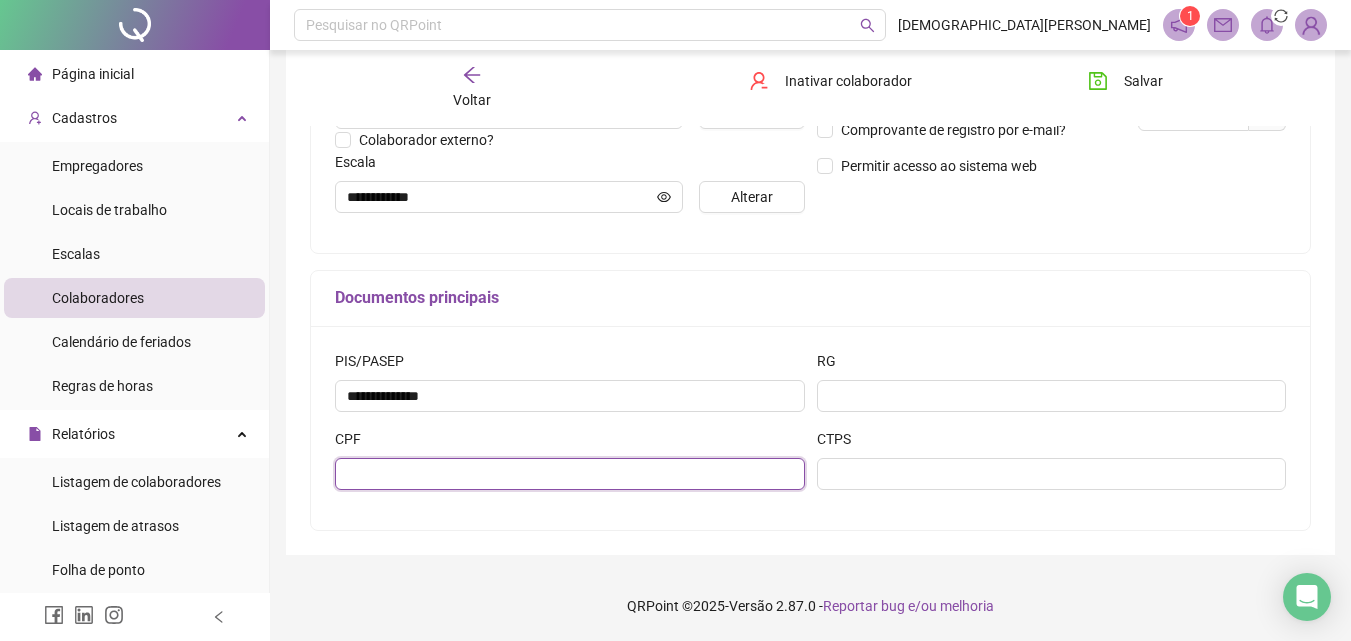 click at bounding box center [570, 474] 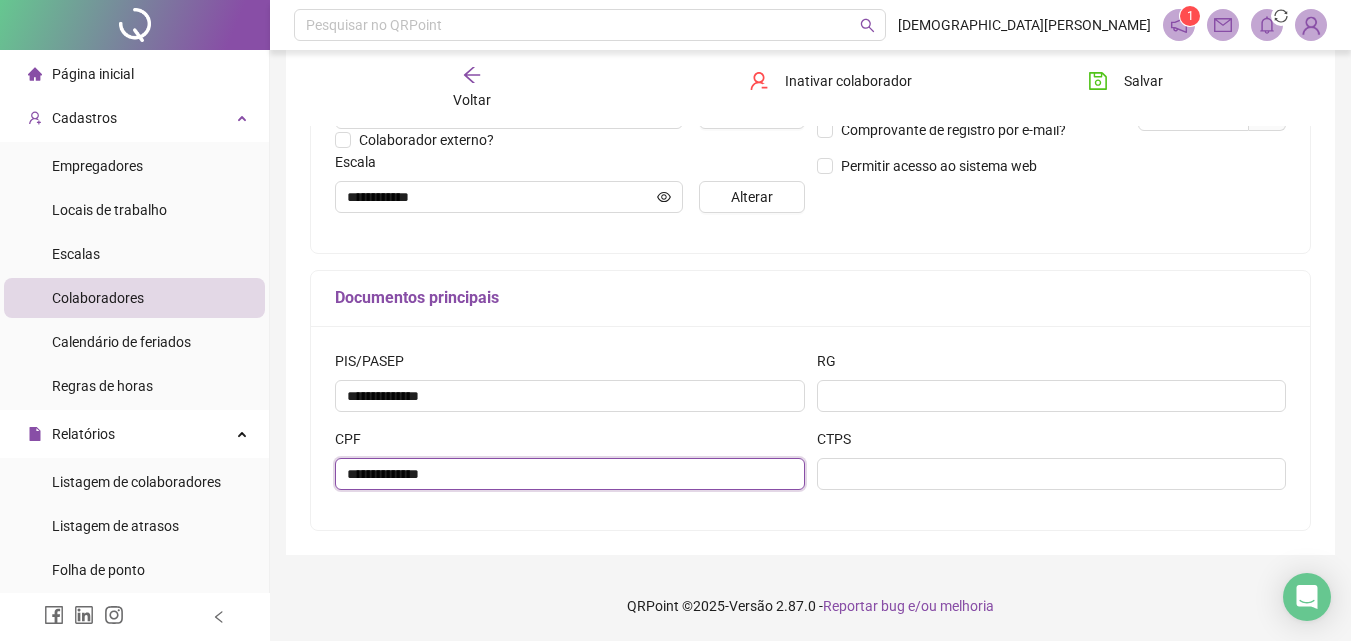 type on "**********" 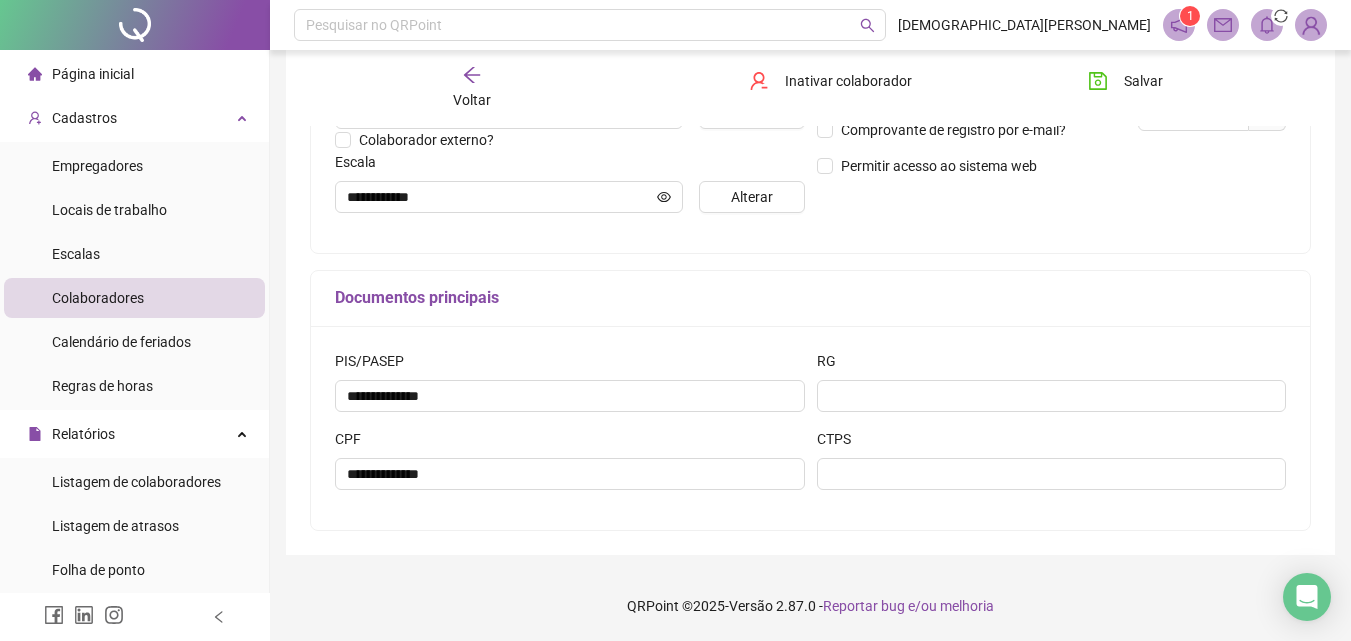 click on "RG" at bounding box center [1052, 365] 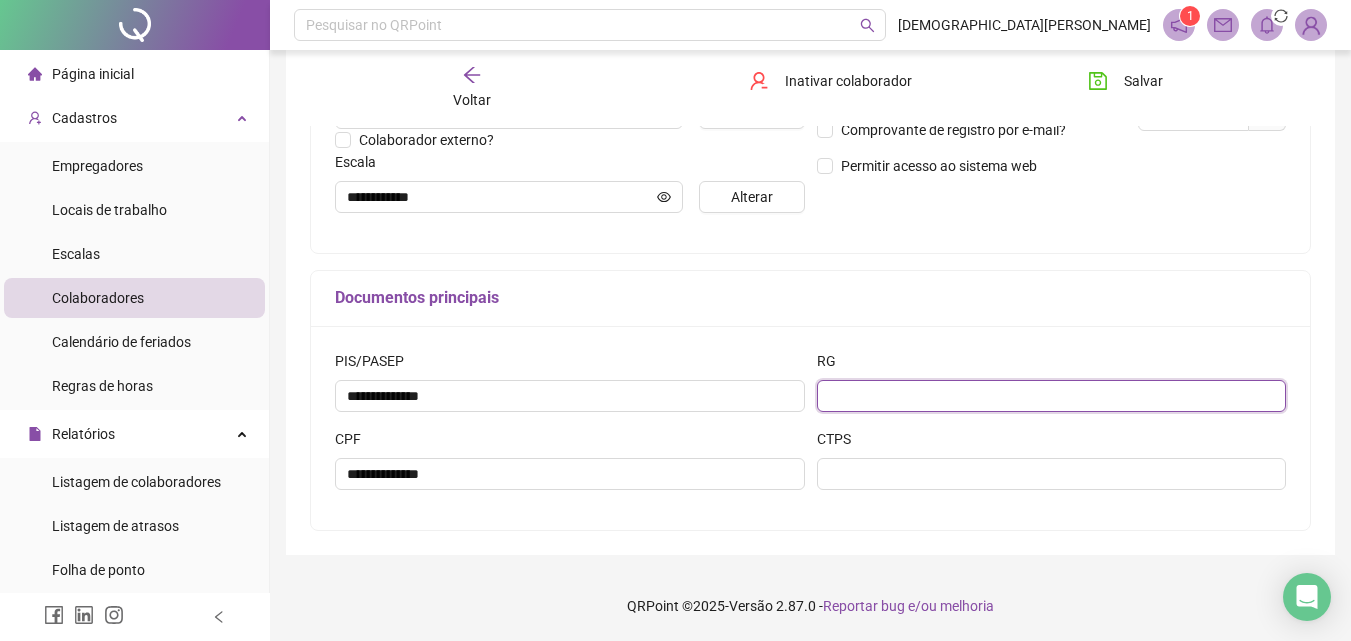 click at bounding box center [1052, 396] 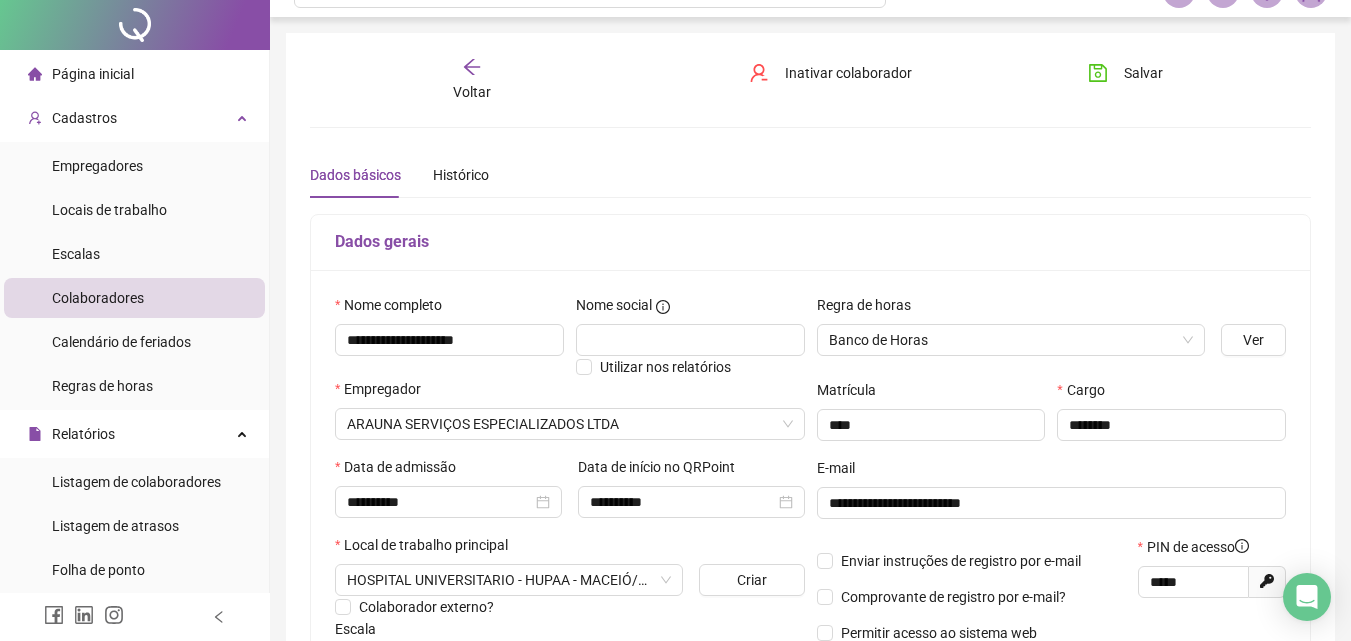 scroll, scrollTop: 0, scrollLeft: 0, axis: both 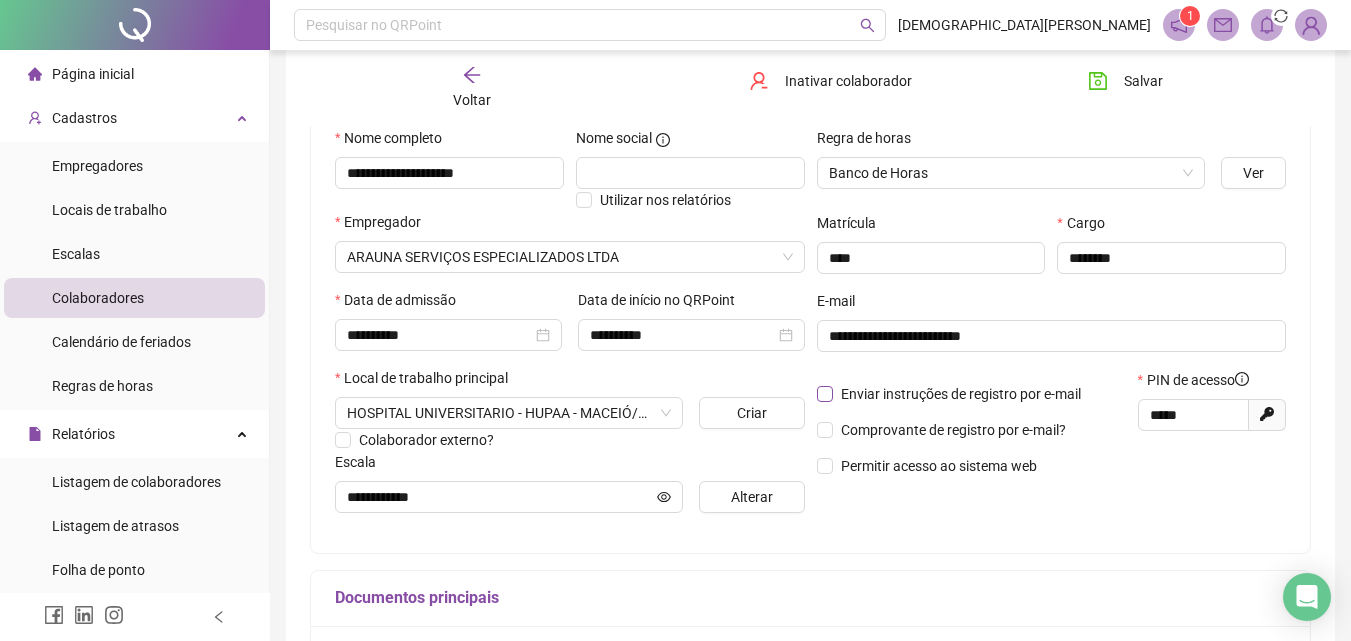 type on "********" 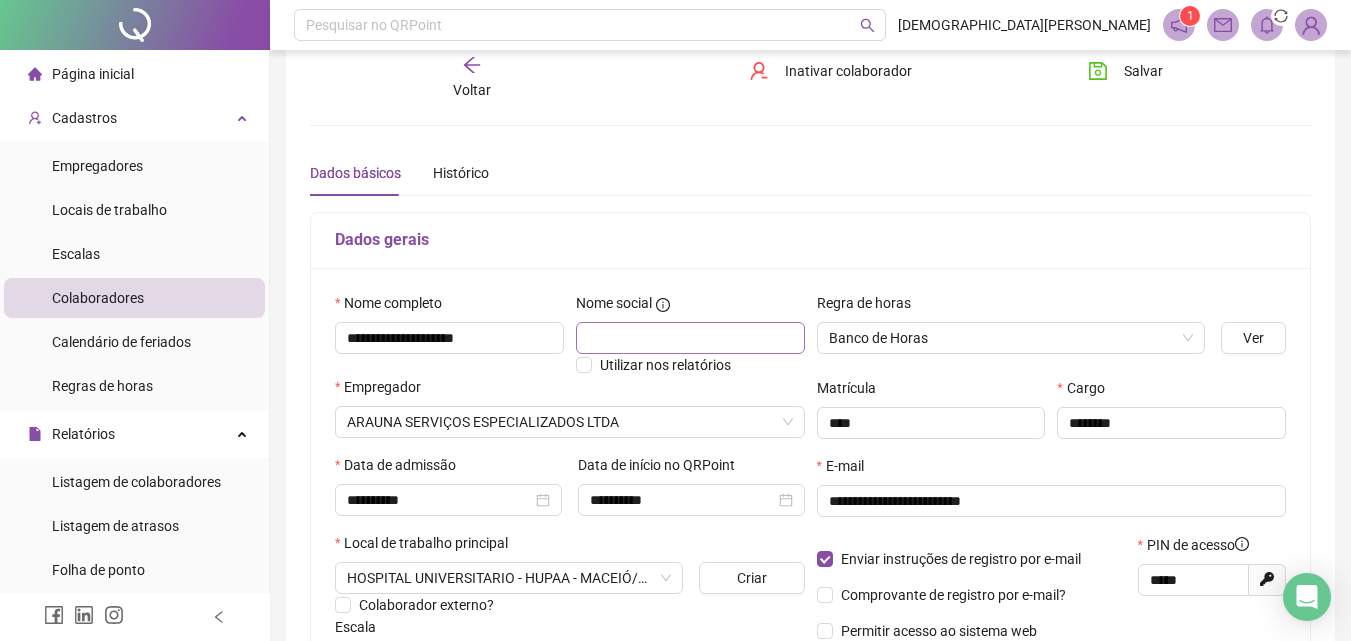scroll, scrollTop: 0, scrollLeft: 0, axis: both 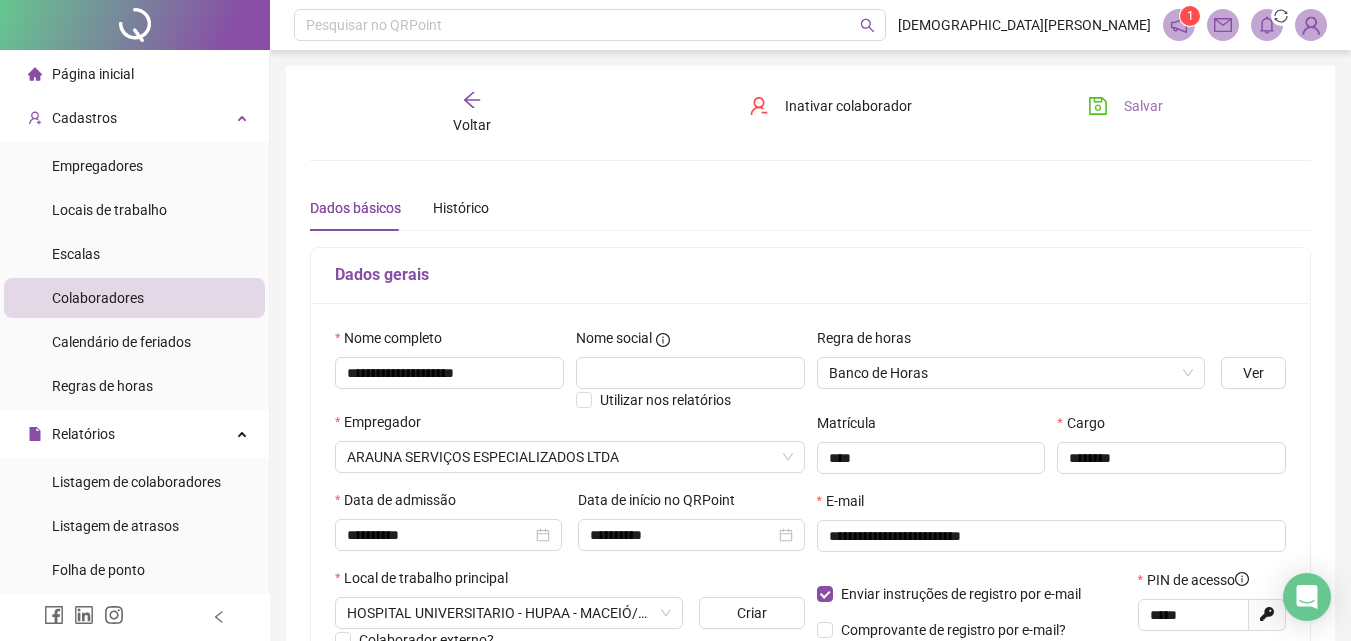 click on "Salvar" at bounding box center [1125, 106] 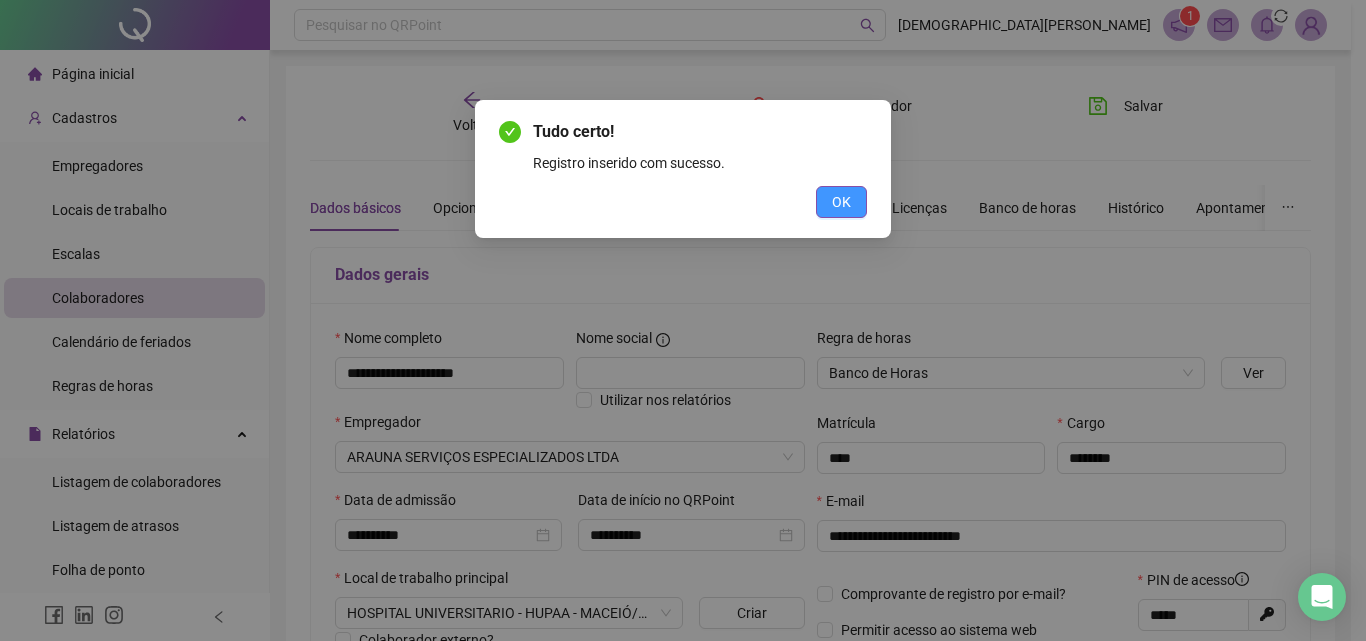 click on "OK" at bounding box center [841, 202] 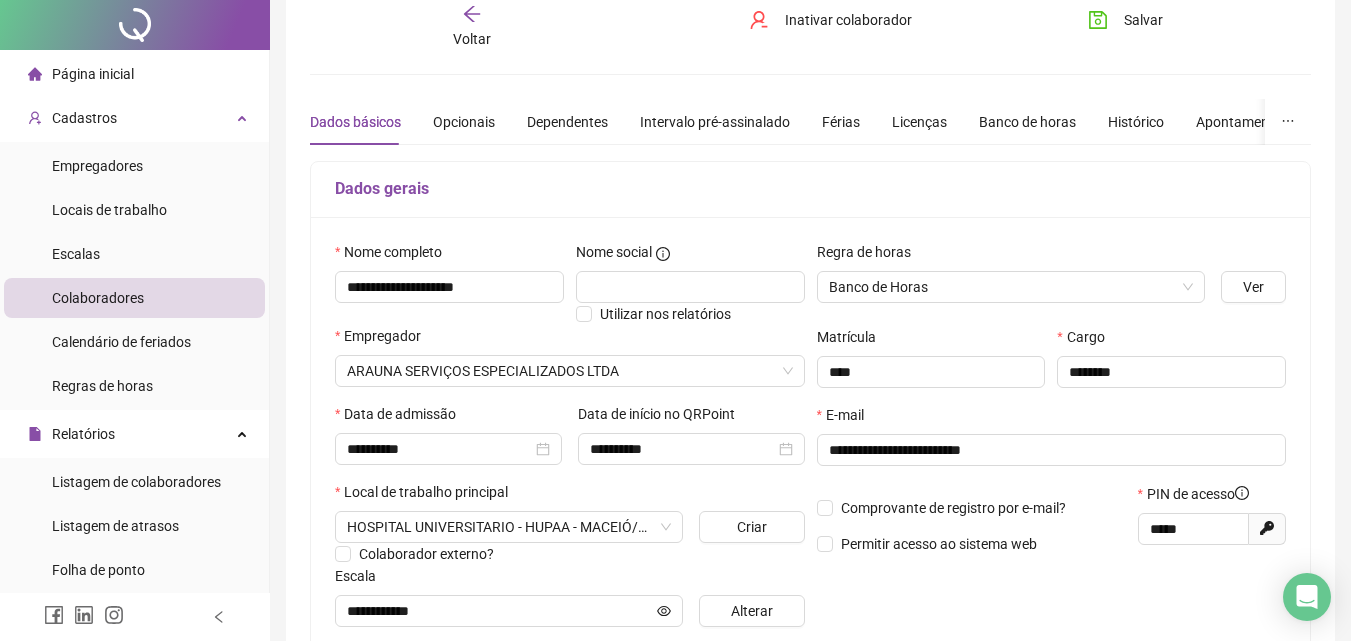scroll, scrollTop: 0, scrollLeft: 0, axis: both 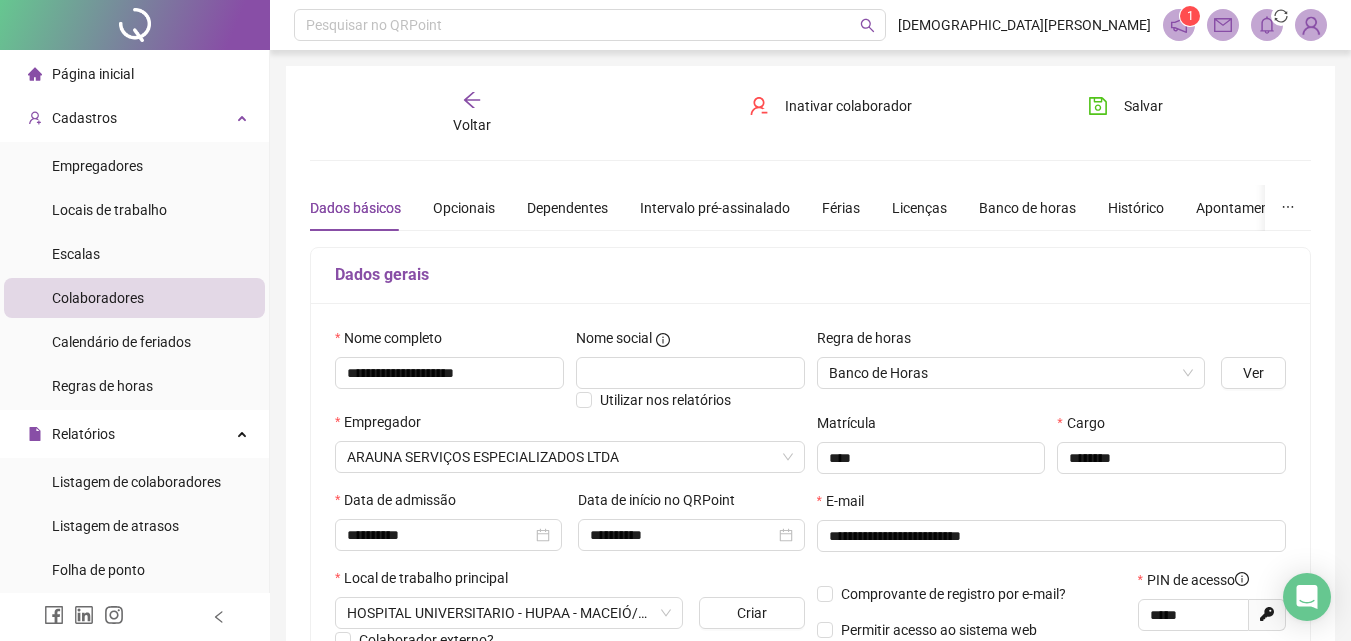 click on "Voltar" at bounding box center [472, 125] 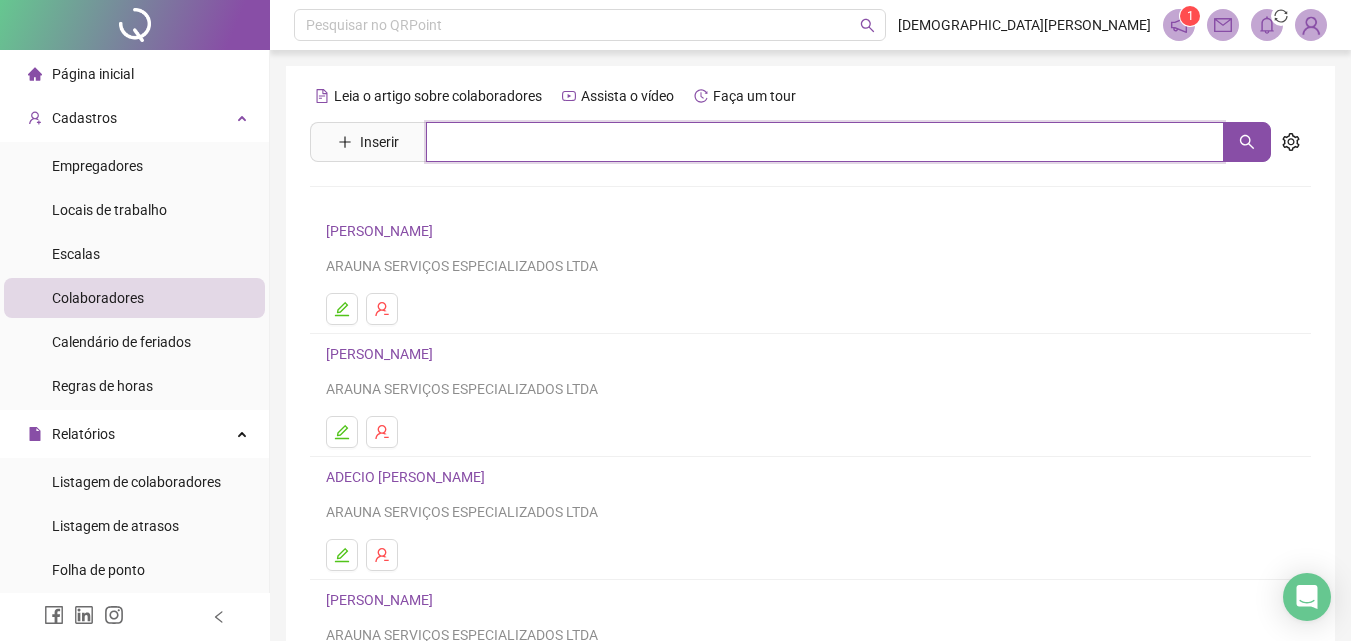 click at bounding box center [825, 142] 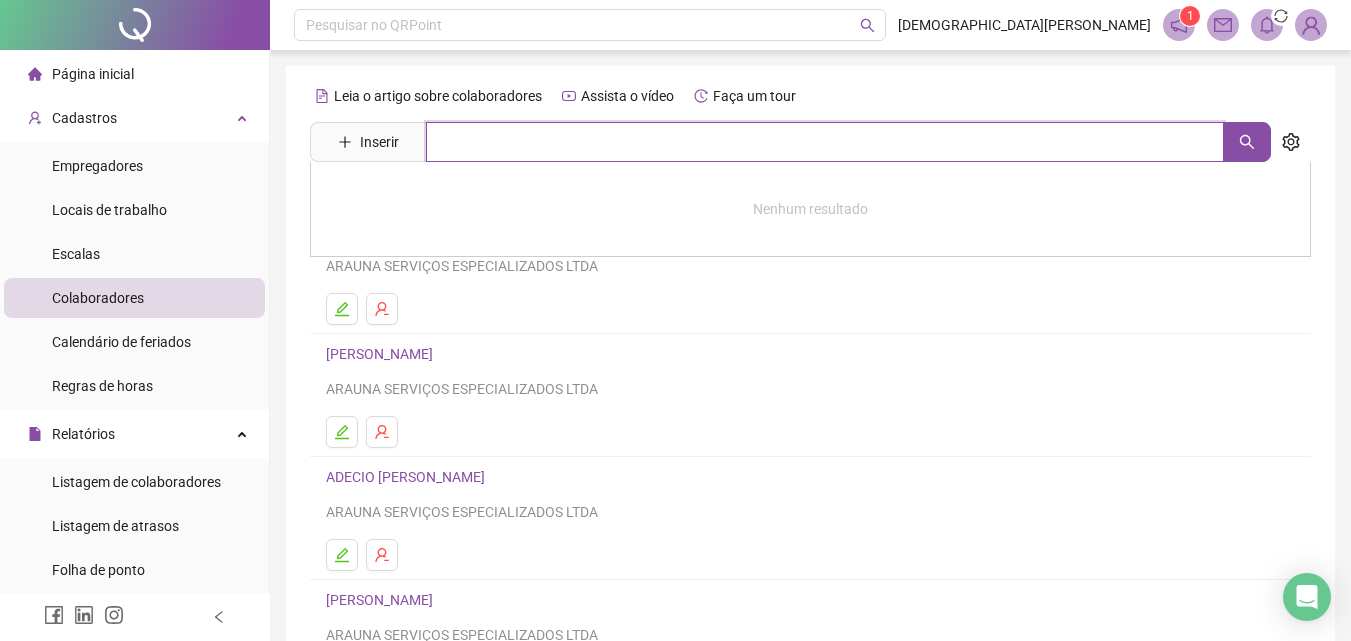 paste on "**********" 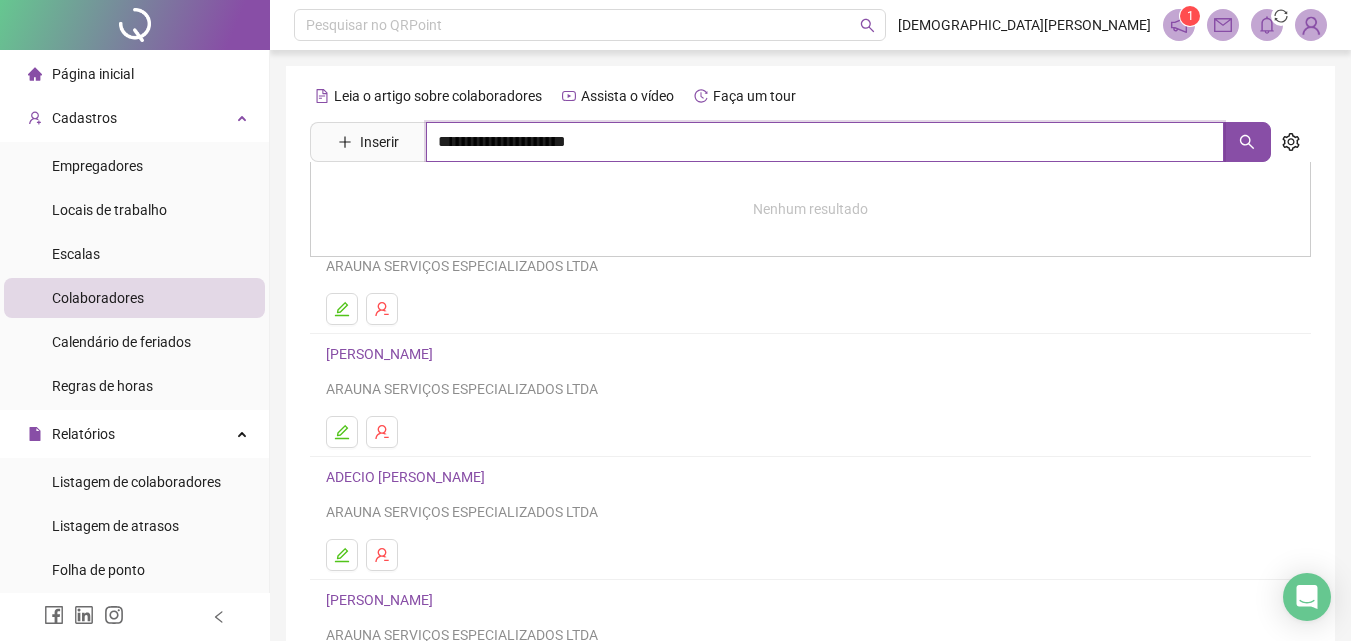 type on "**********" 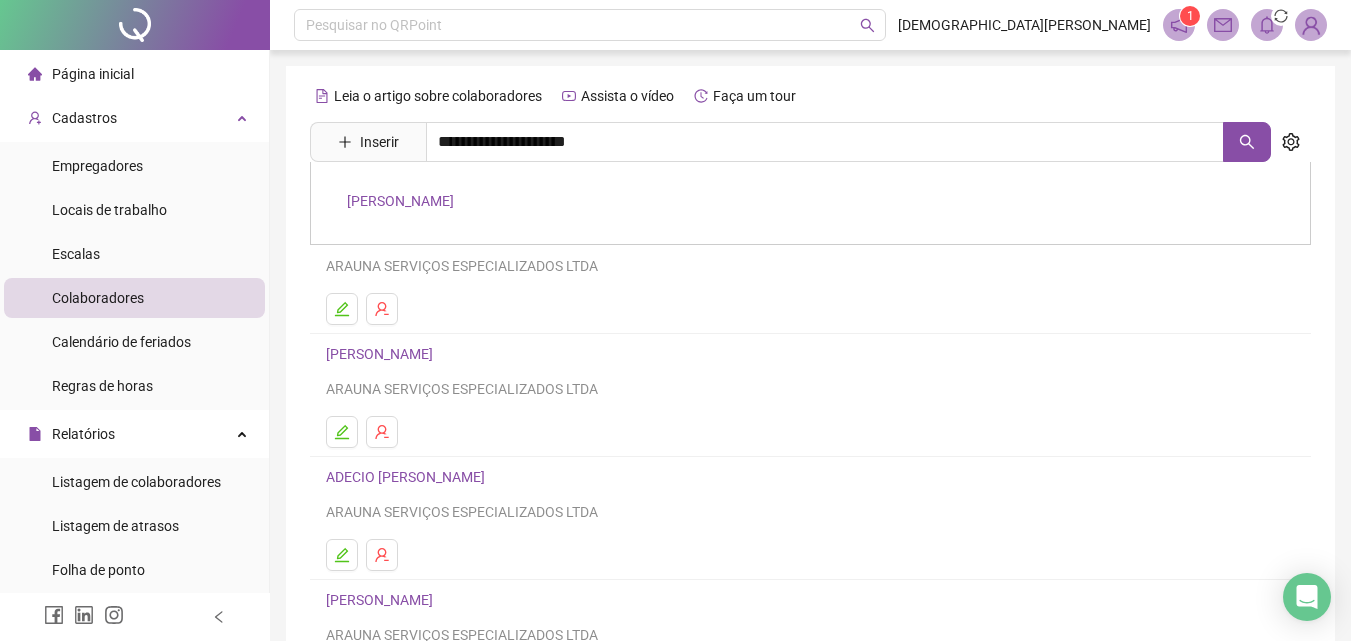 click on "[PERSON_NAME]" at bounding box center [400, 201] 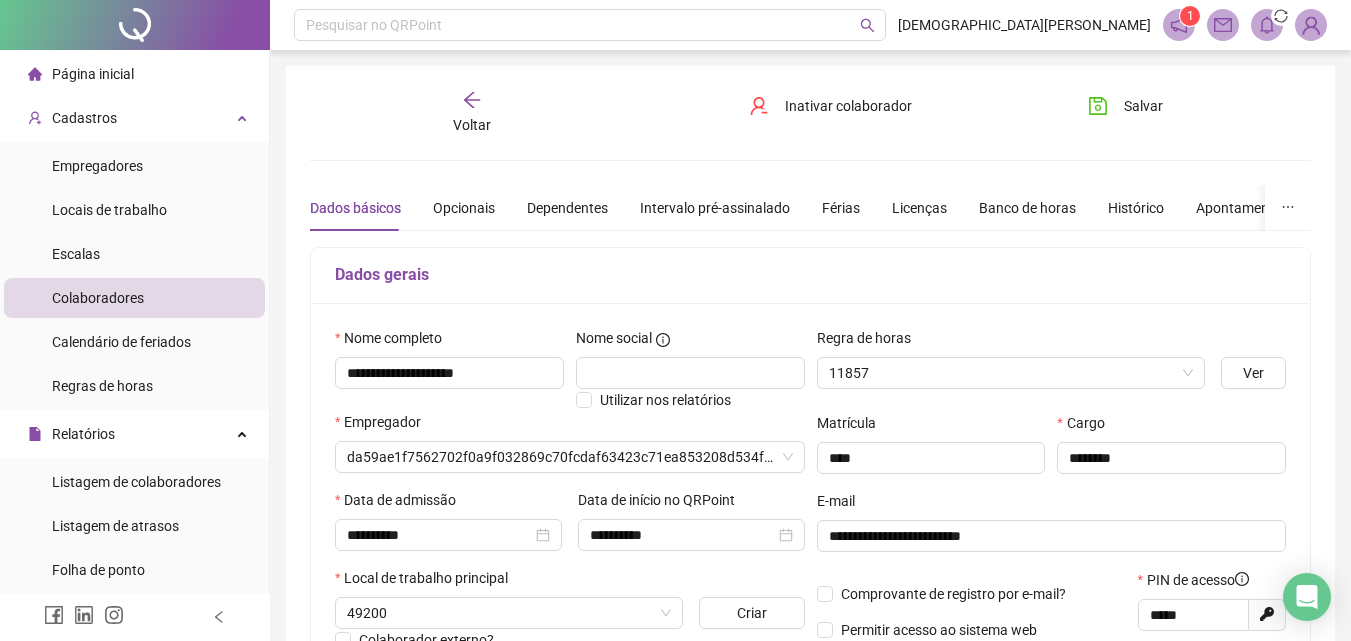 type on "**********" 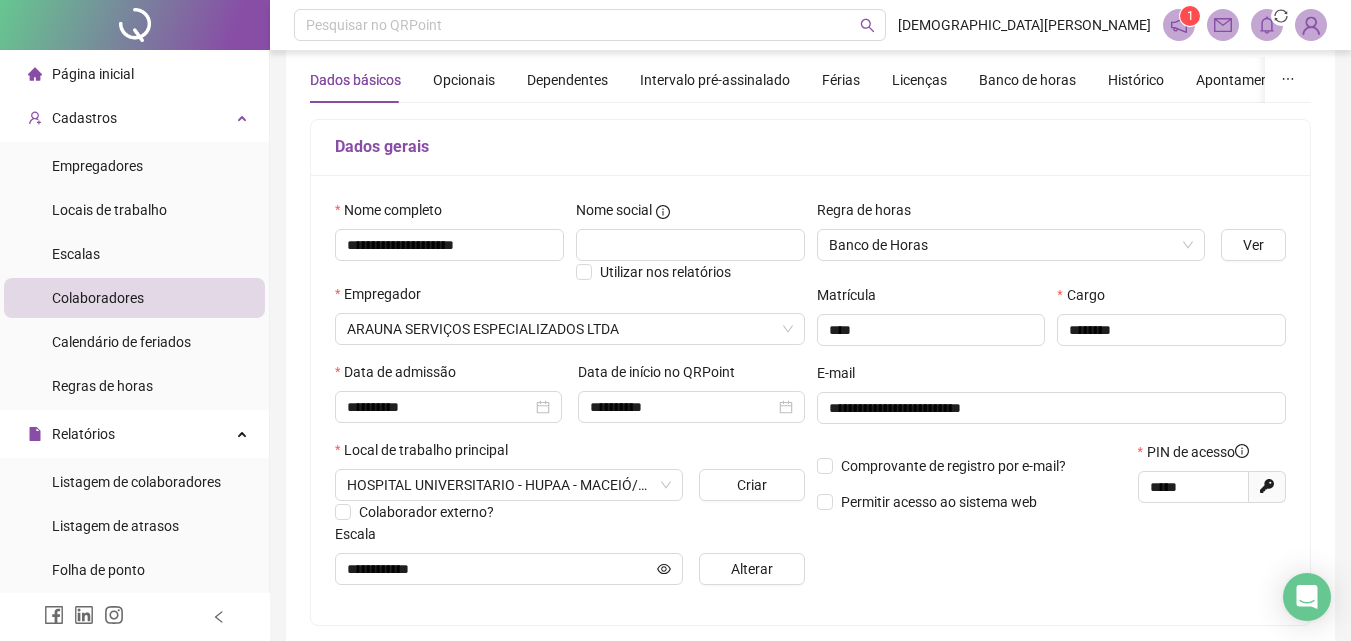 scroll, scrollTop: 0, scrollLeft: 0, axis: both 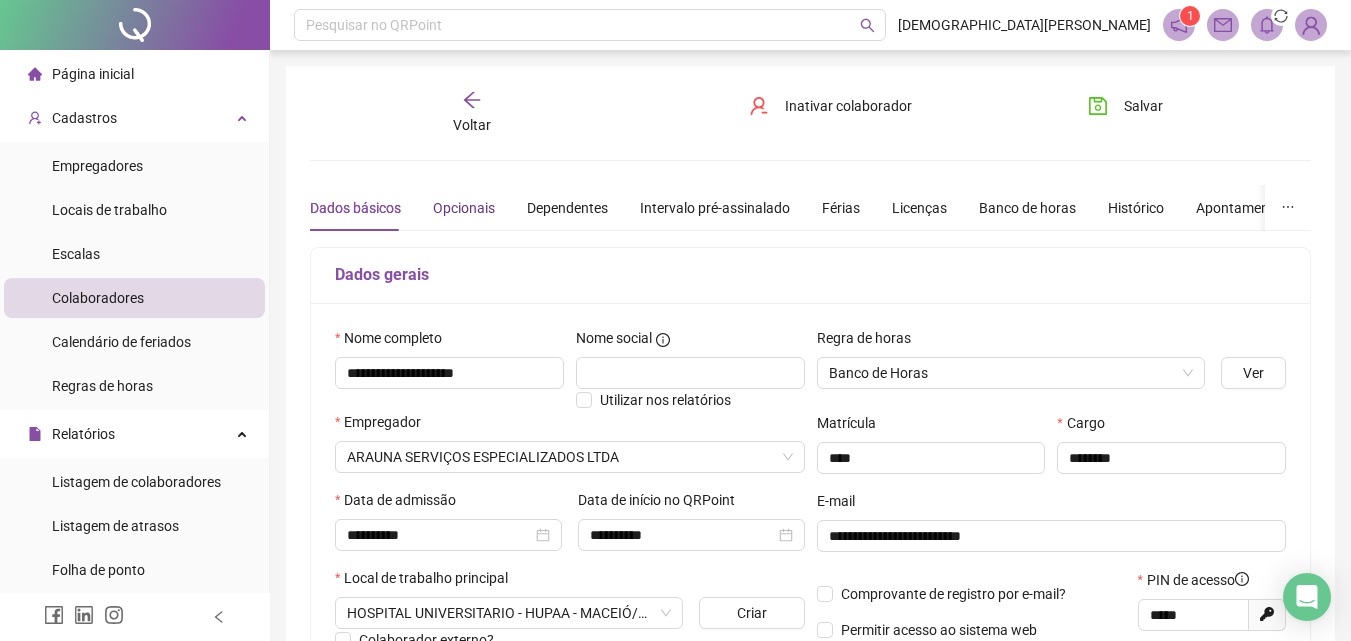 click on "Opcionais" at bounding box center (464, 208) 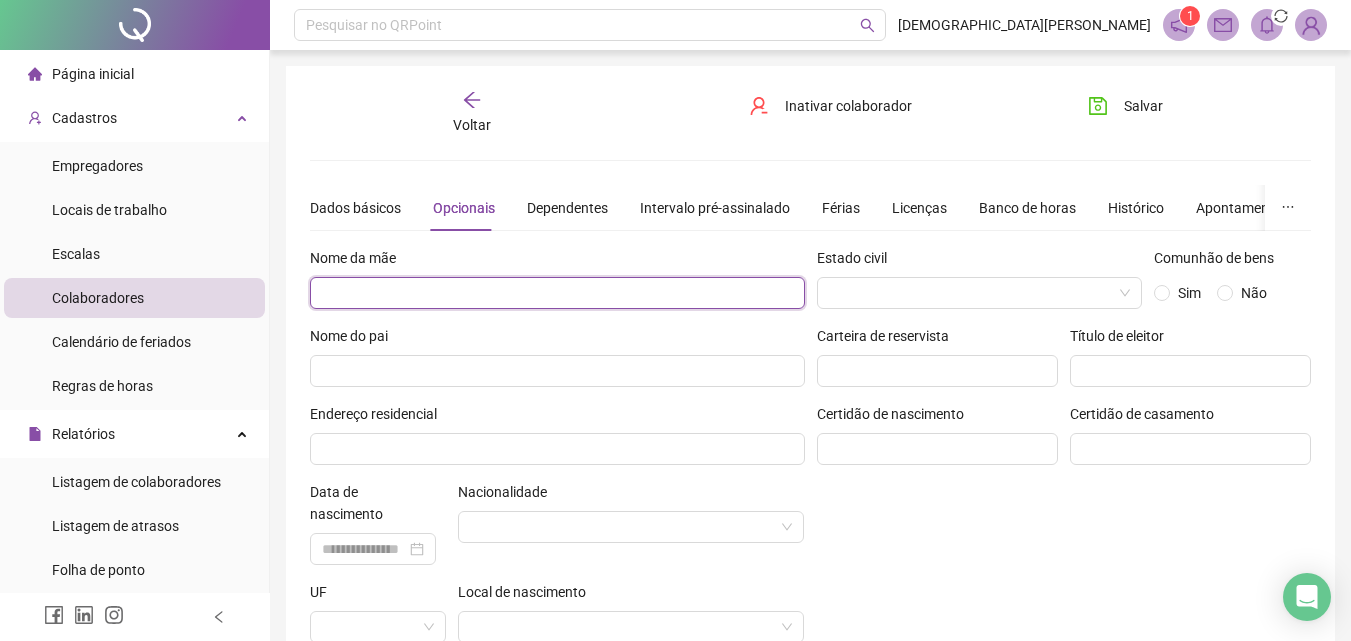 click at bounding box center [557, 293] 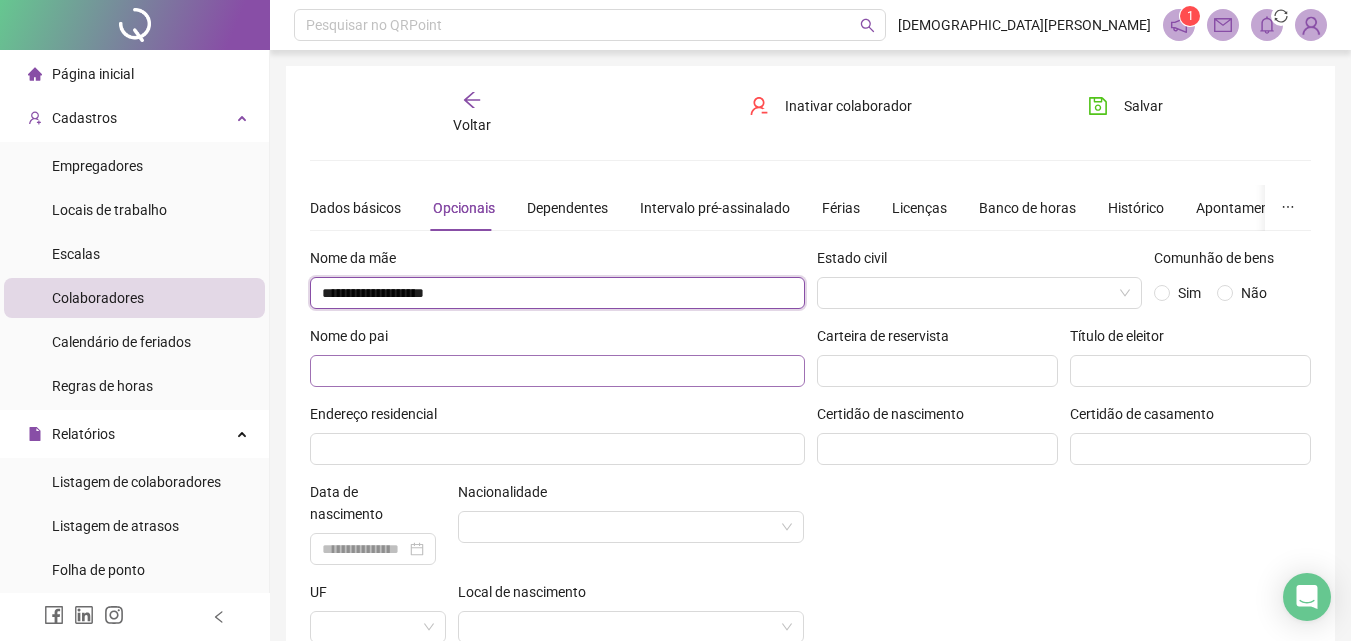 type on "**********" 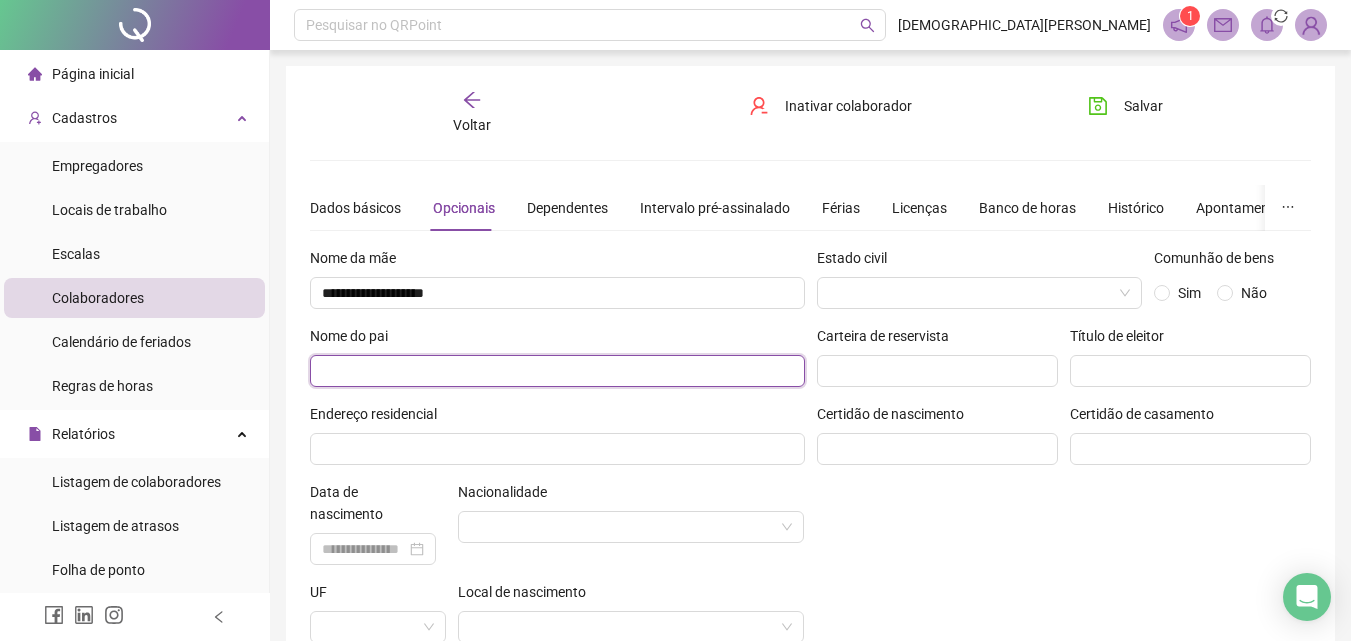 click at bounding box center (557, 371) 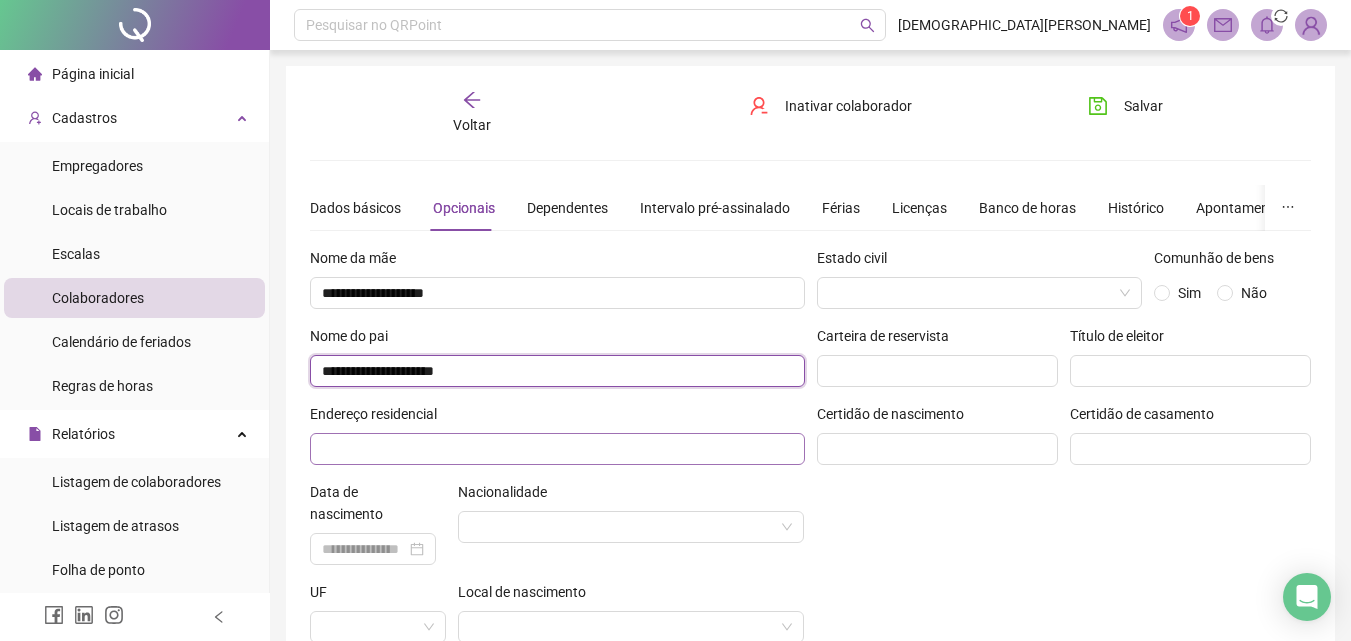 type on "**********" 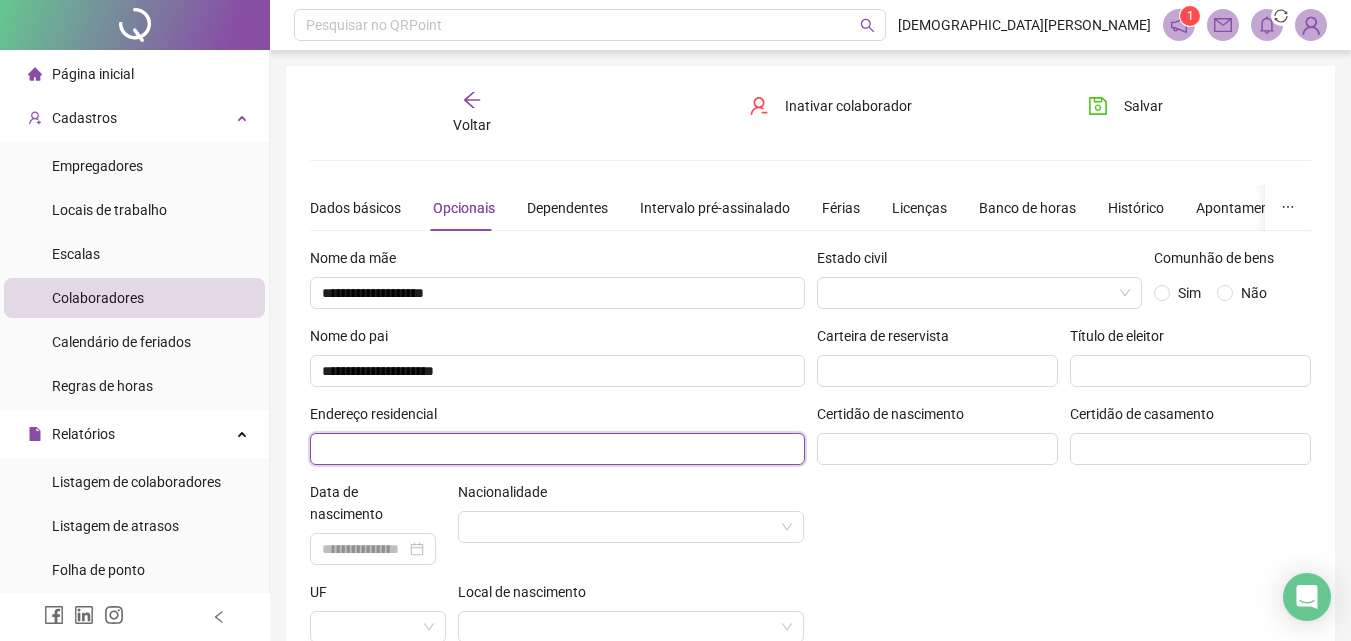 click at bounding box center [557, 449] 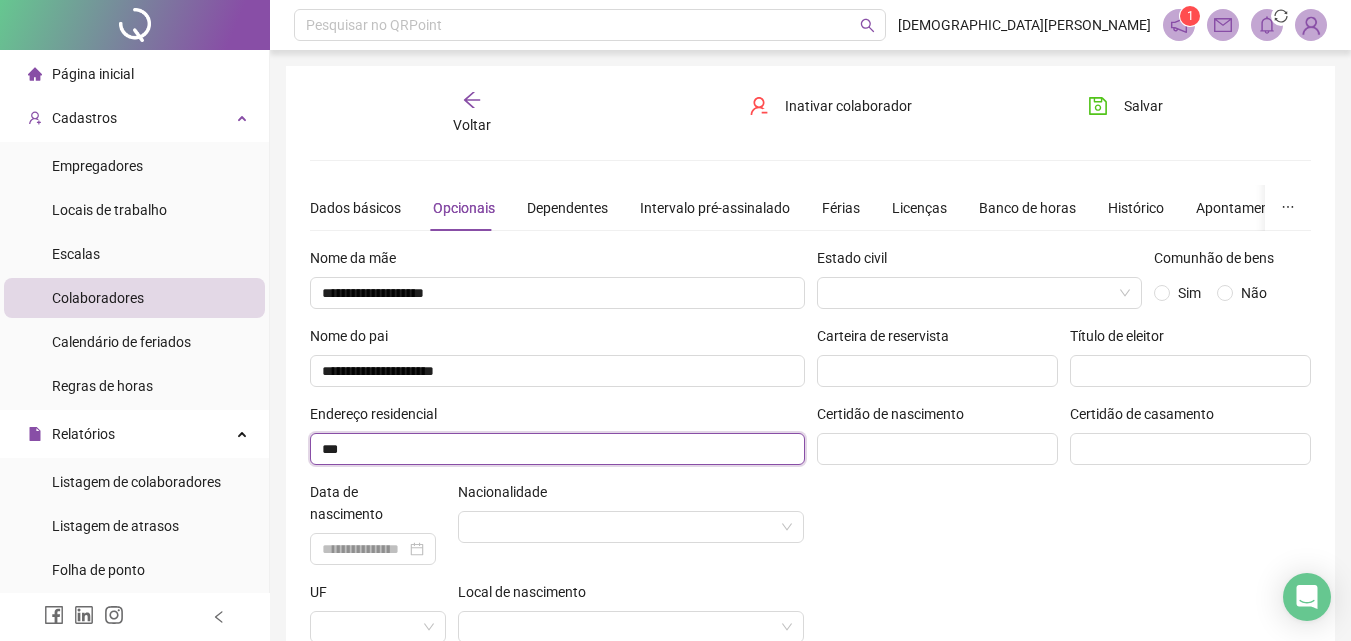 paste on "**********" 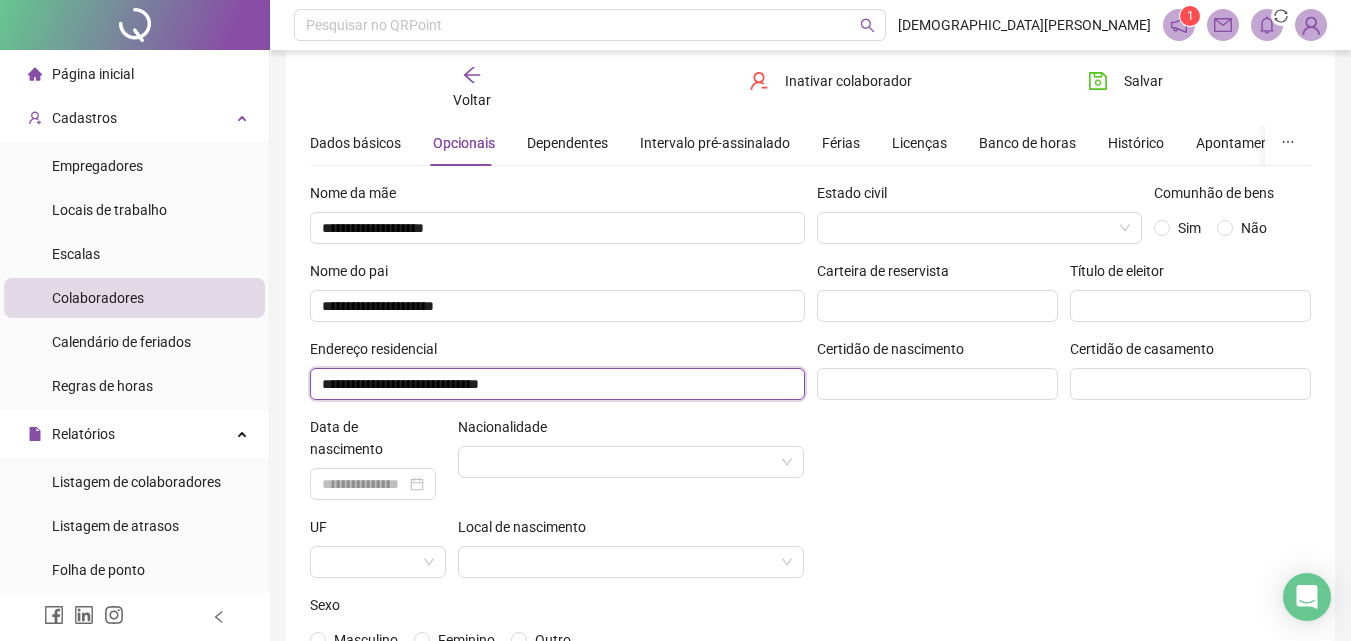 scroll, scrollTop: 100, scrollLeft: 0, axis: vertical 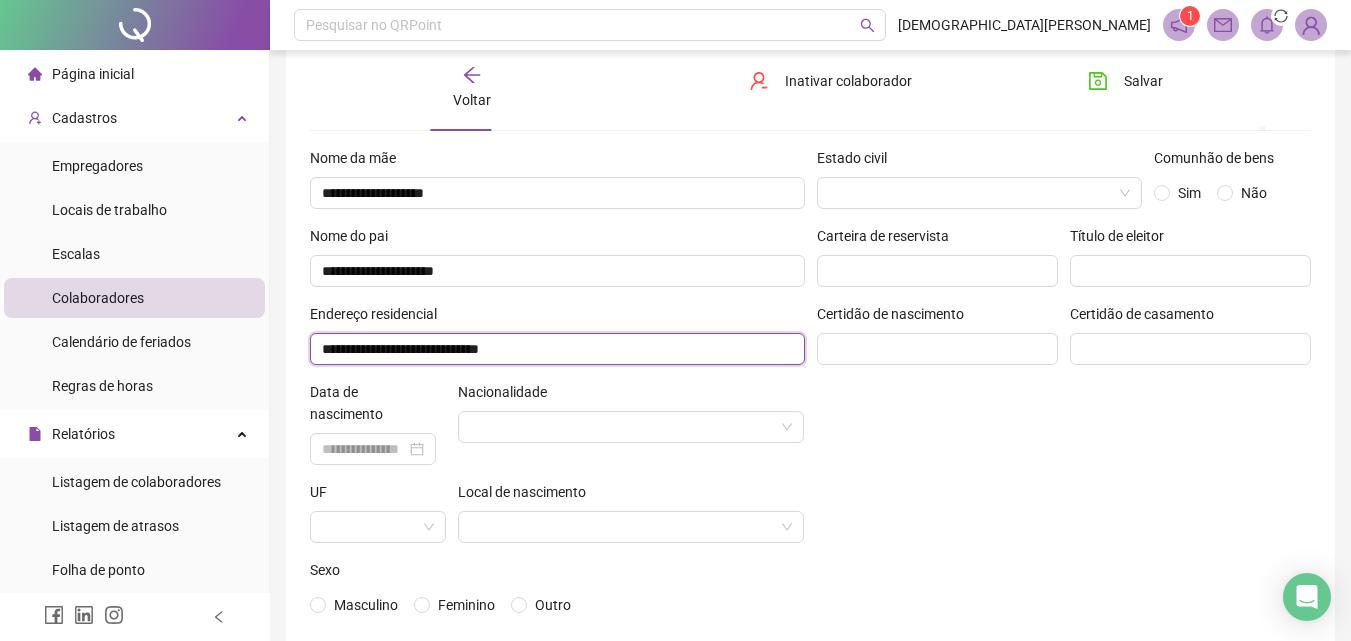 type on "**********" 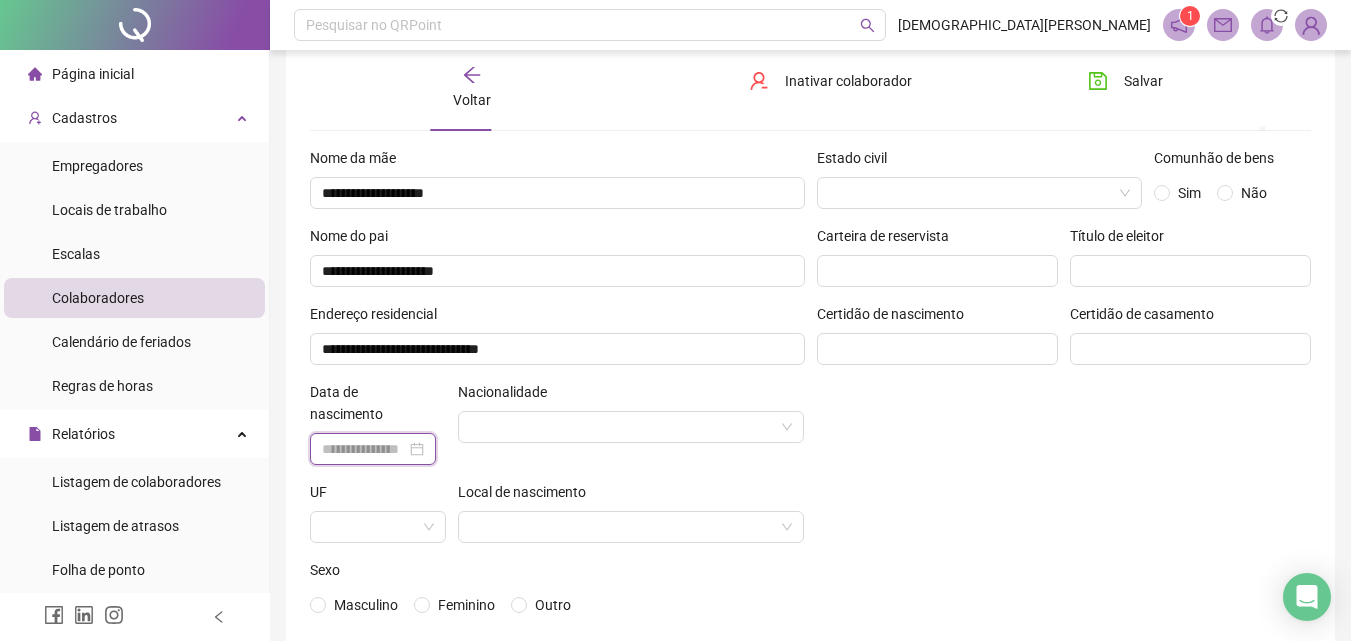 click at bounding box center (364, 449) 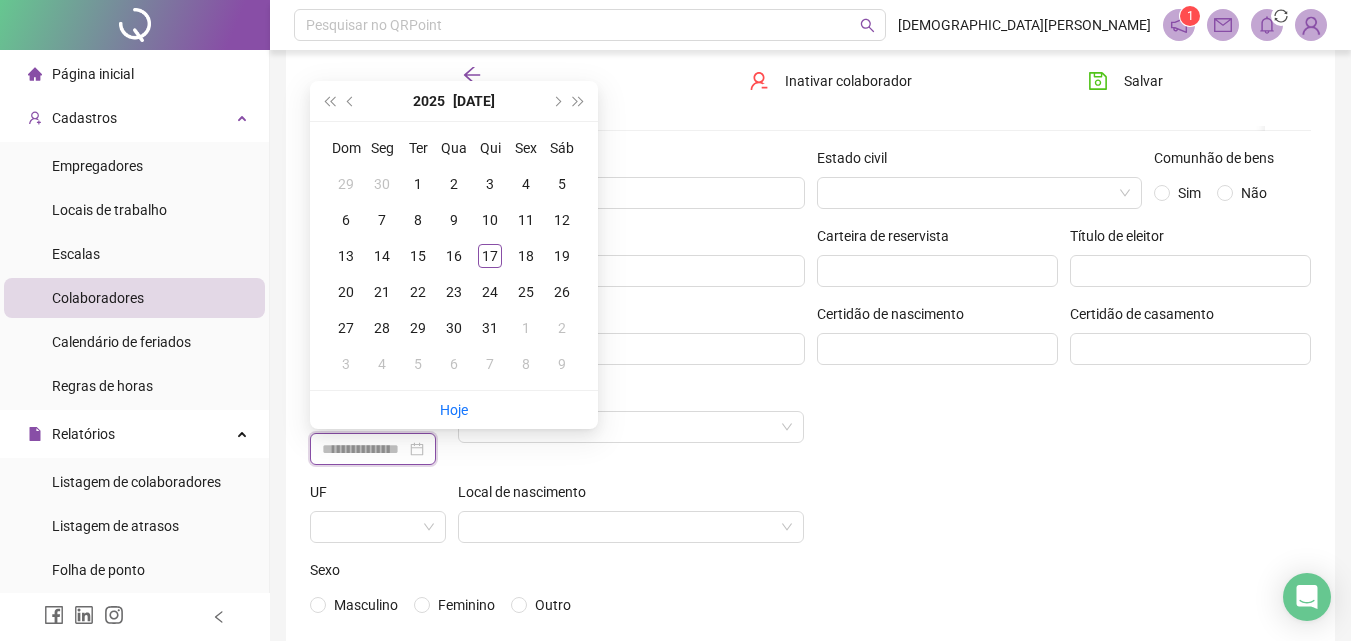 paste on "**********" 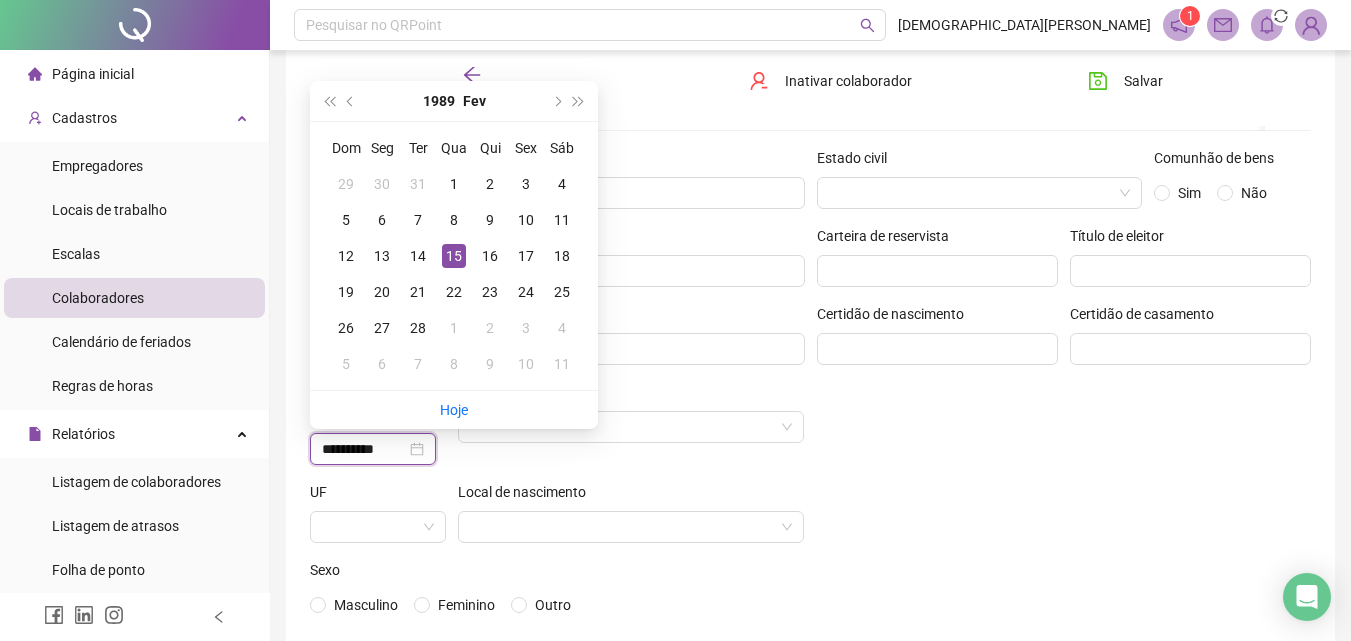 type on "**********" 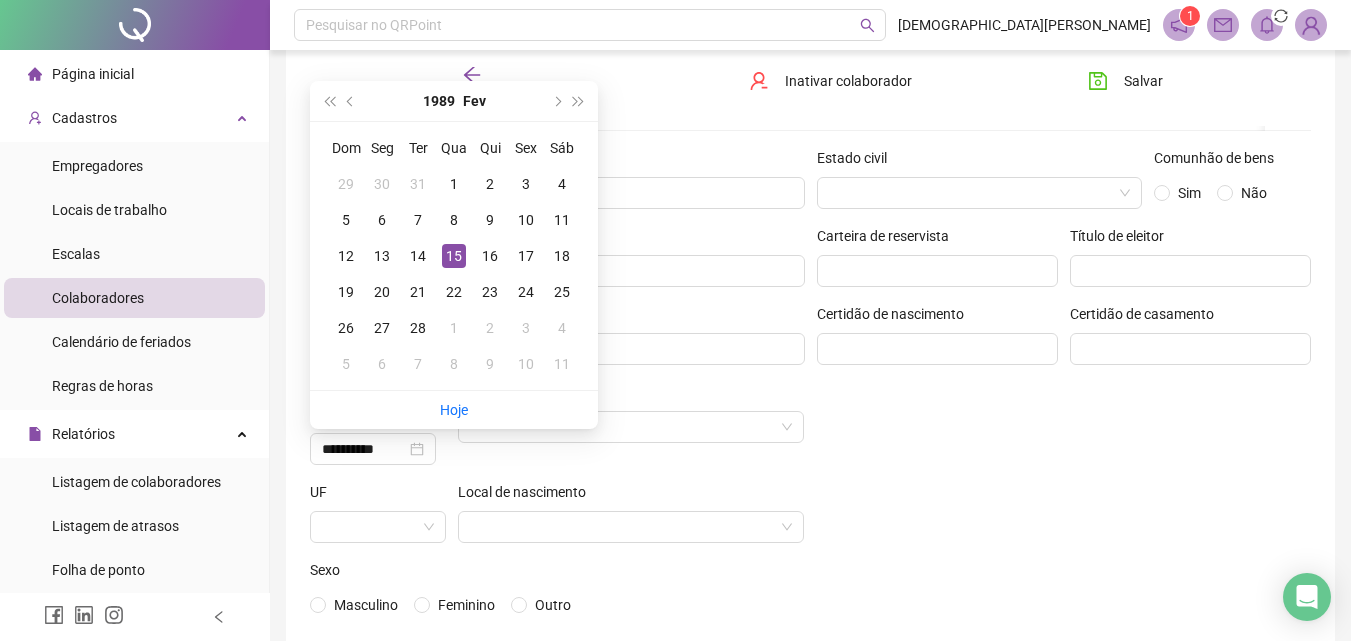 click on "Nacionalidade" at bounding box center [631, 431] 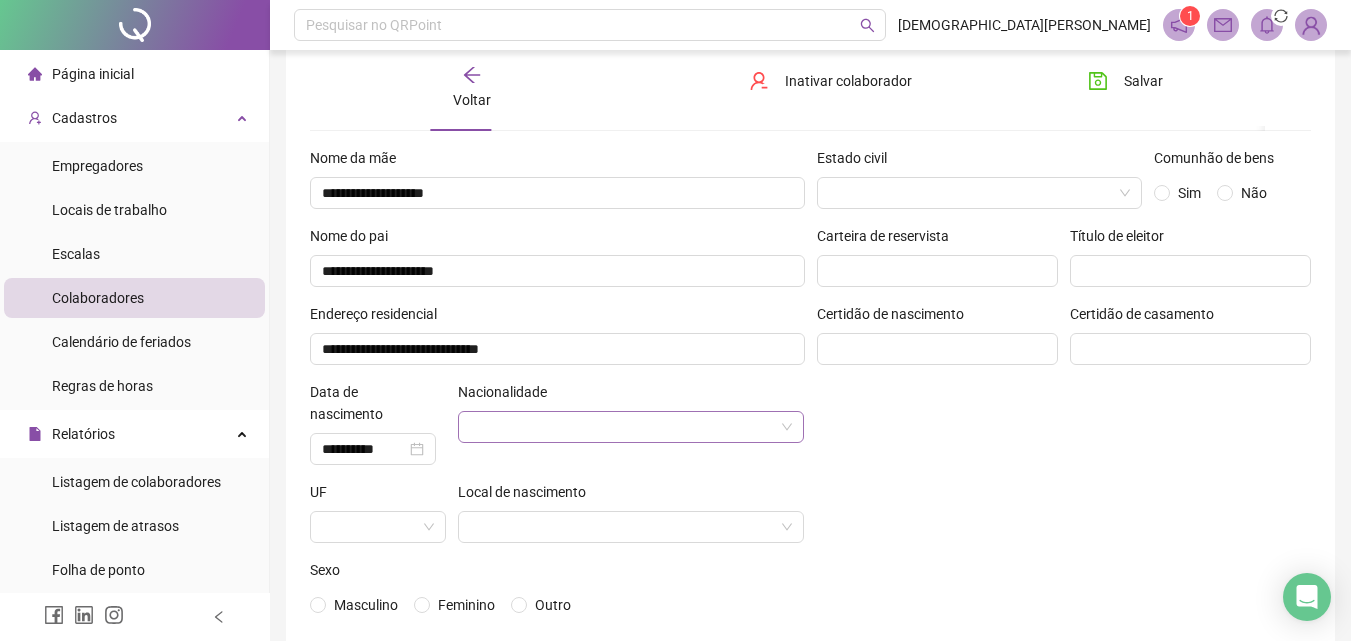 click at bounding box center (625, 427) 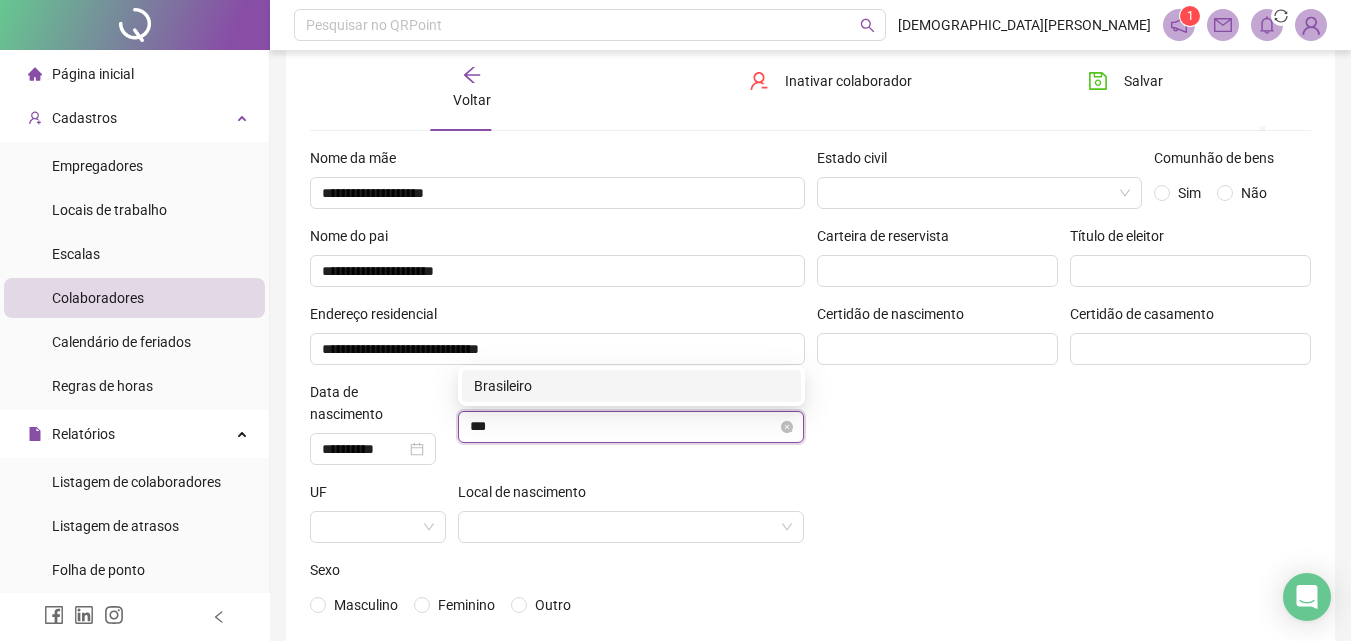 type on "****" 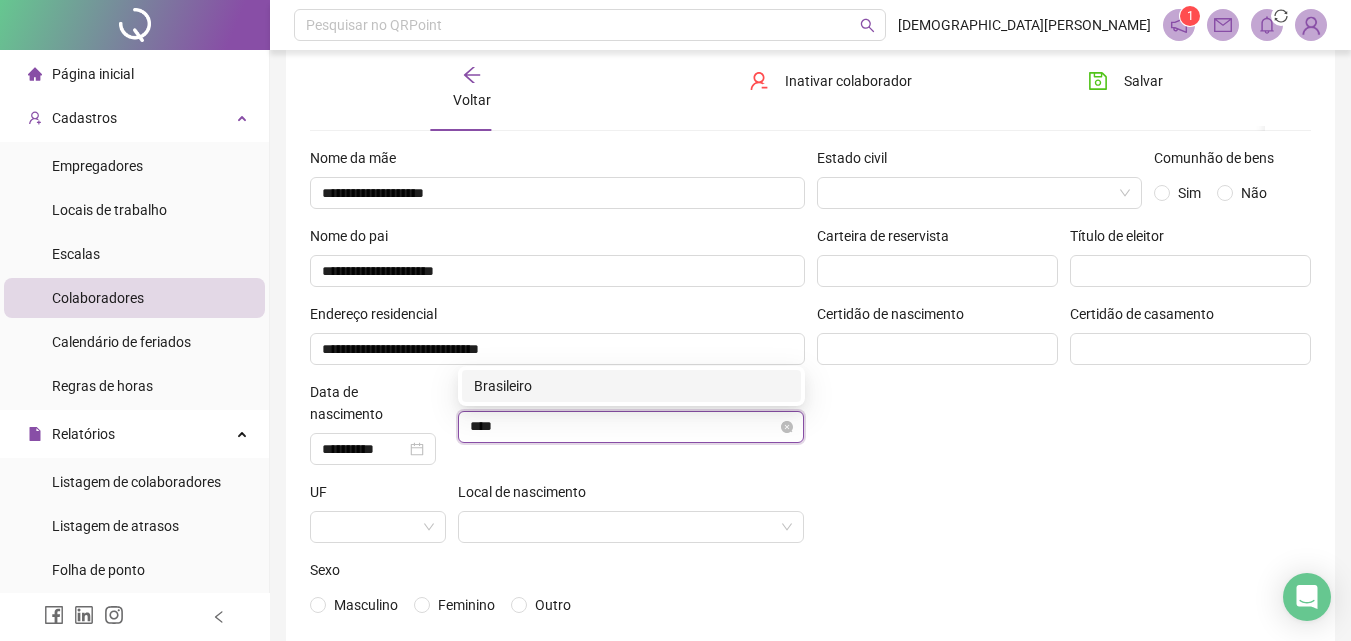 type 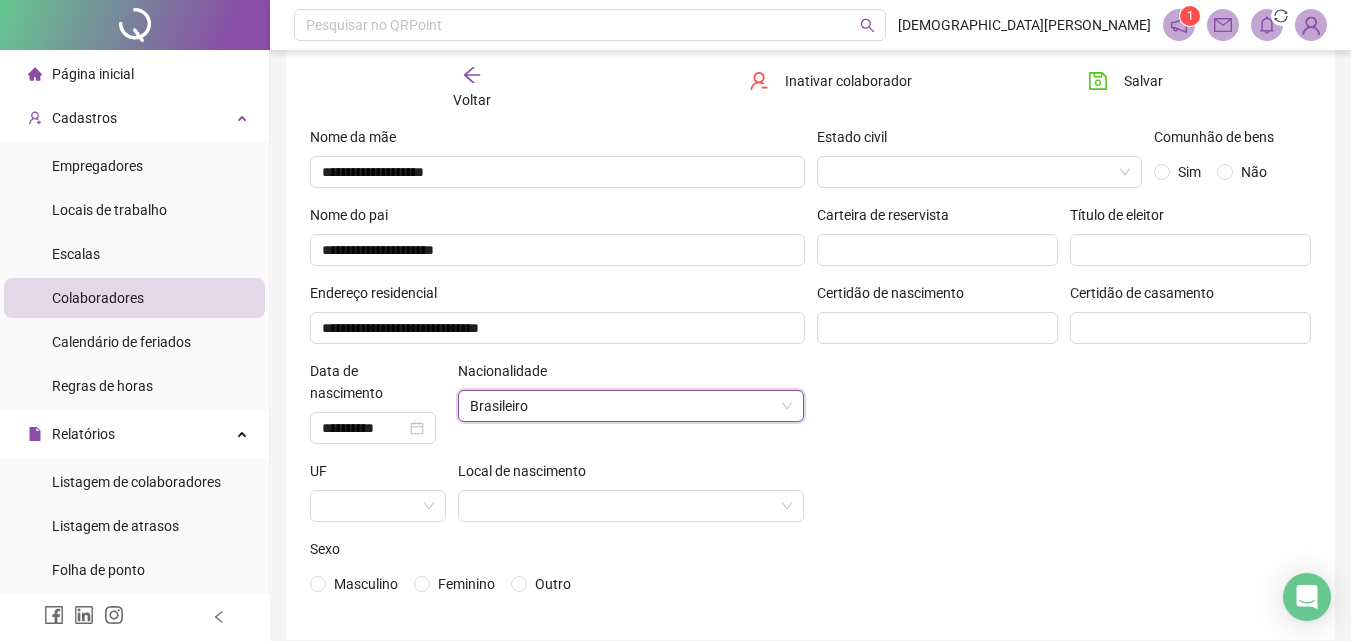 scroll, scrollTop: 206, scrollLeft: 0, axis: vertical 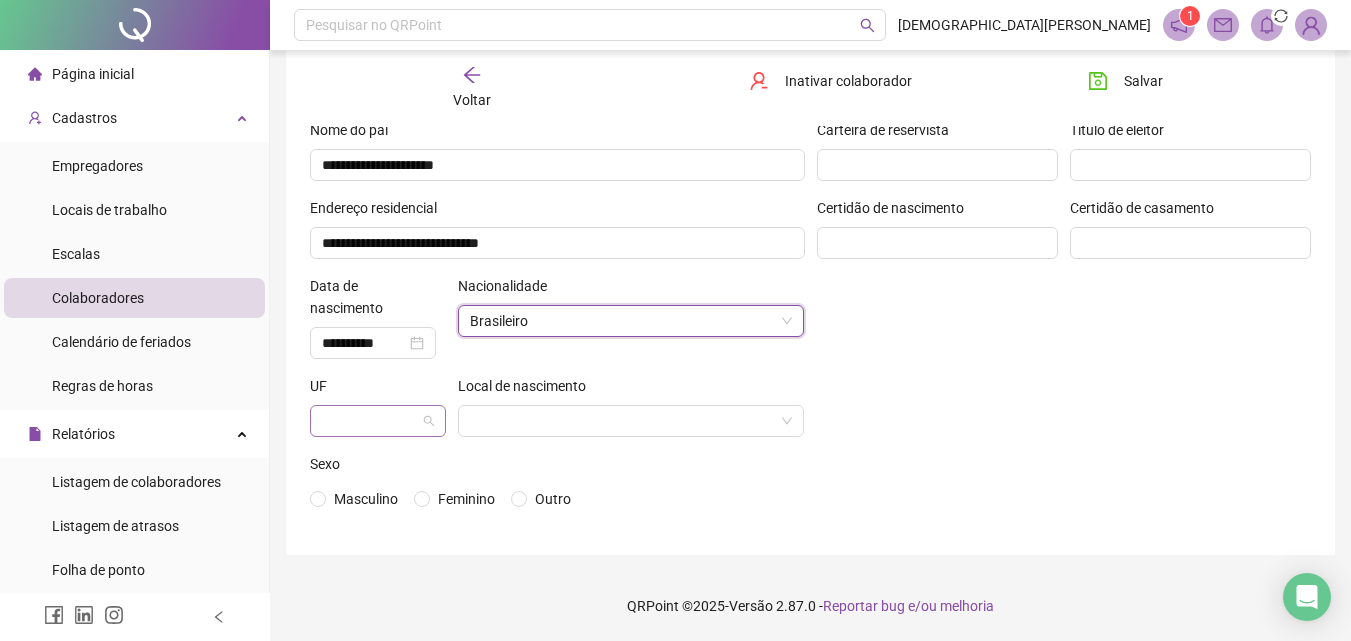 click at bounding box center [372, 421] 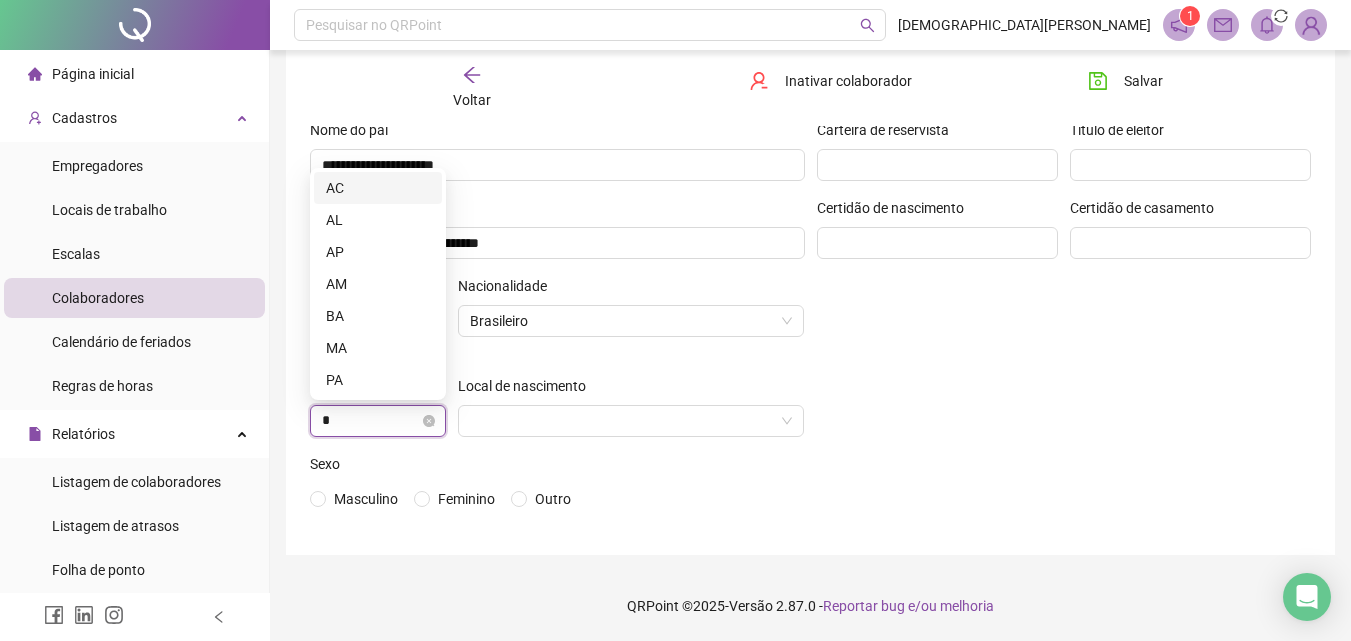type on "**" 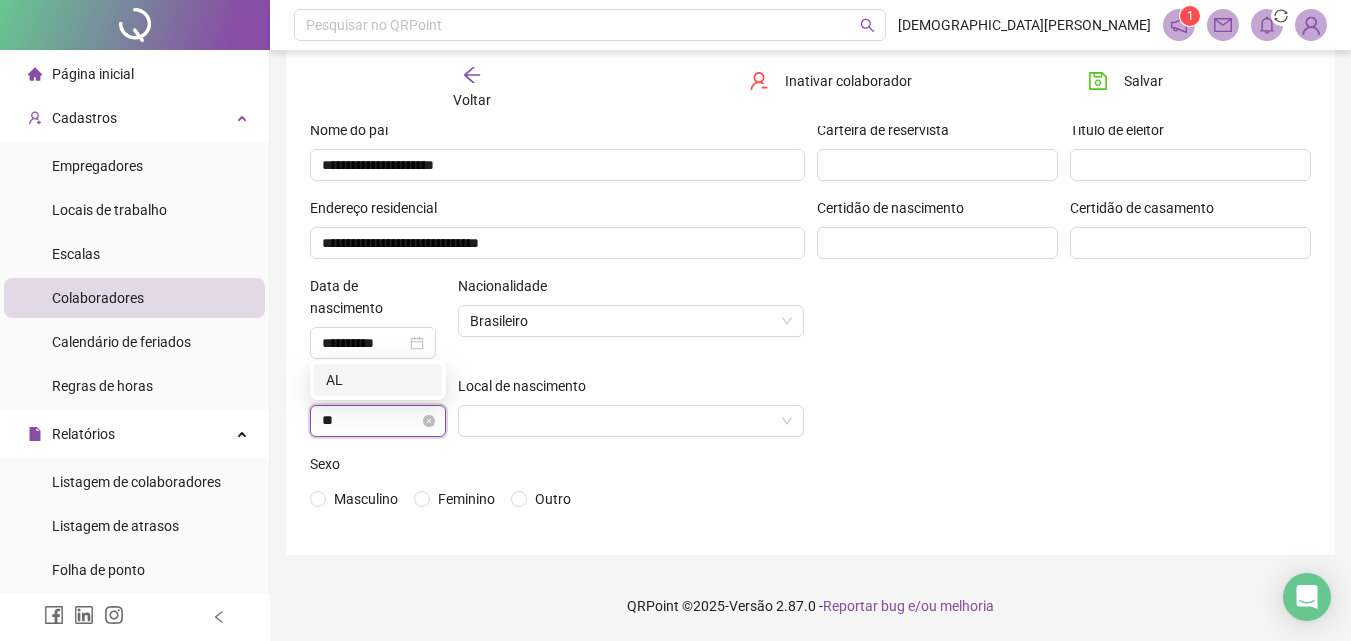 type 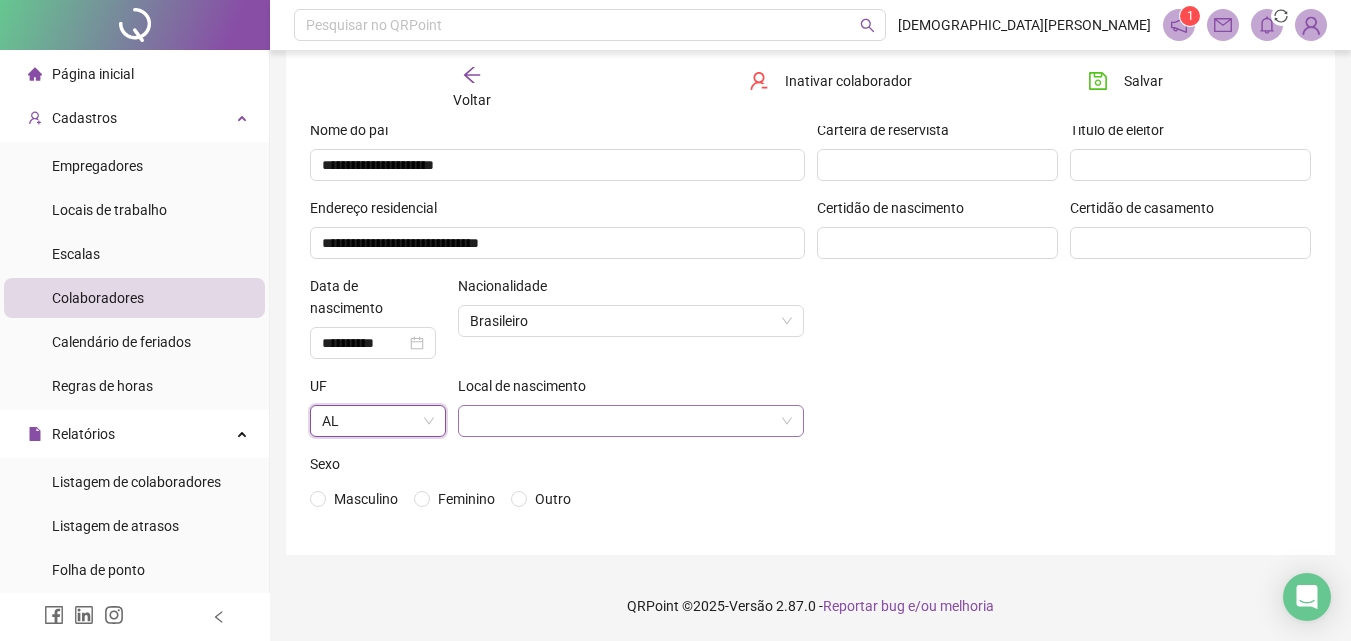 click at bounding box center (625, 421) 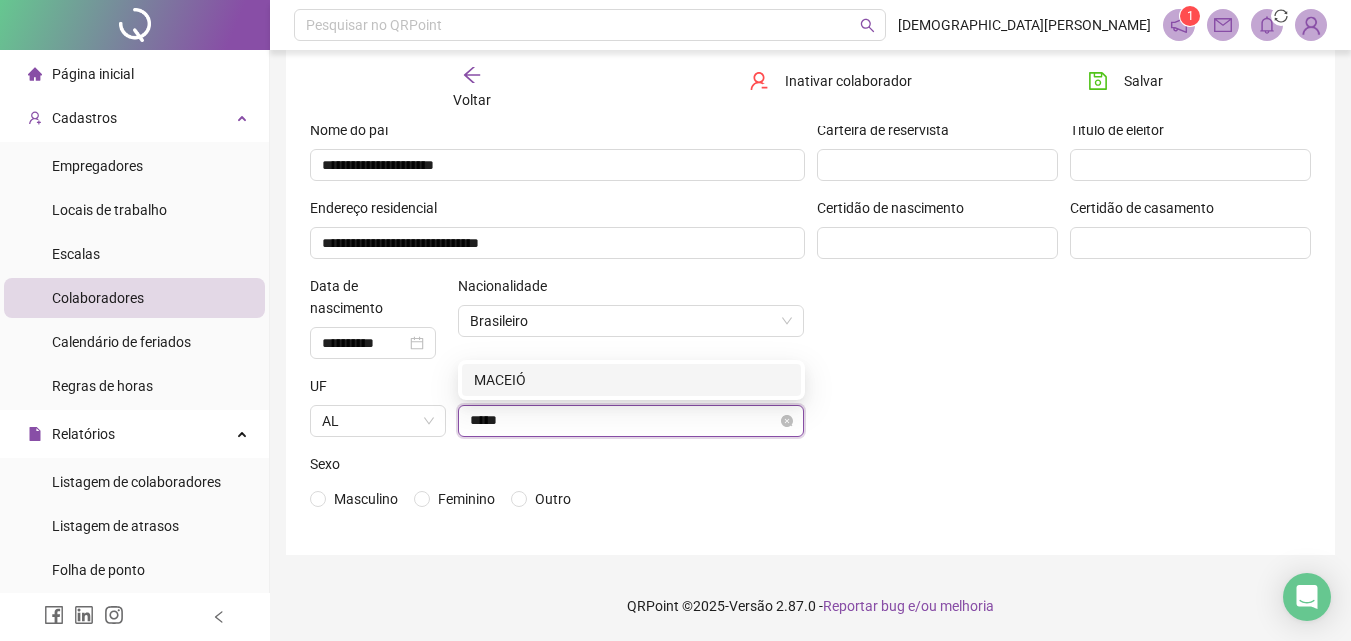 type on "******" 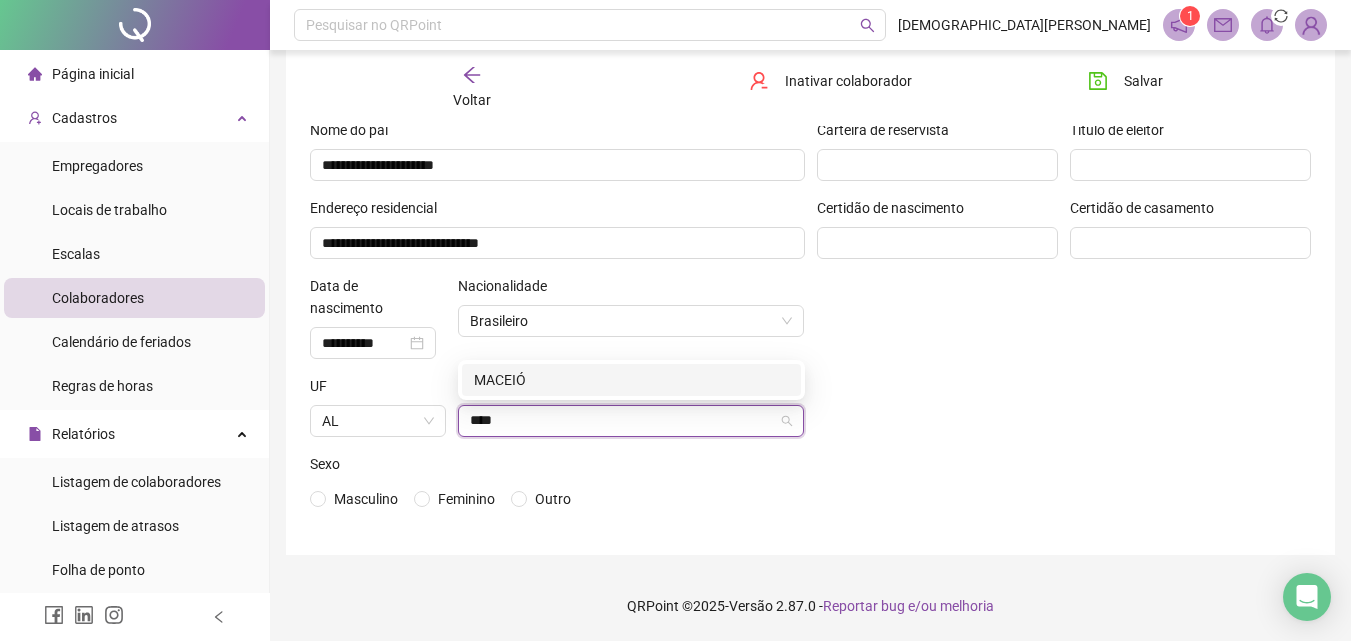 type on "****" 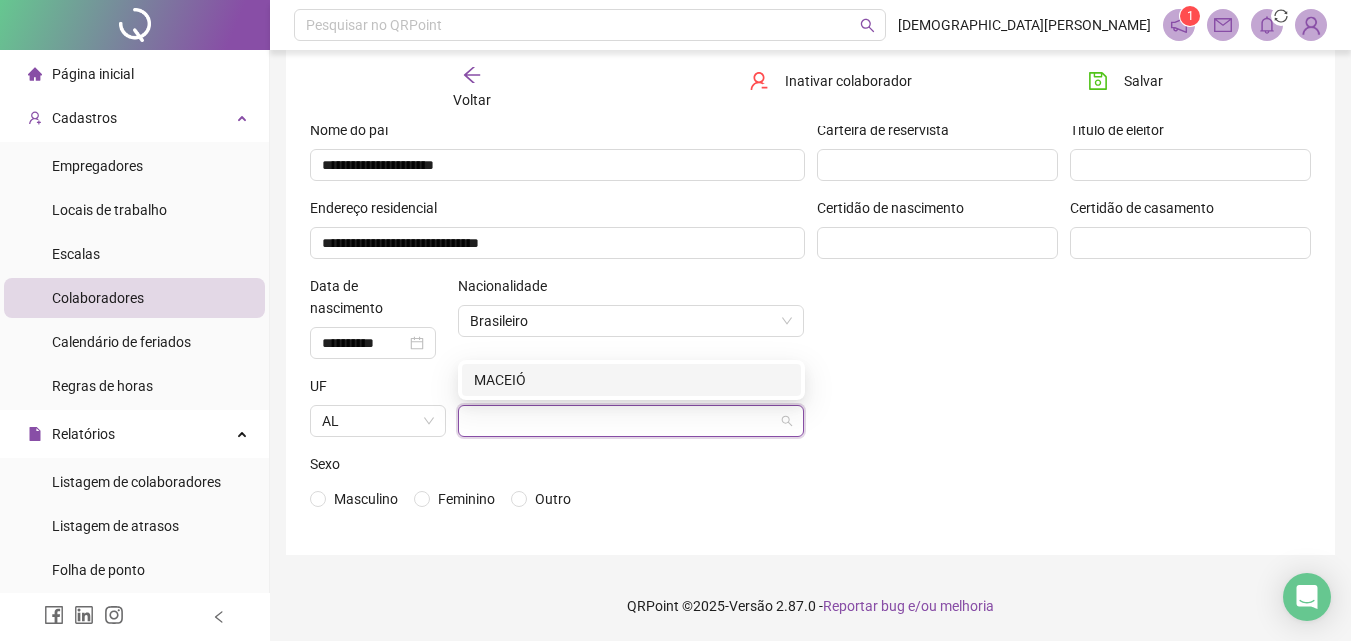 click on "Local de nascimento" at bounding box center (631, 390) 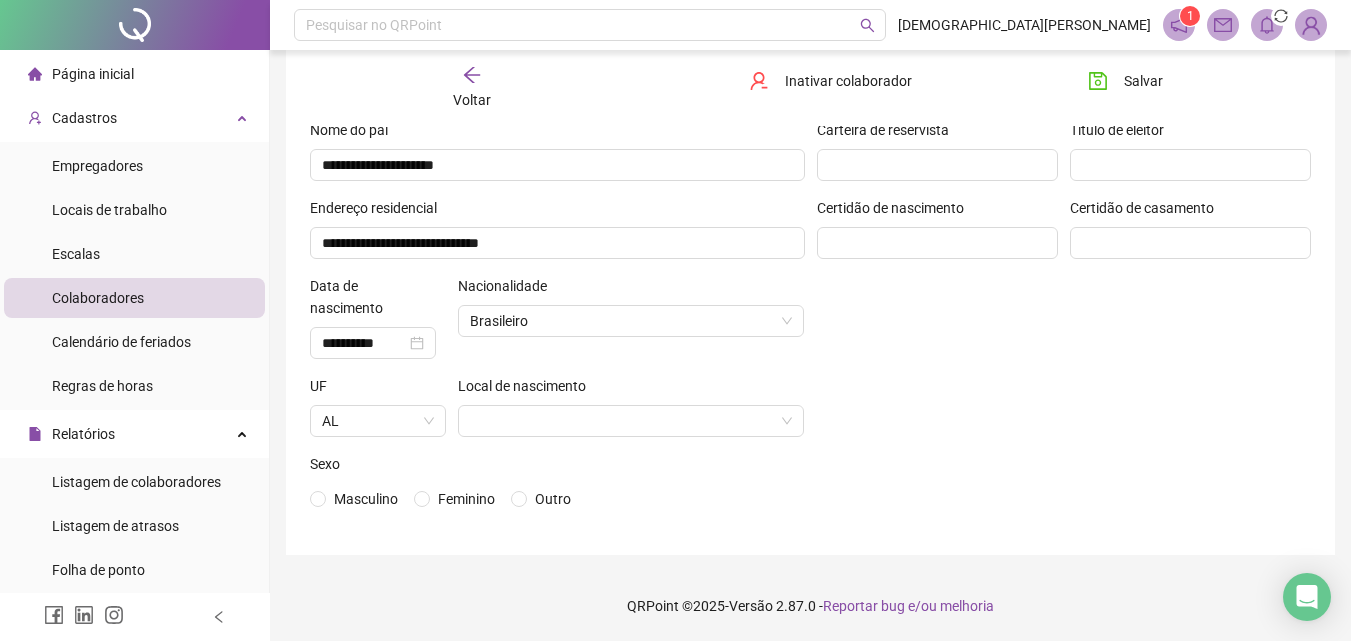 click on "Local de nascimento" at bounding box center [631, 414] 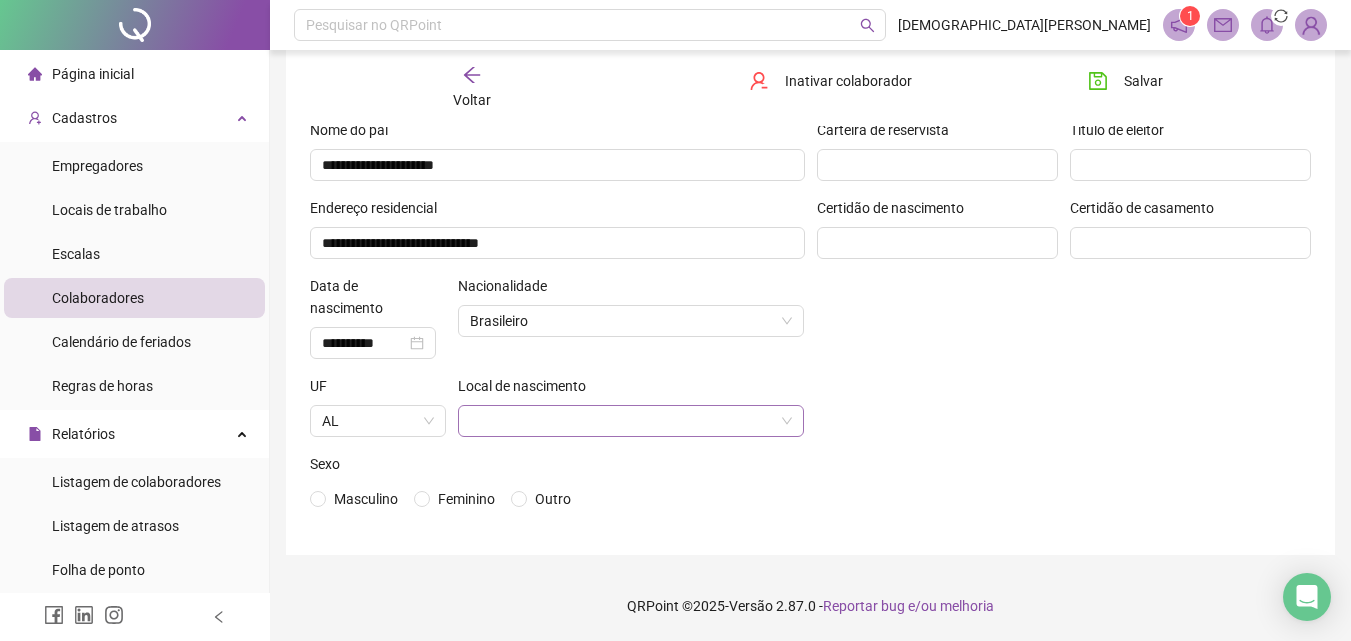 click at bounding box center (625, 421) 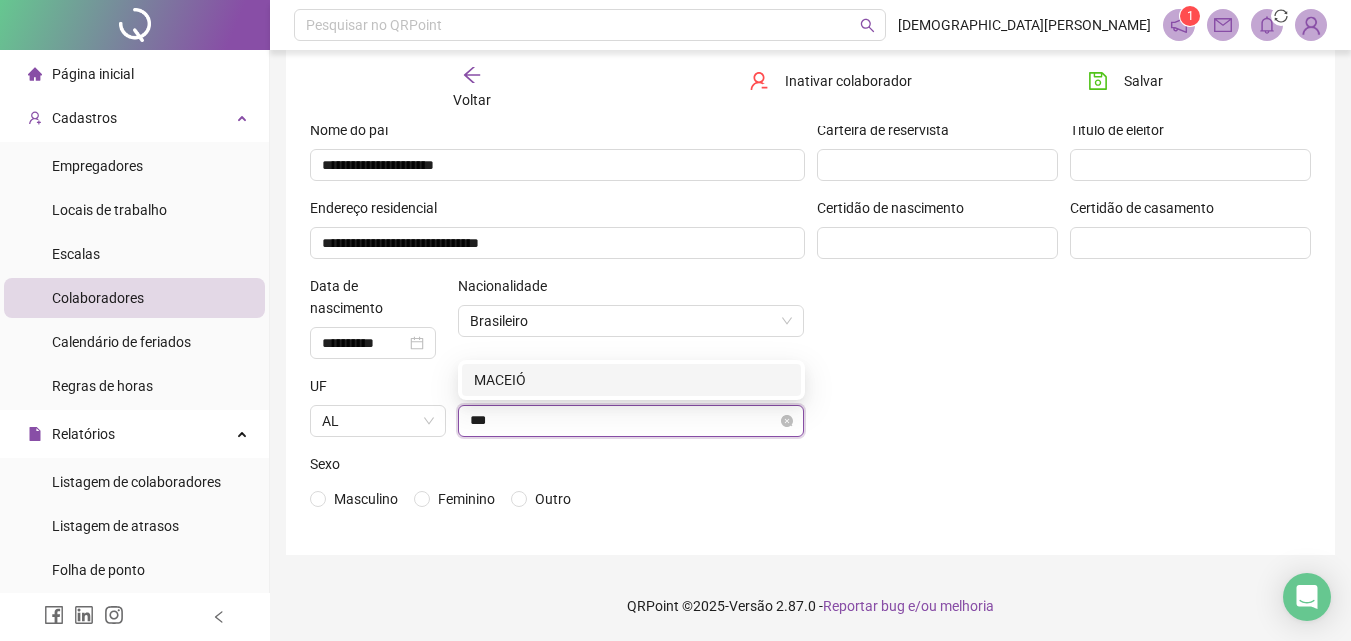 type on "****" 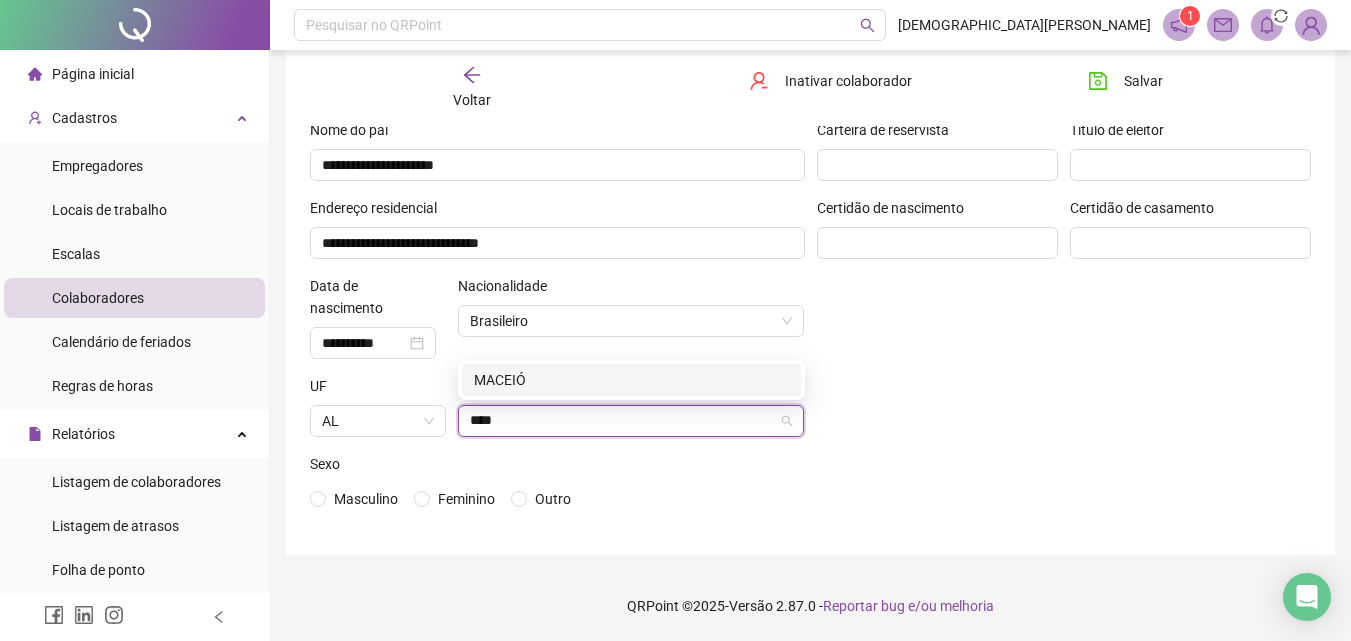 click on "MACEIÓ" at bounding box center (631, 380) 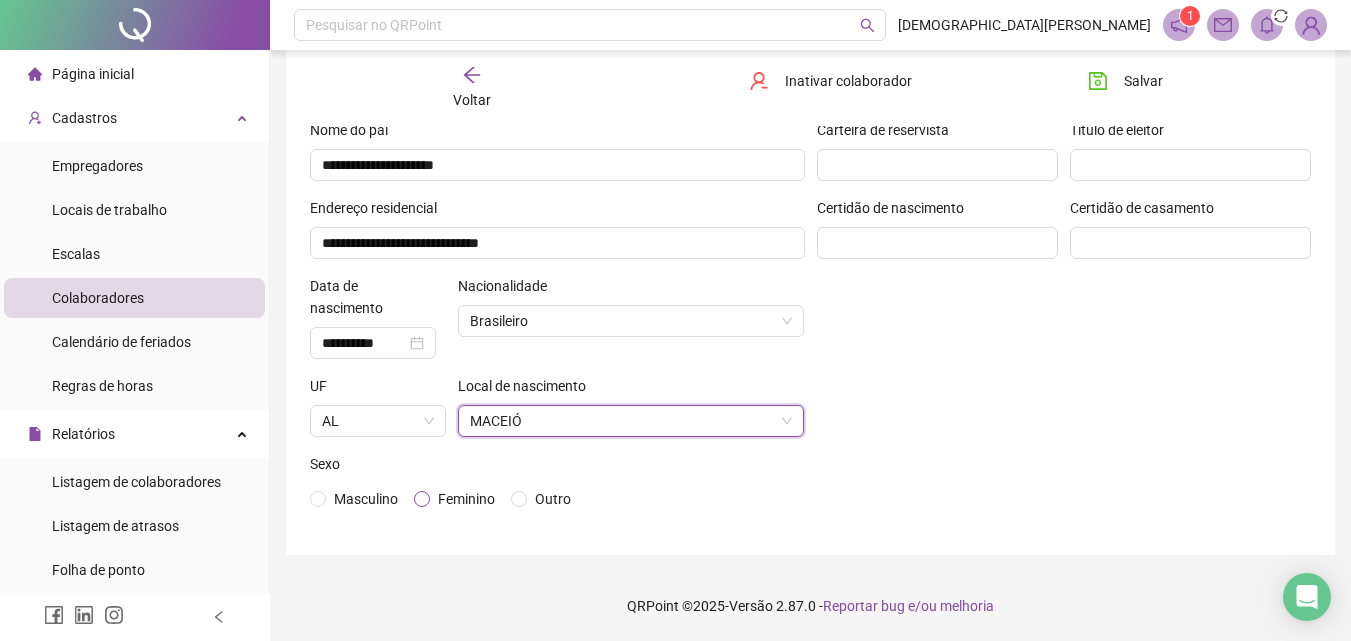 click on "Feminino" at bounding box center (466, 499) 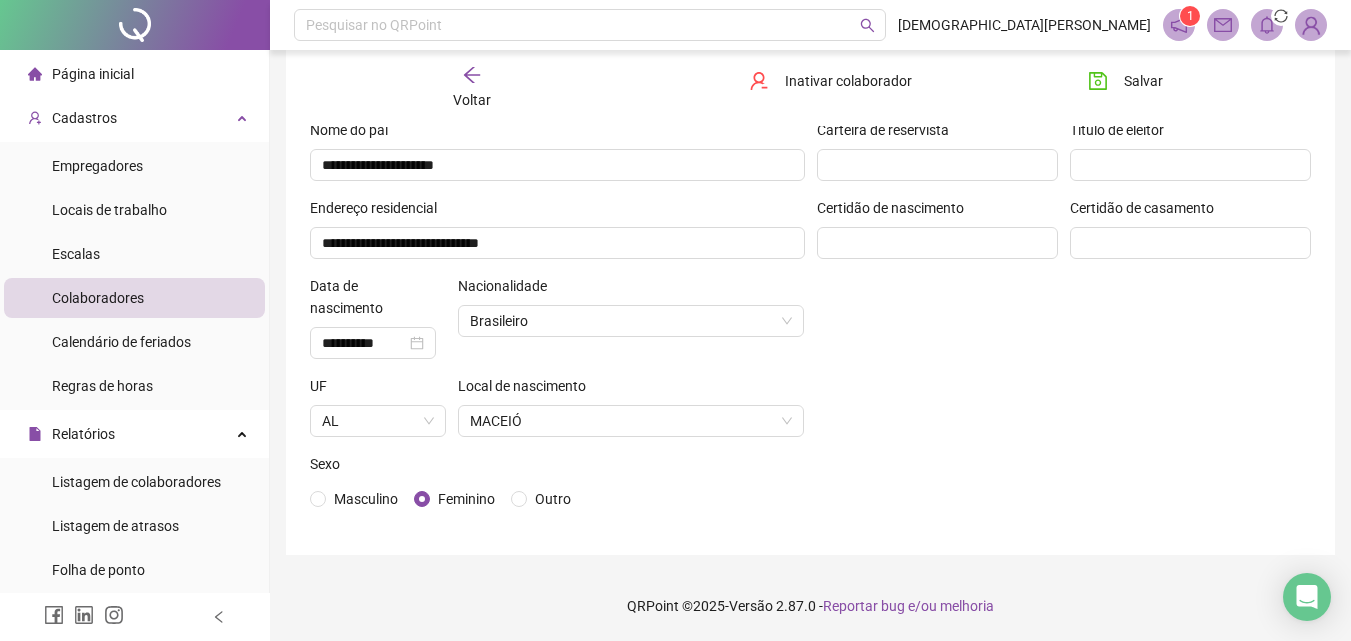 click on "Masculino Feminino Outro" at bounding box center (557, 499) 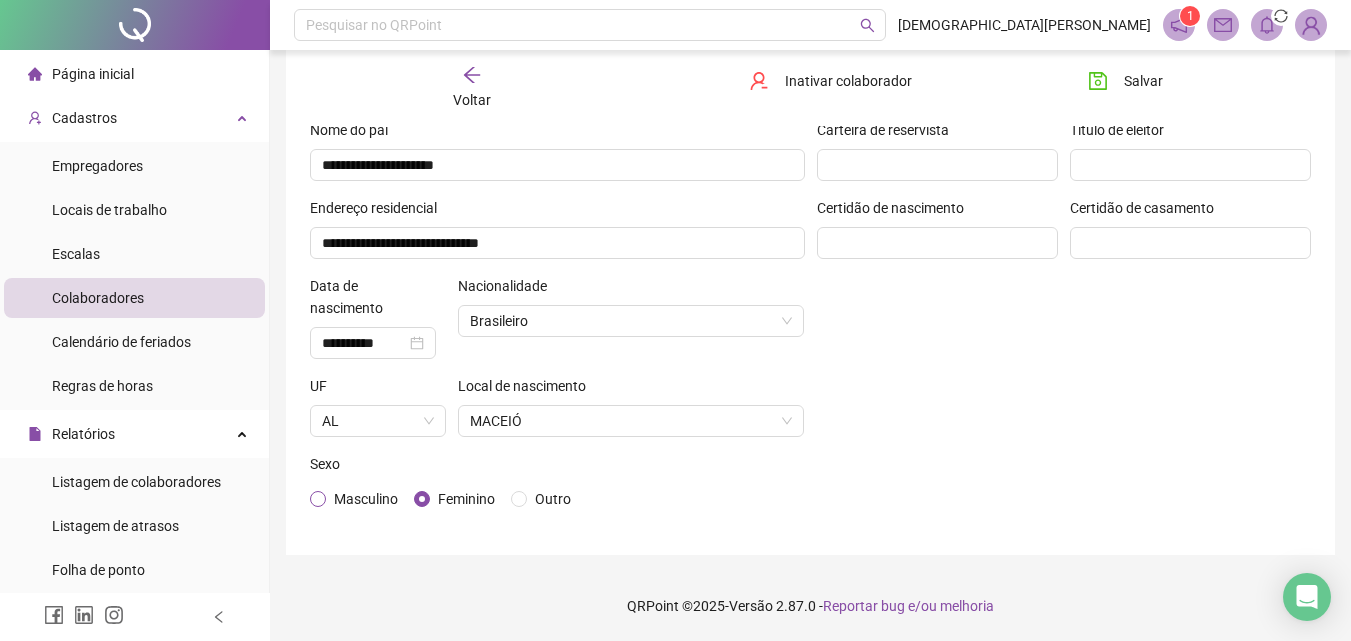 click on "Masculino" at bounding box center [366, 499] 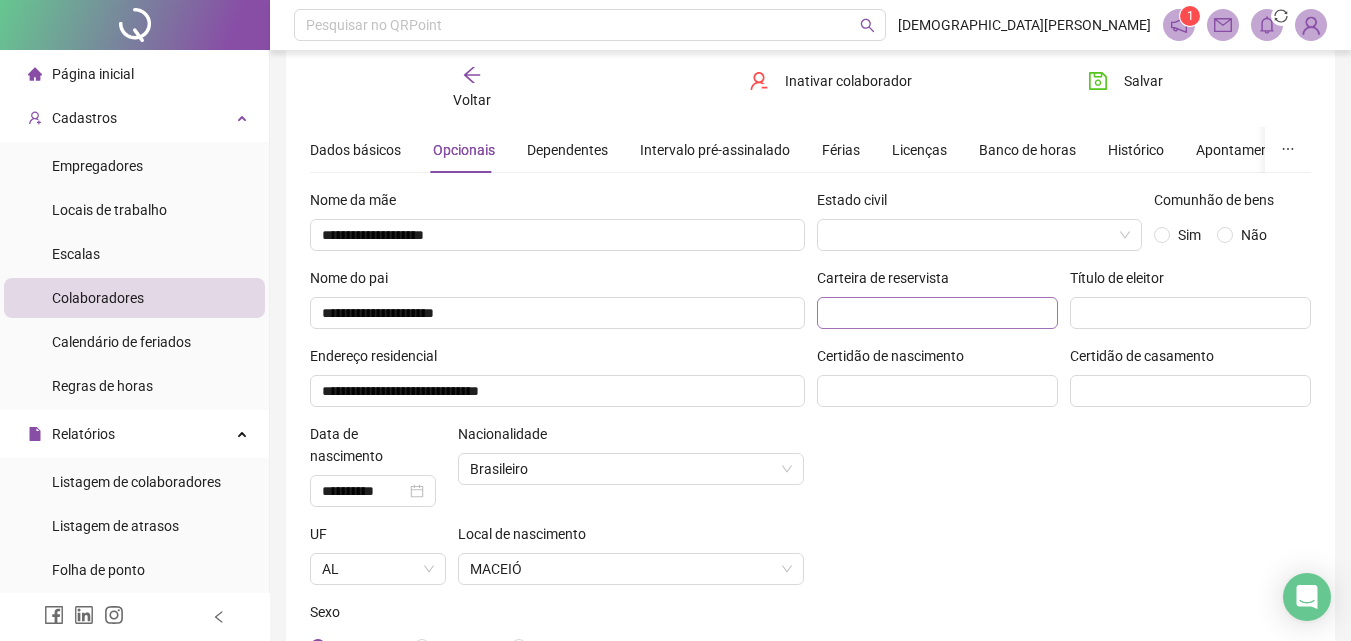 scroll, scrollTop: 6, scrollLeft: 0, axis: vertical 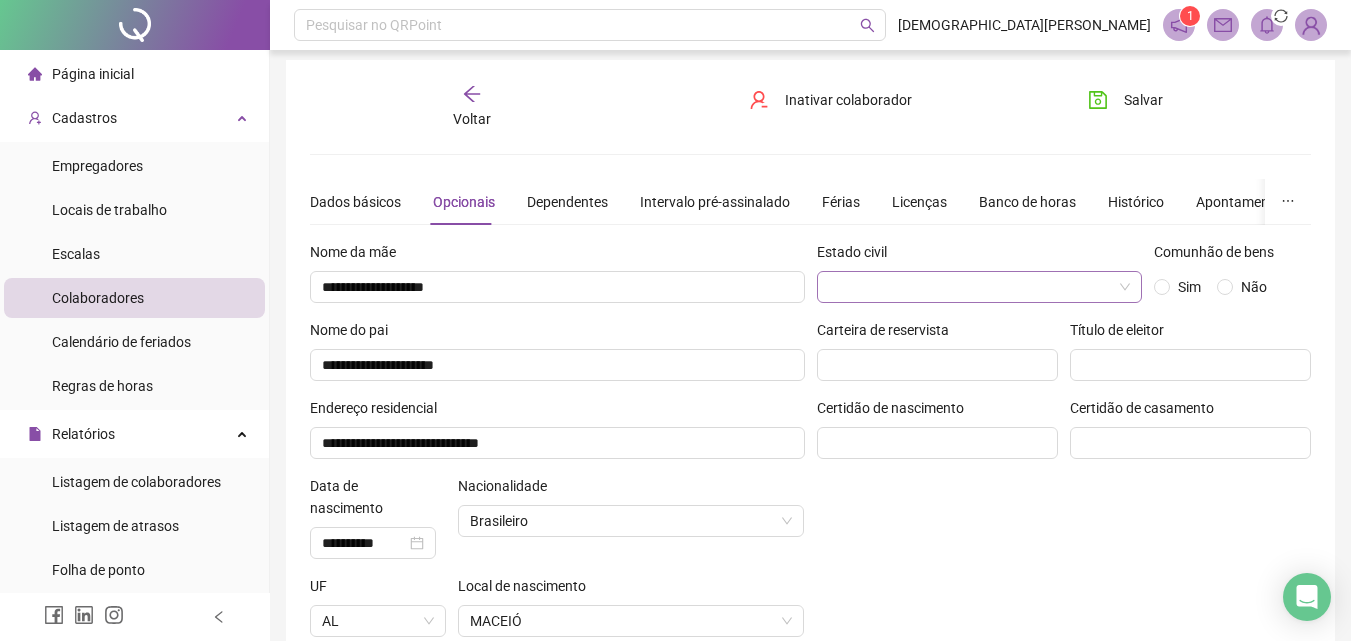 click at bounding box center [974, 287] 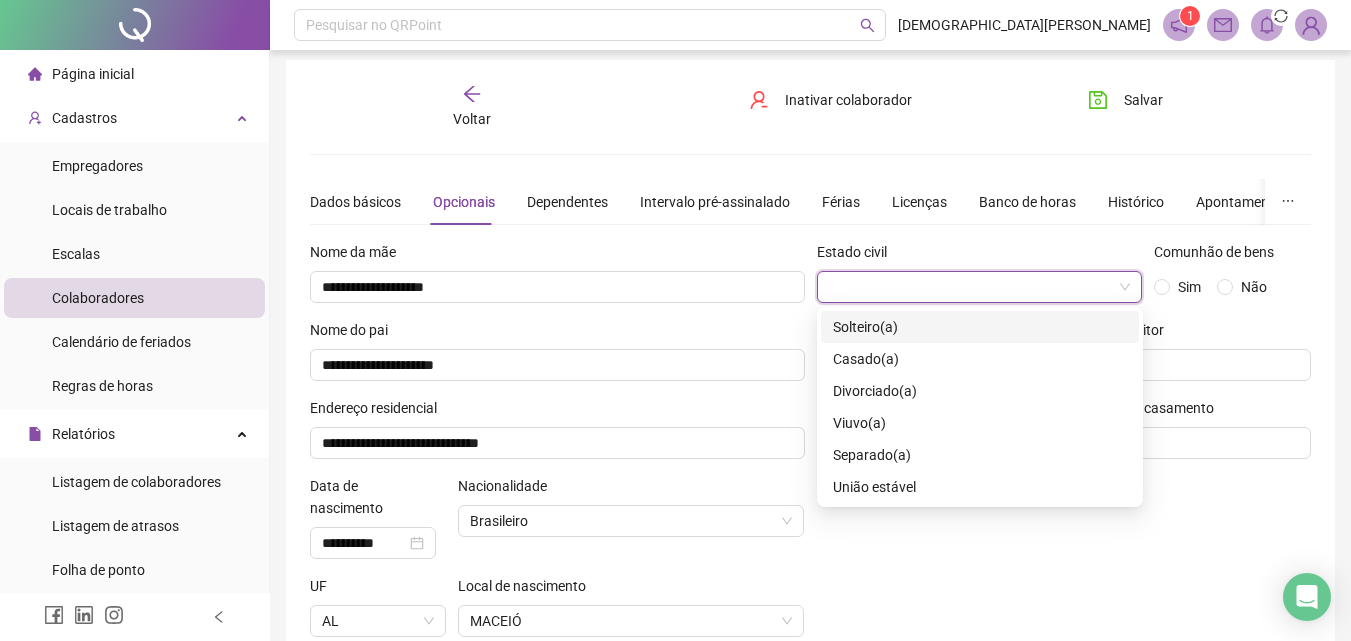 click on "Solteiro(a)" at bounding box center (980, 327) 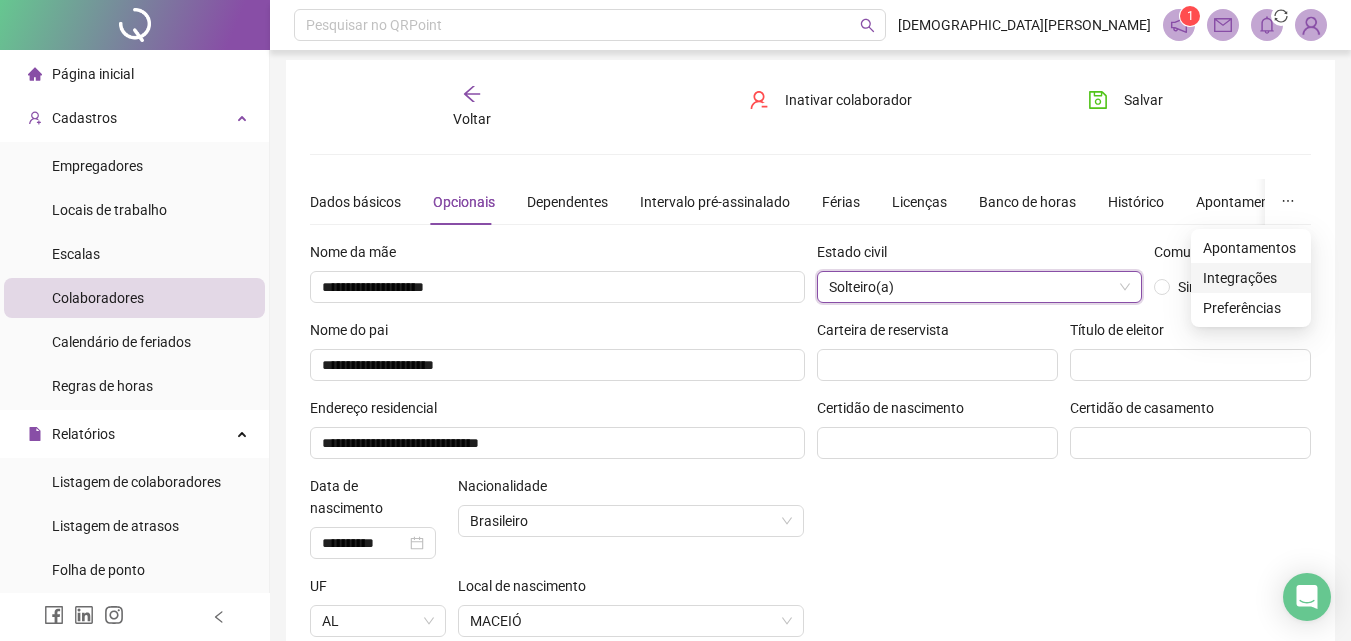 click on "Integrações" at bounding box center [1251, 278] 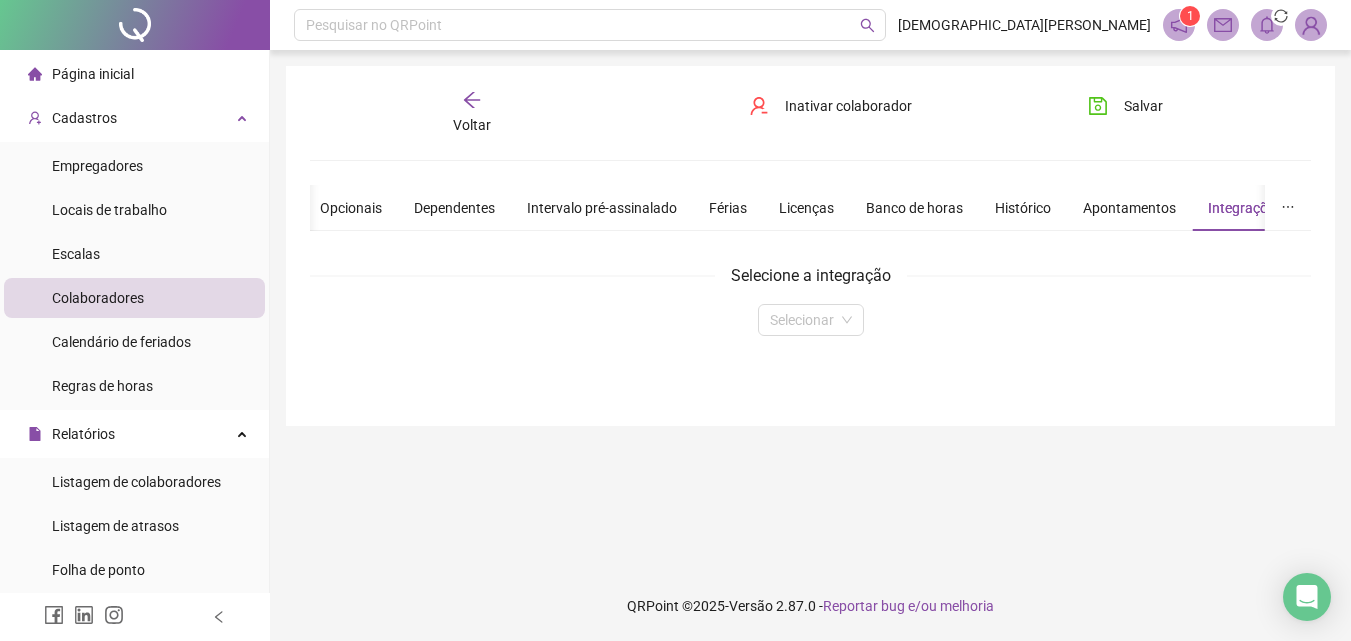 scroll, scrollTop: 0, scrollLeft: 0, axis: both 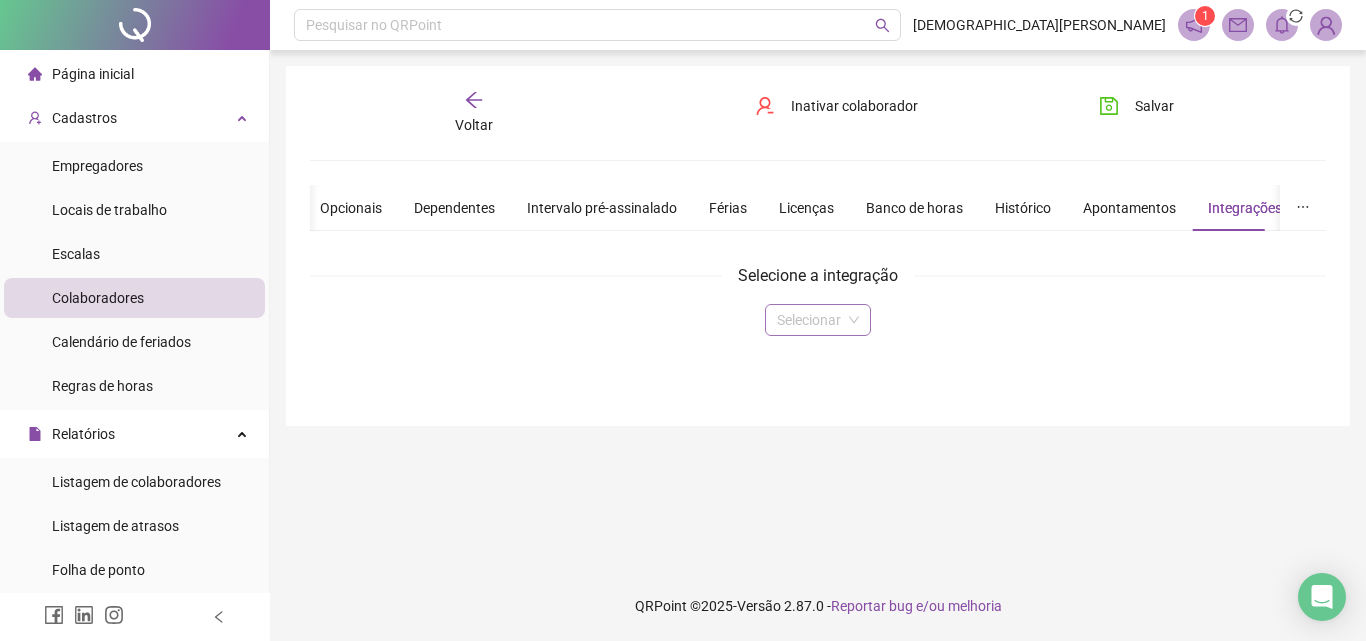 click at bounding box center (812, 320) 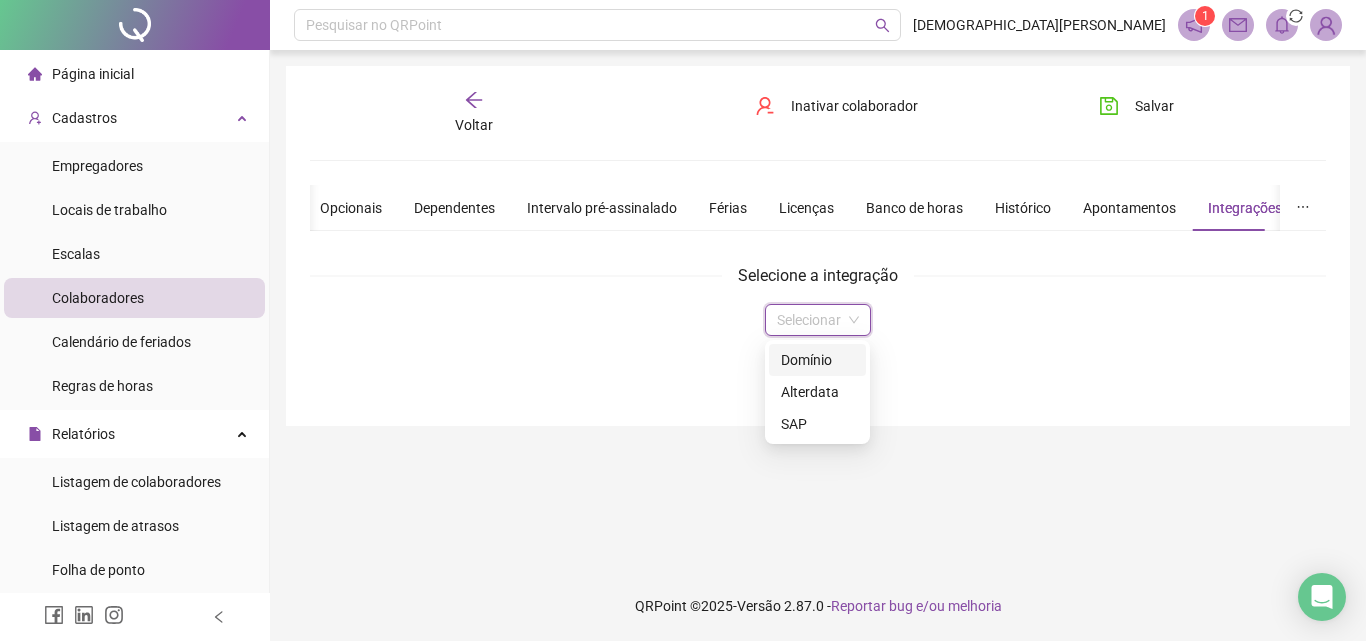 click on "Domínio" at bounding box center [817, 360] 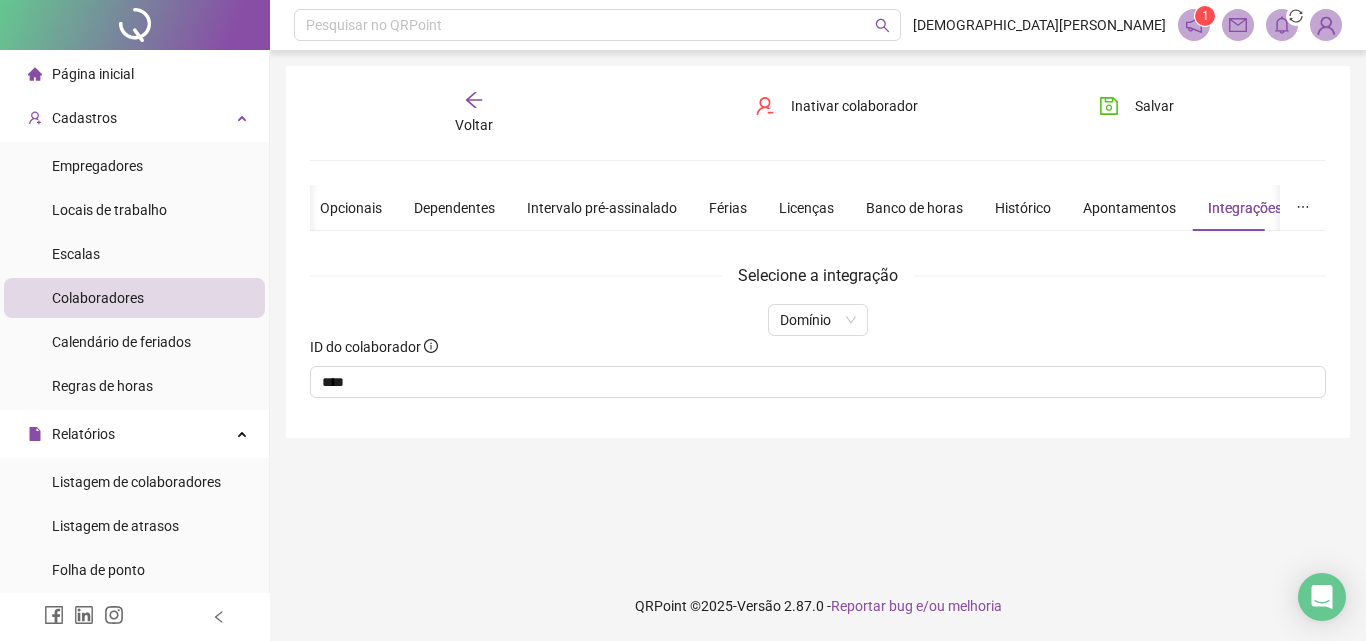 type on "****" 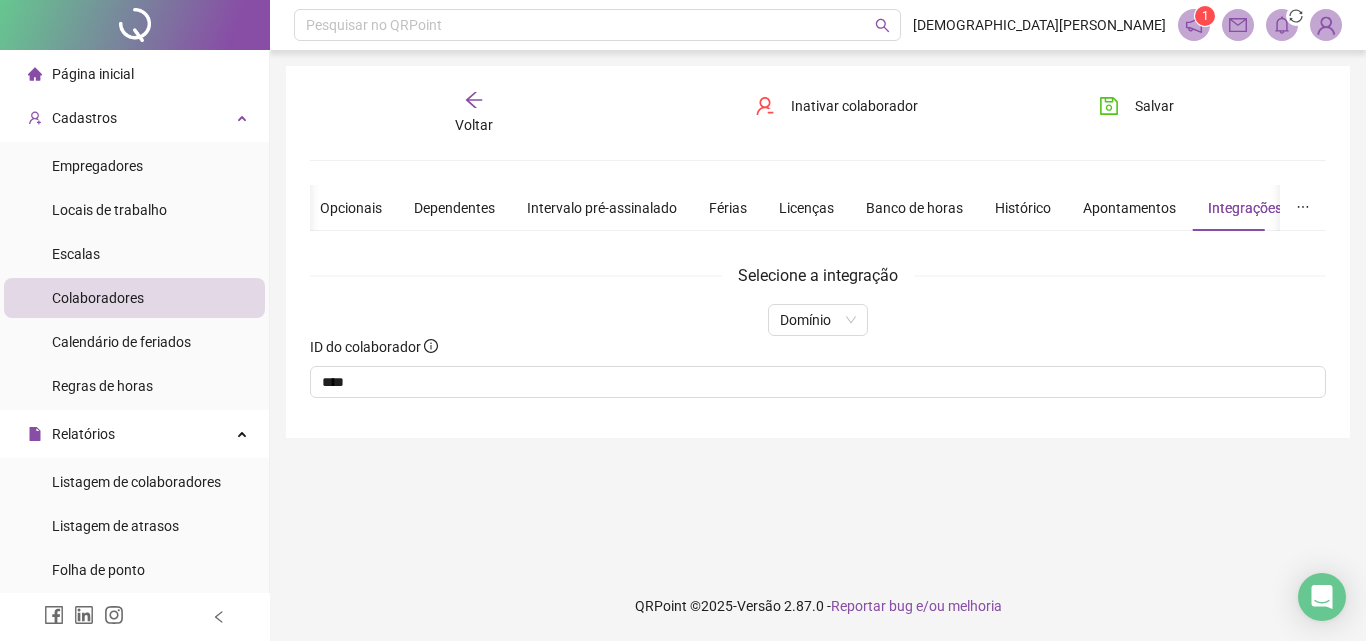 click on "**********" at bounding box center (818, 310) 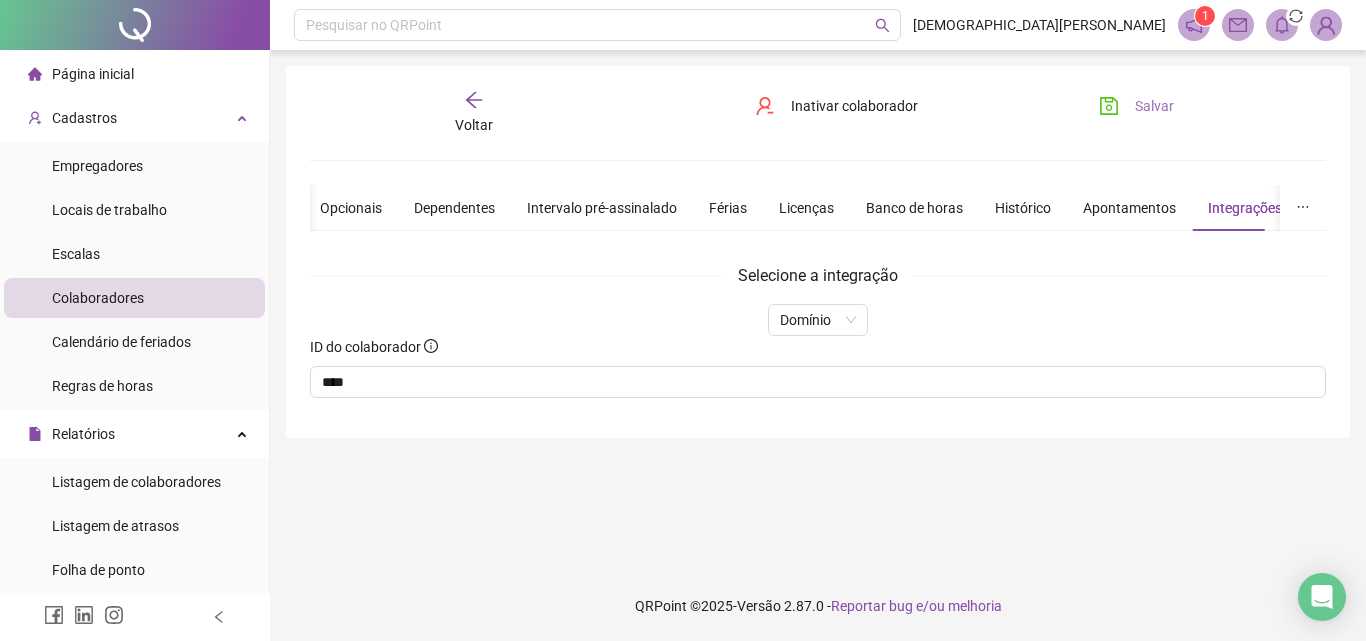 click 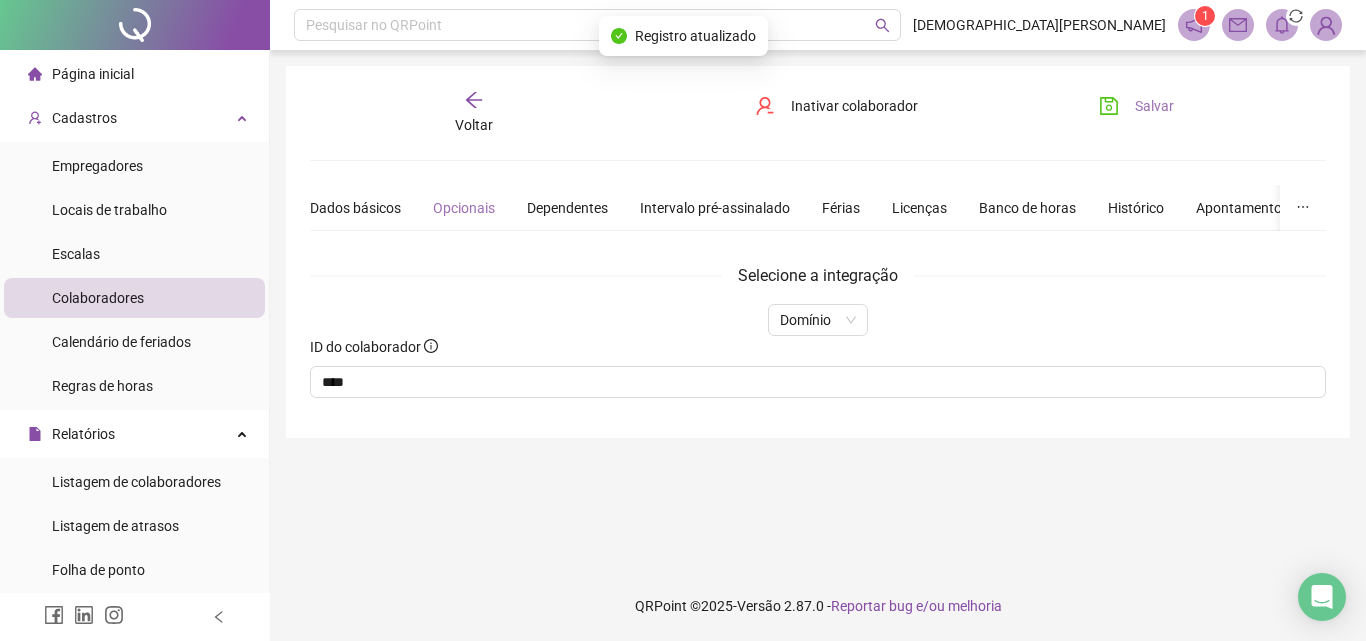 click on "Opcionais" at bounding box center (464, 208) 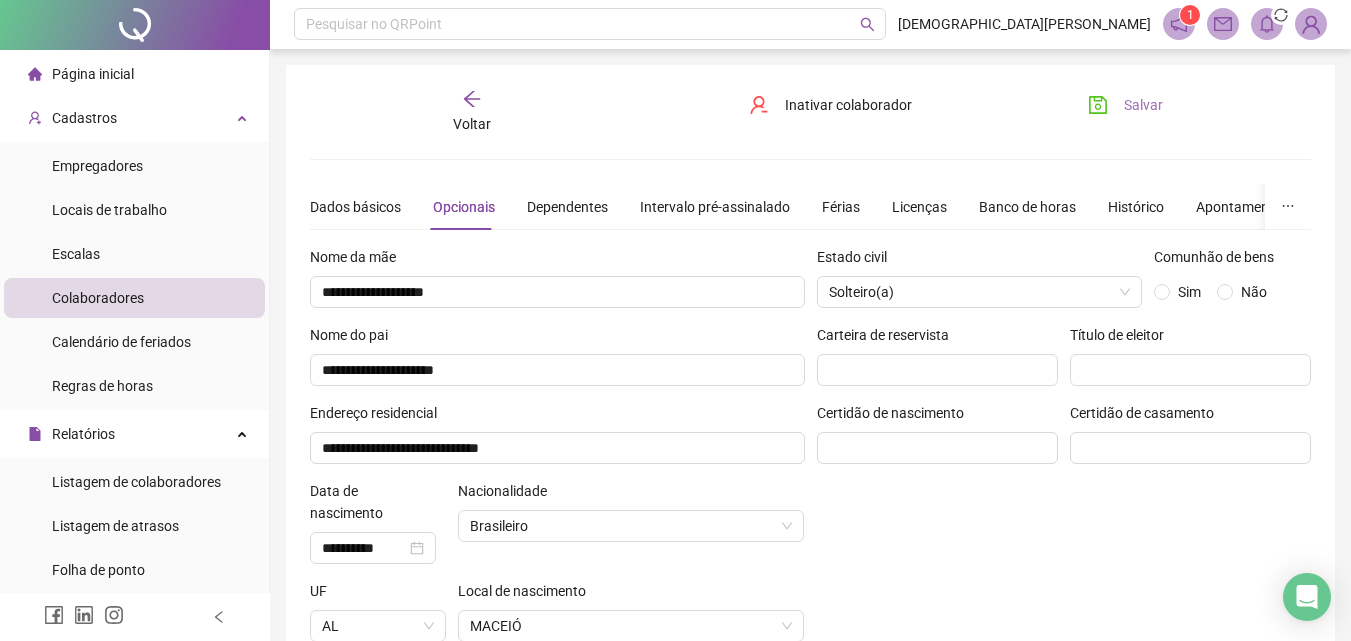 scroll, scrollTop: 0, scrollLeft: 0, axis: both 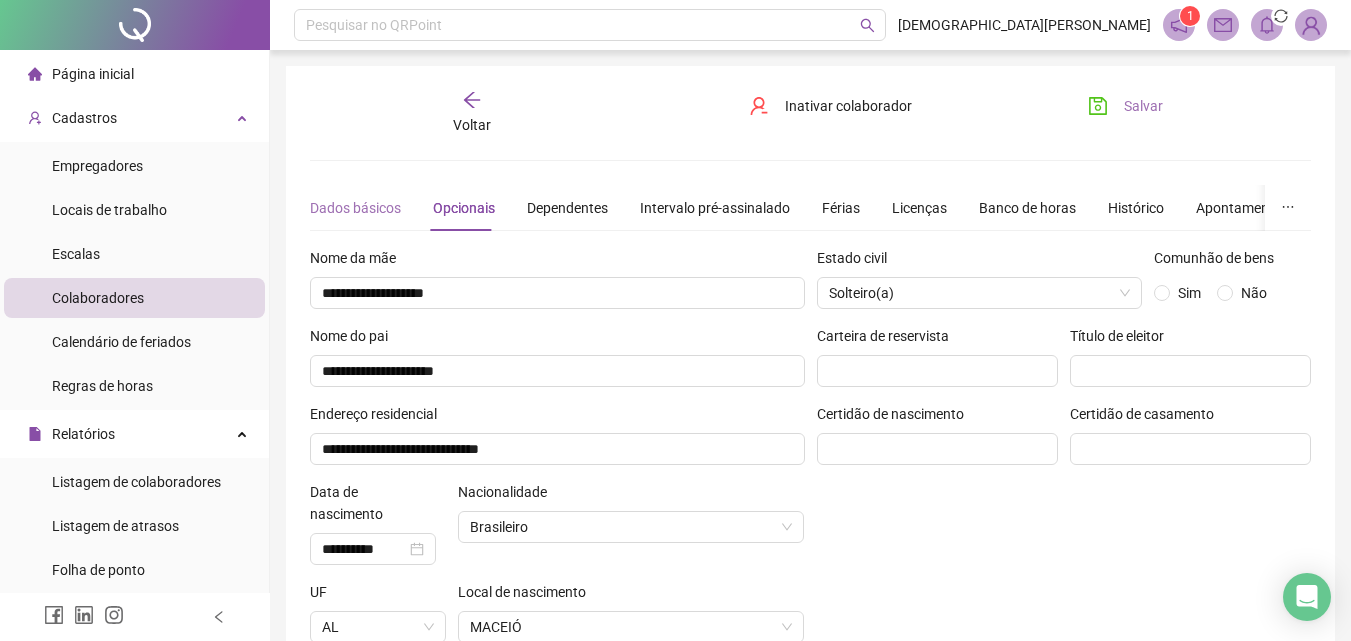 click on "Dados básicos" at bounding box center (355, 208) 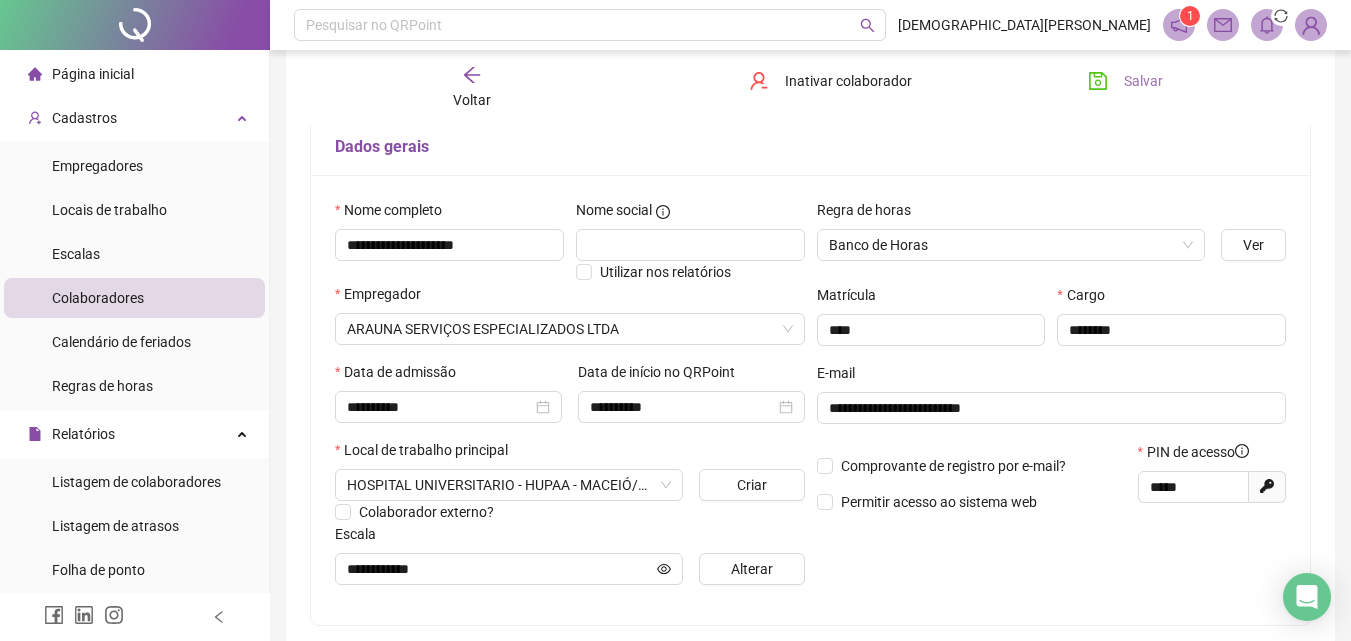 scroll, scrollTop: 300, scrollLeft: 0, axis: vertical 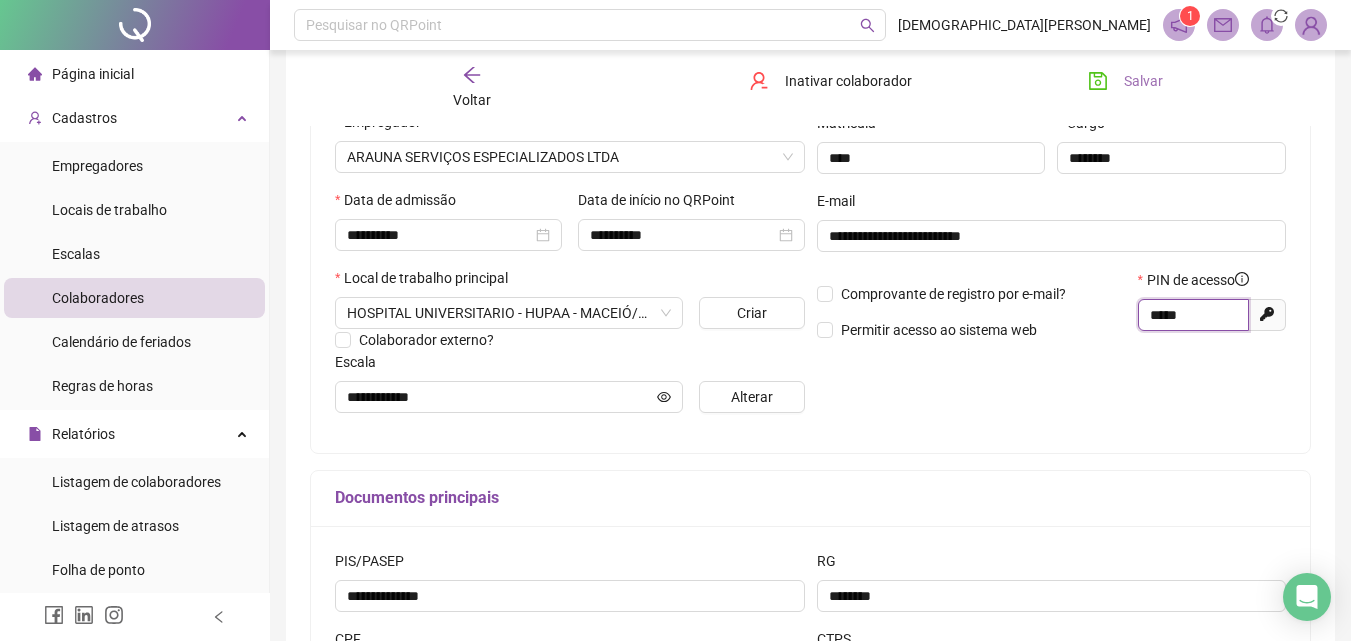 click on "*****" at bounding box center [1191, 315] 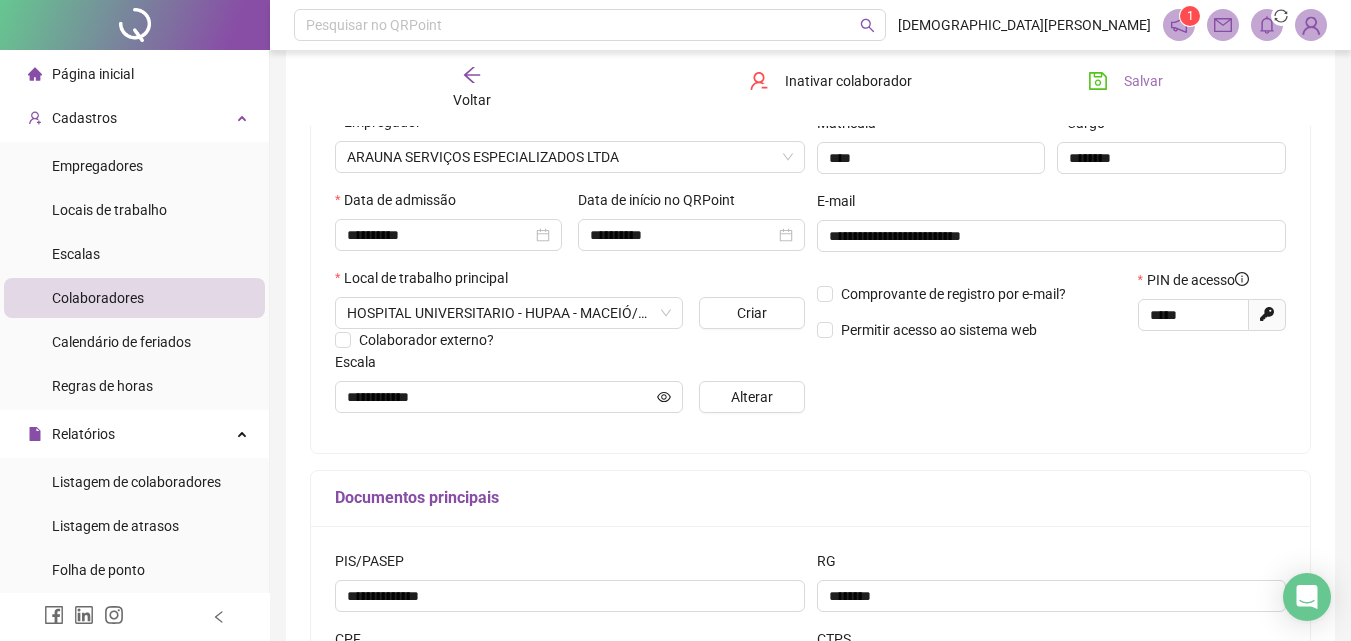 click on "Voltar" at bounding box center [472, 88] 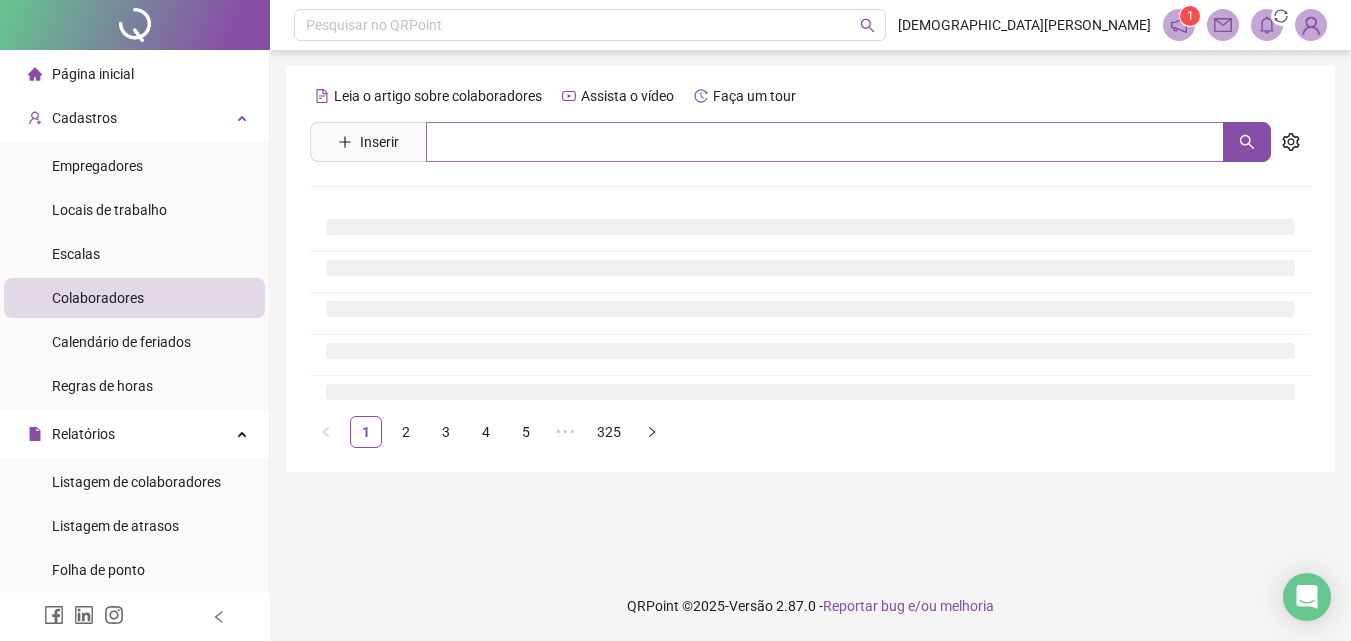 scroll, scrollTop: 0, scrollLeft: 0, axis: both 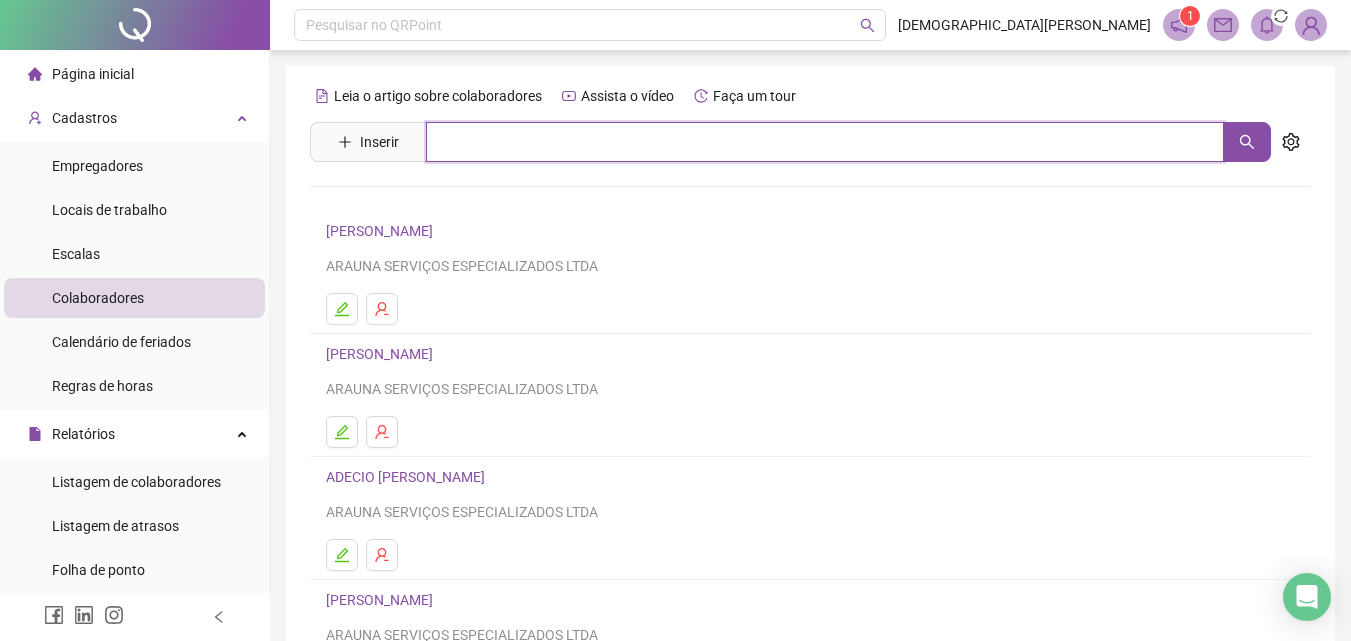 click at bounding box center (825, 142) 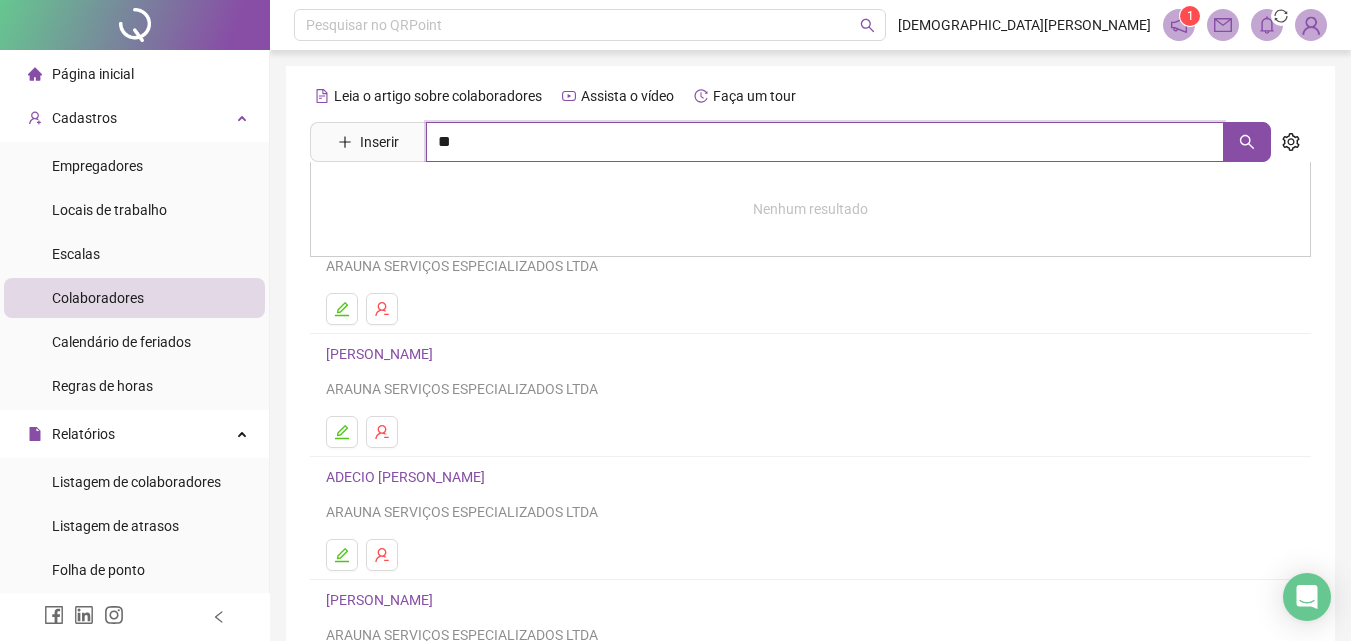 type on "*" 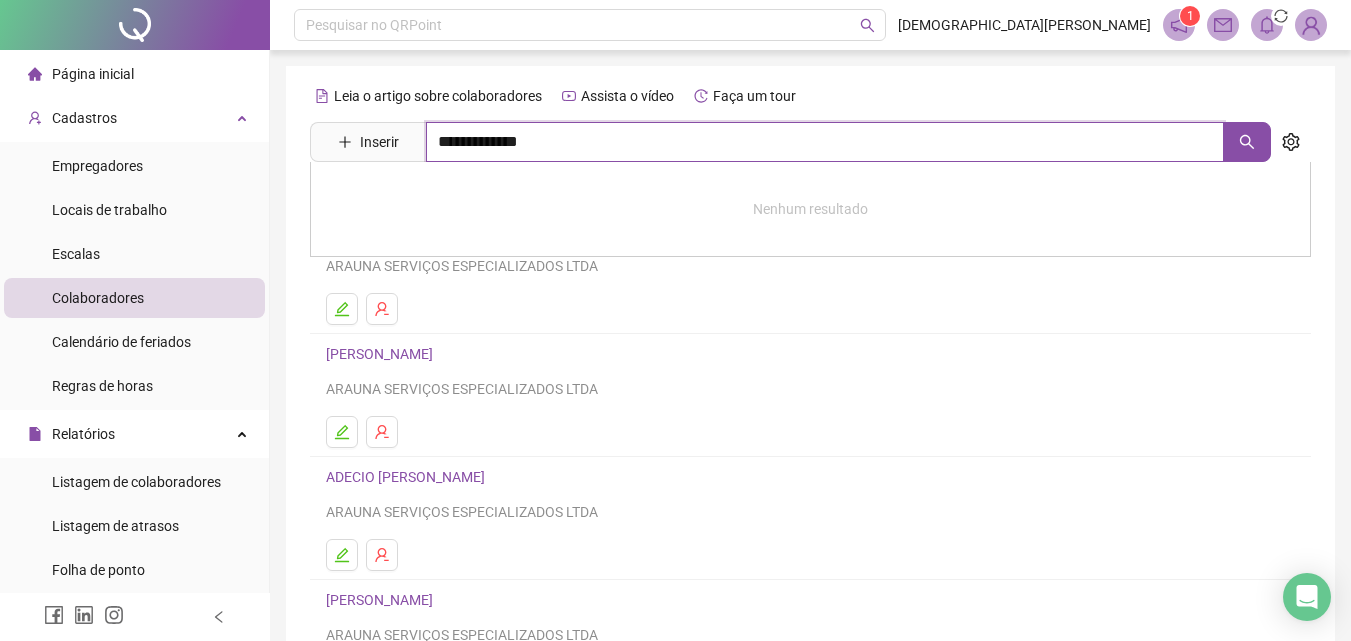 type on "**********" 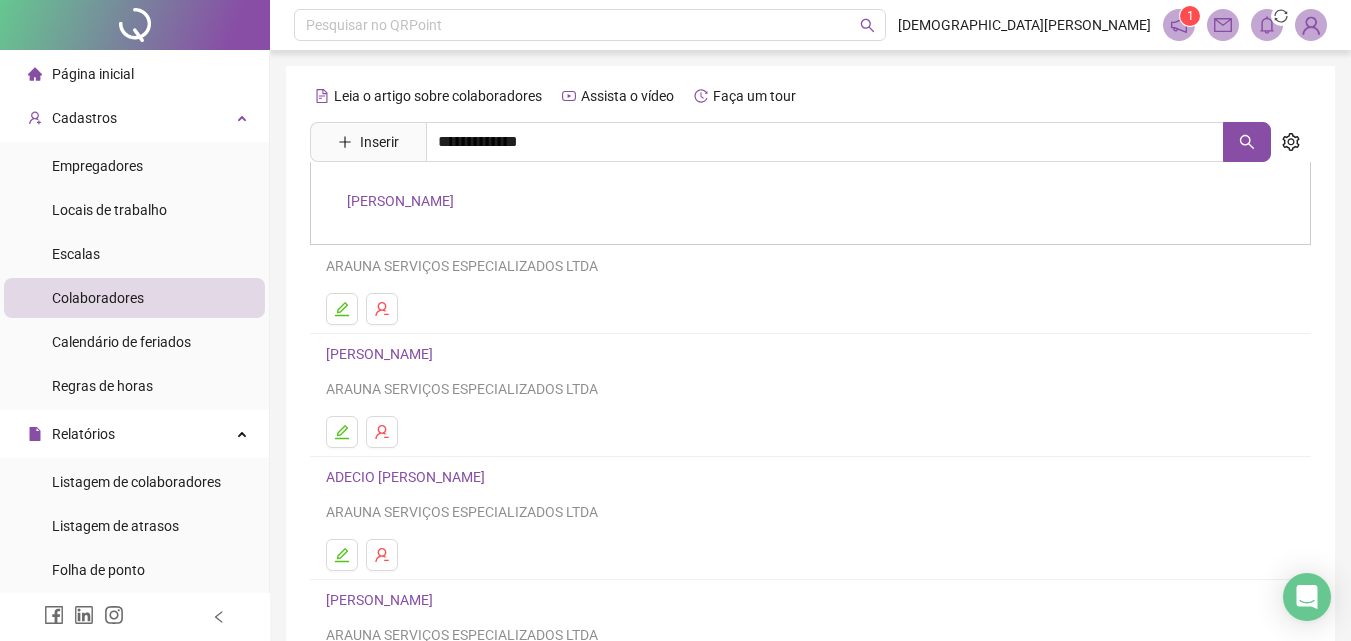 click on "[PERSON_NAME]" at bounding box center (810, 203) 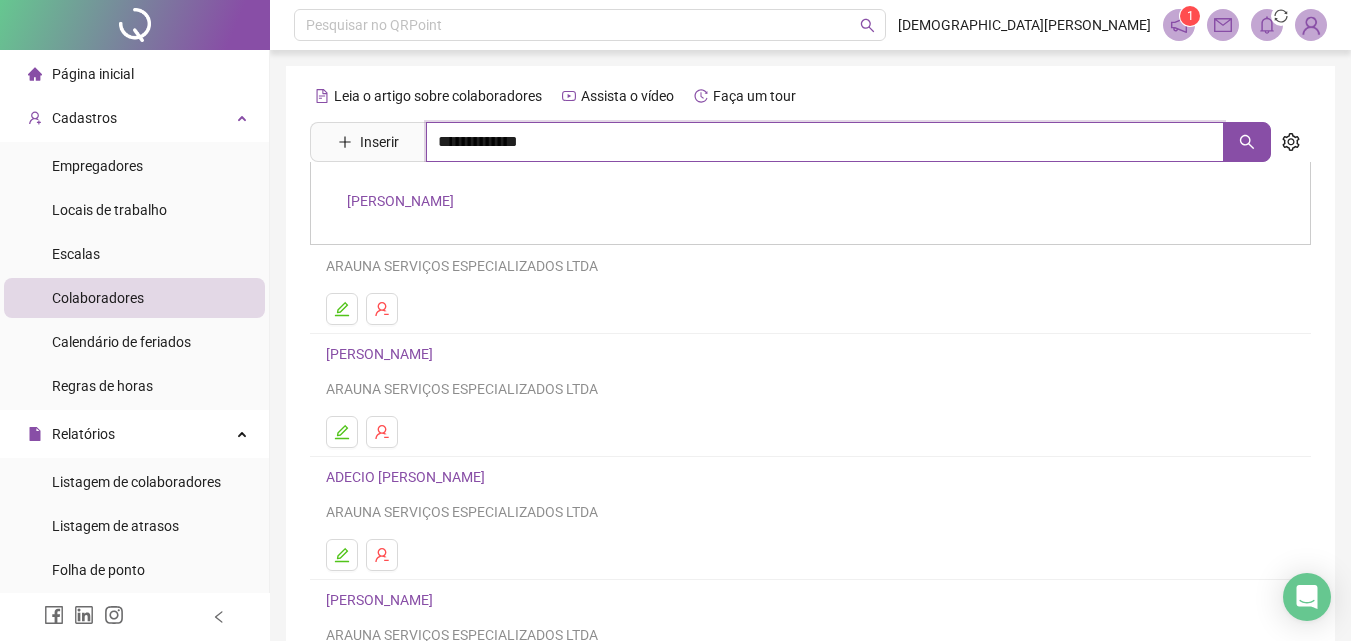 click on "**********" at bounding box center (825, 142) 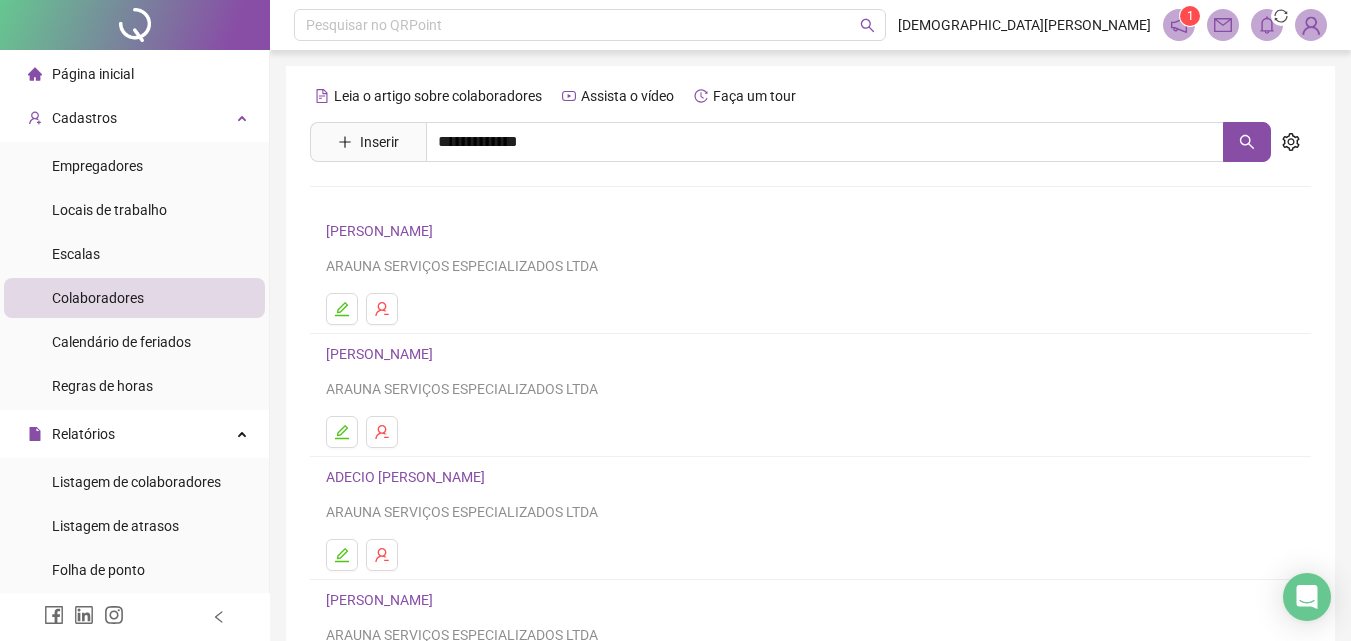 click on "[PERSON_NAME]" at bounding box center [400, 201] 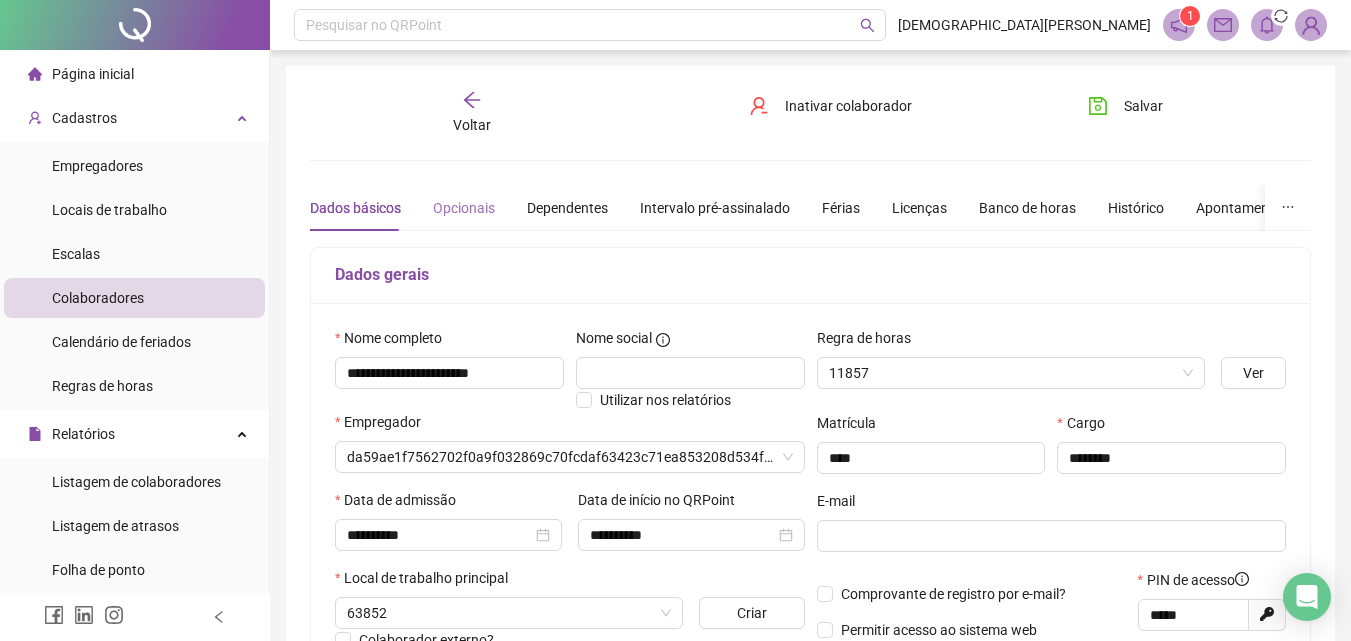 type on "**********" 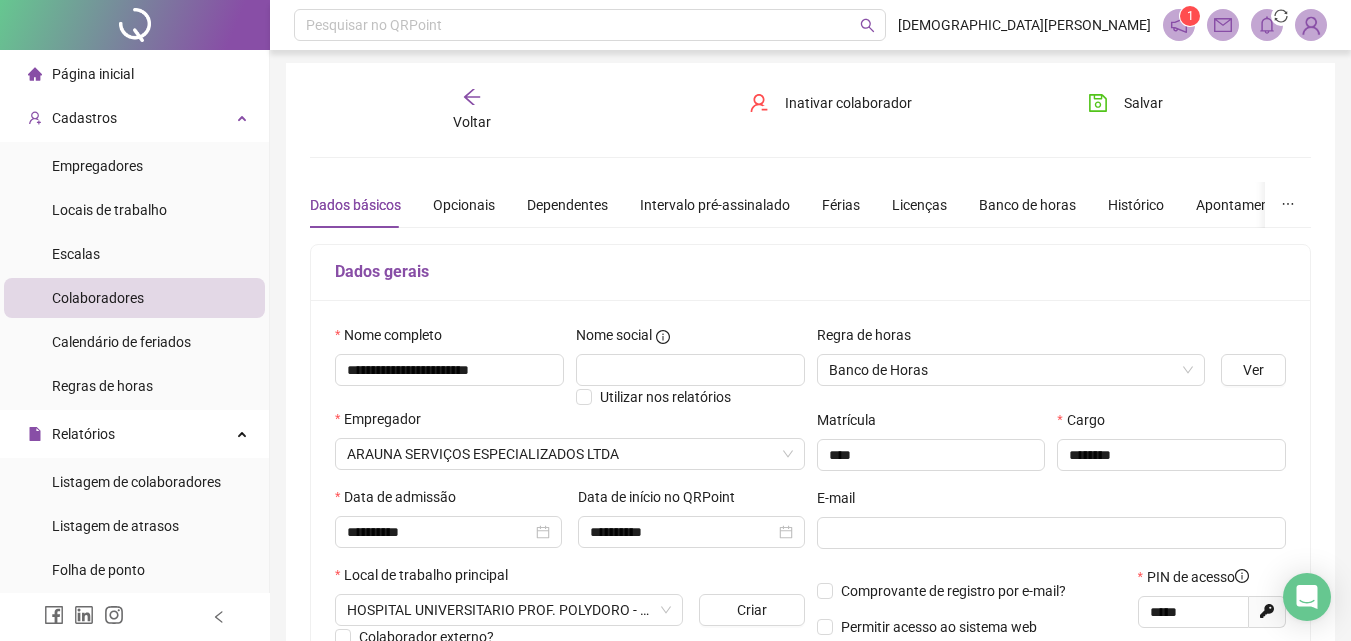 scroll, scrollTop: 0, scrollLeft: 0, axis: both 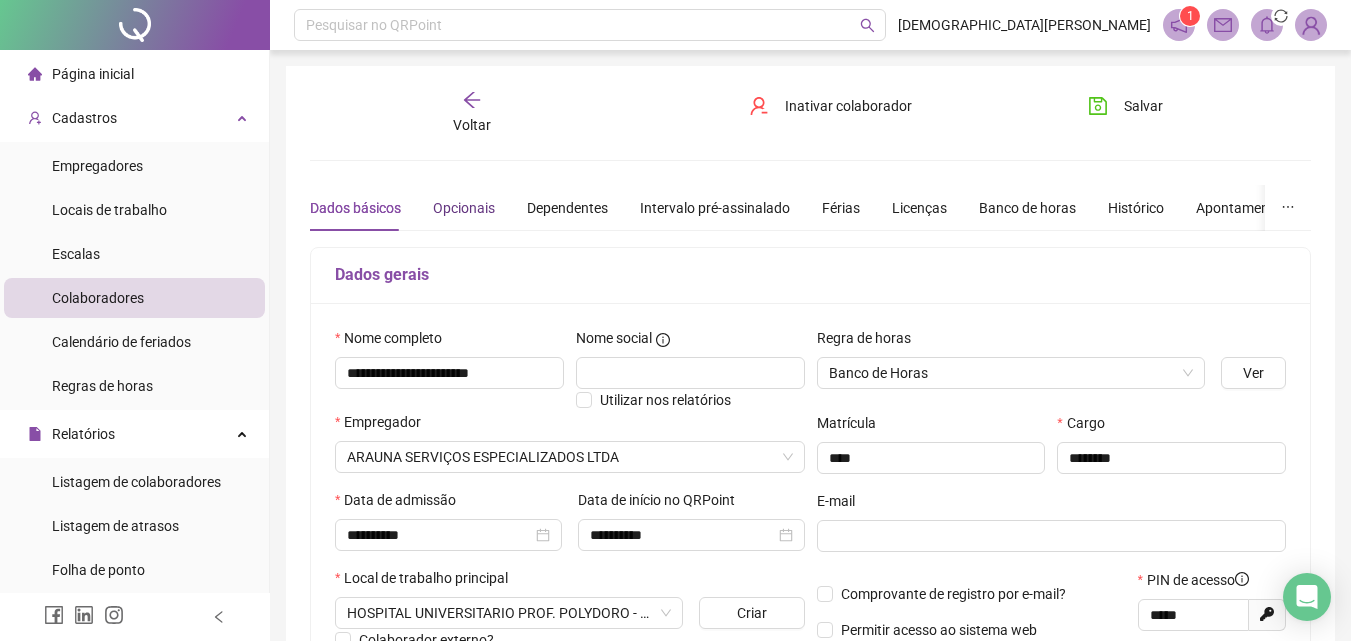 click on "Opcionais" at bounding box center [464, 208] 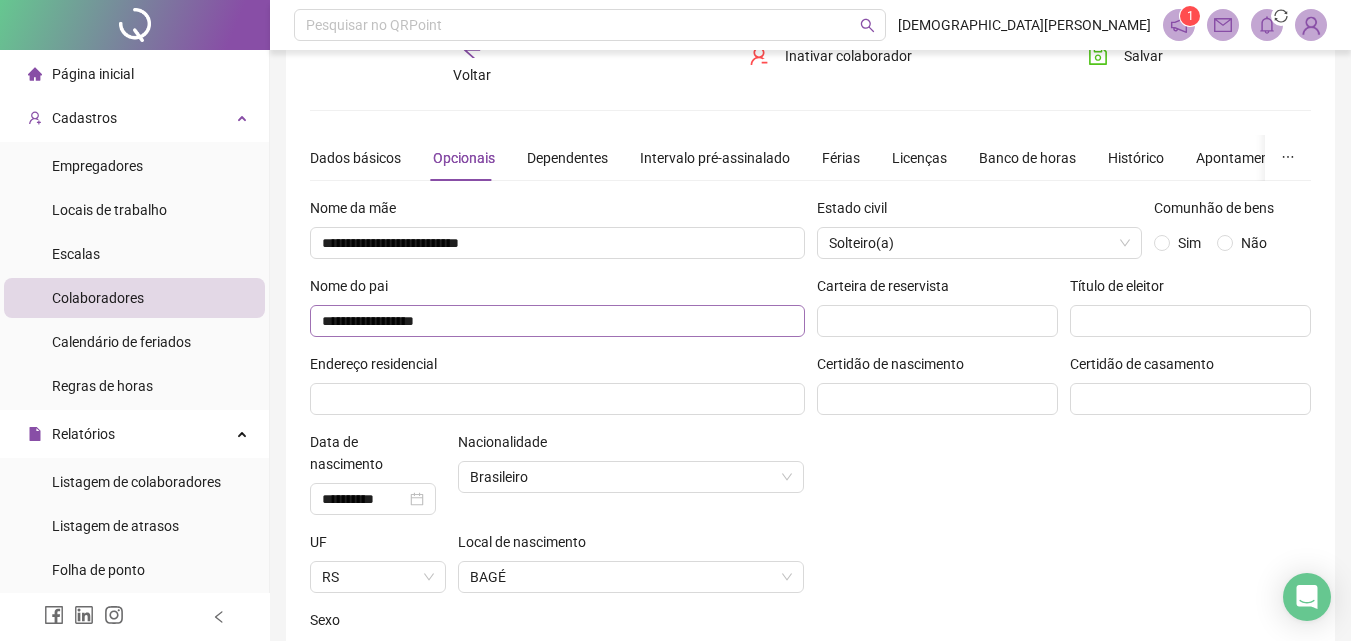 scroll, scrollTop: 100, scrollLeft: 0, axis: vertical 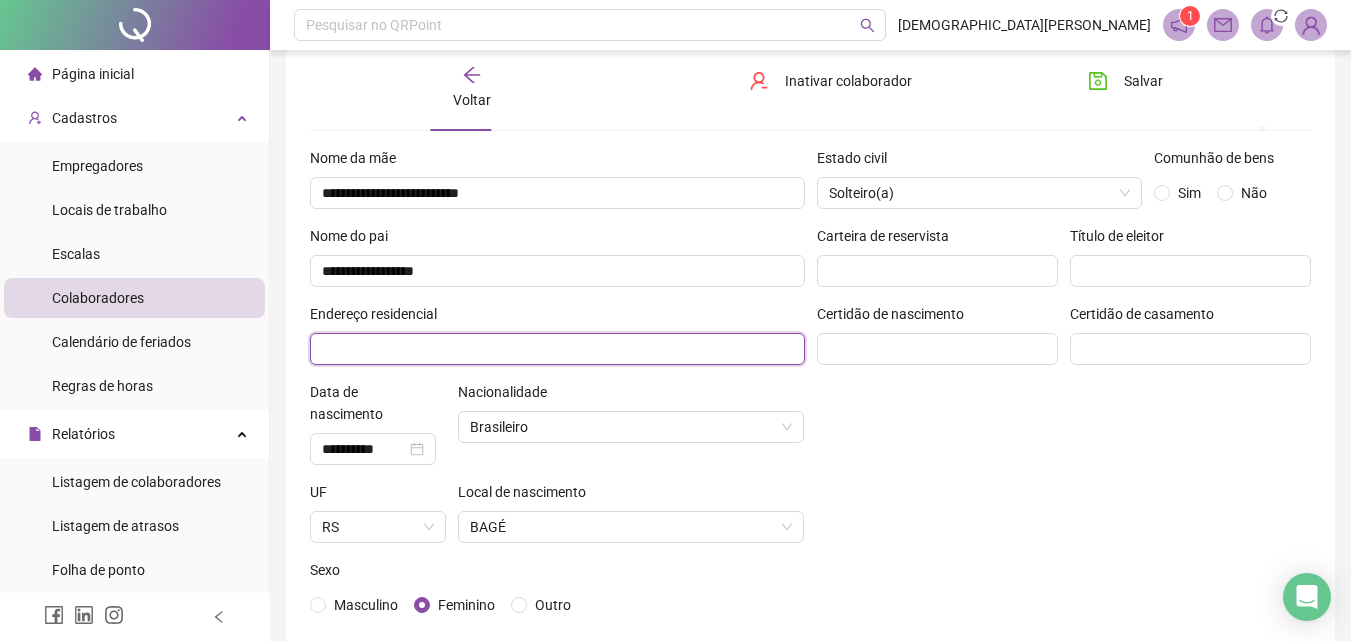 click at bounding box center [557, 349] 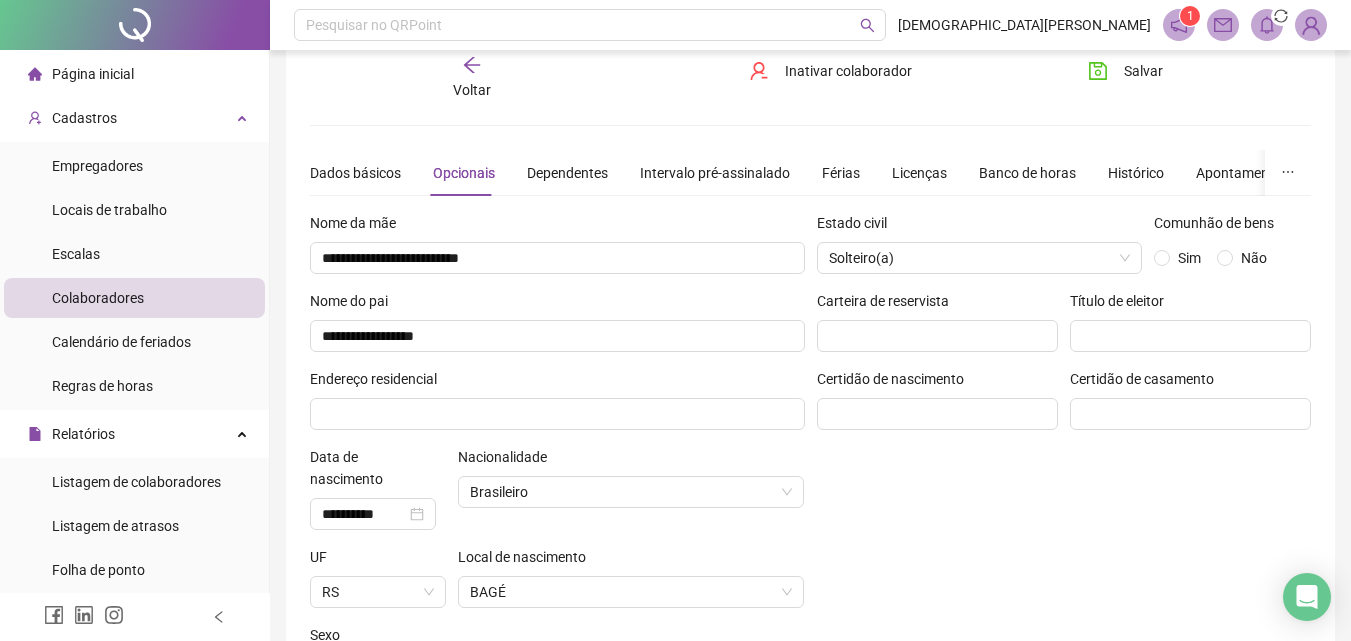 scroll, scrollTop: 0, scrollLeft: 0, axis: both 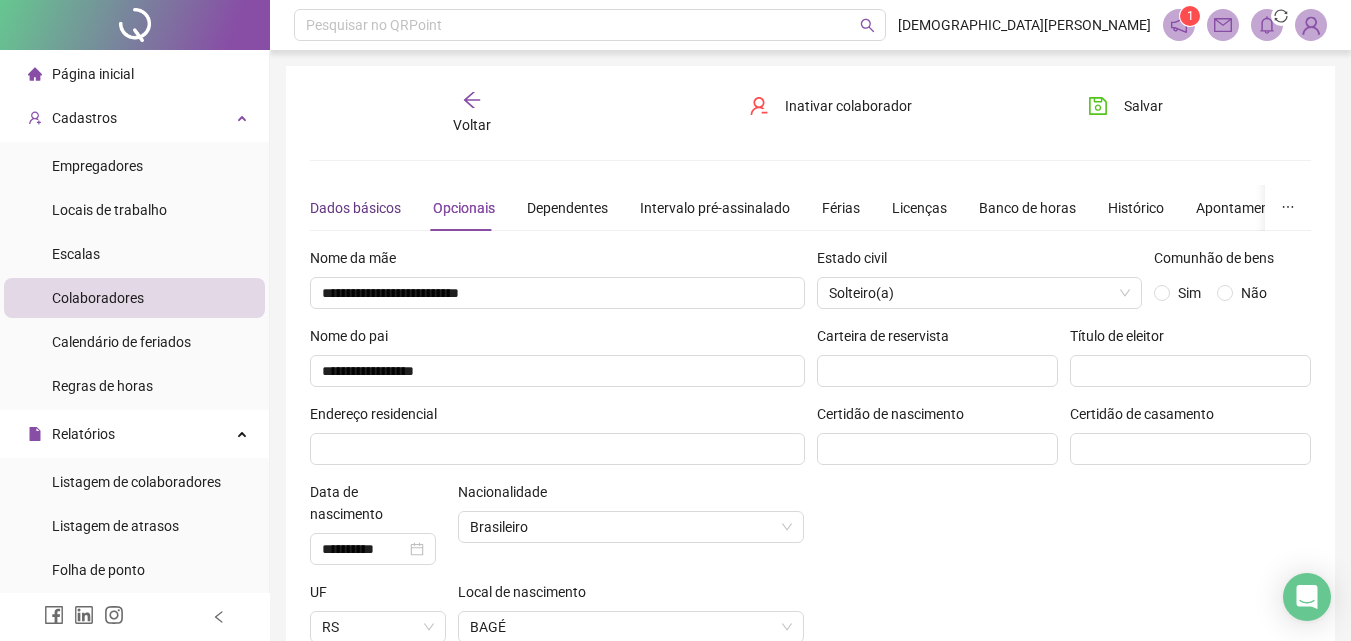 click on "Dados básicos" at bounding box center [355, 208] 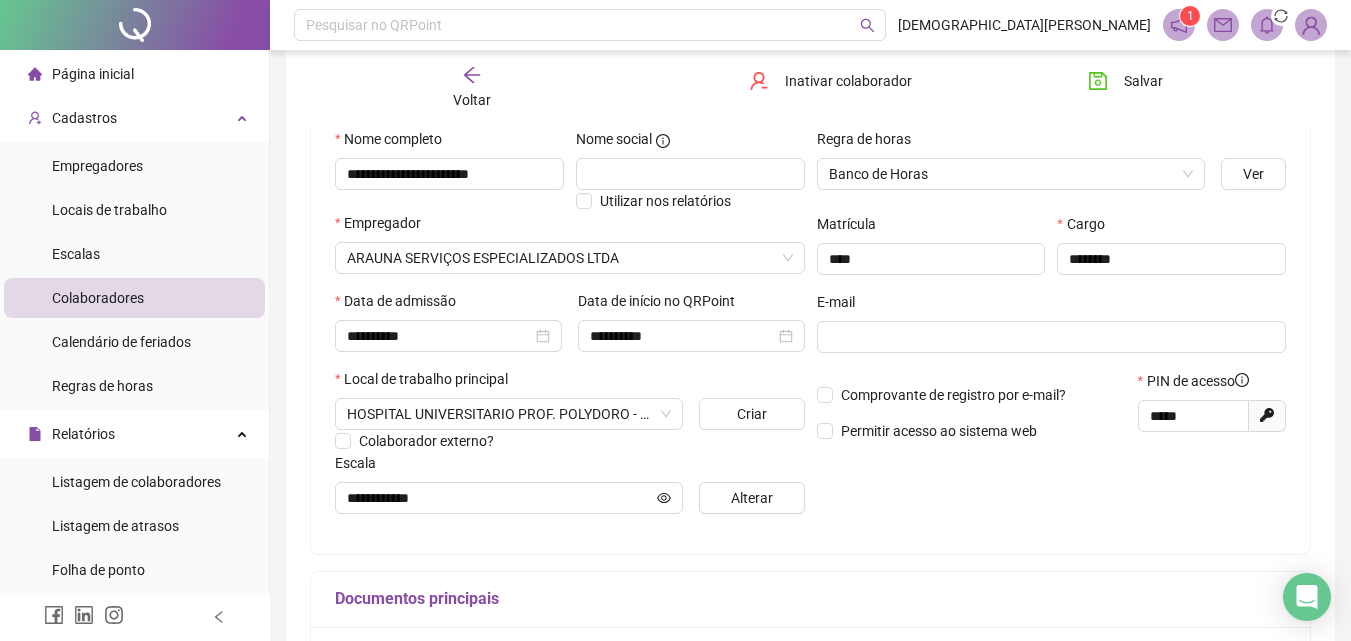 scroll, scrollTop: 200, scrollLeft: 0, axis: vertical 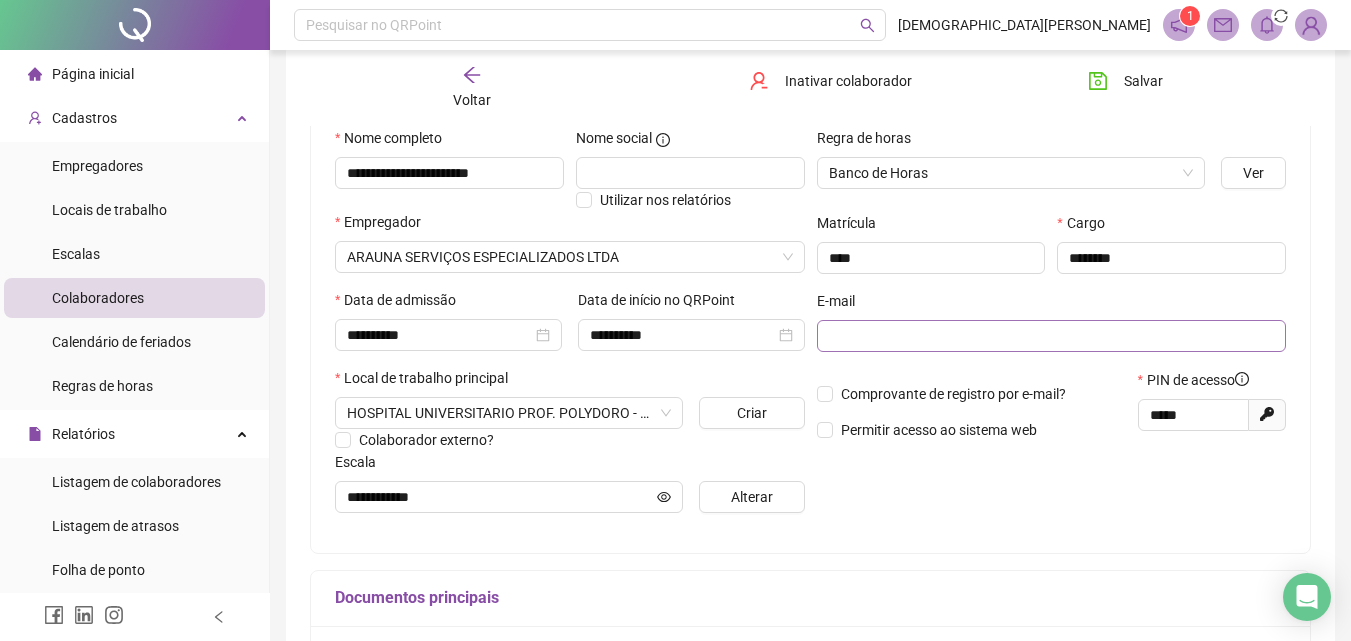 click at bounding box center (1052, 336) 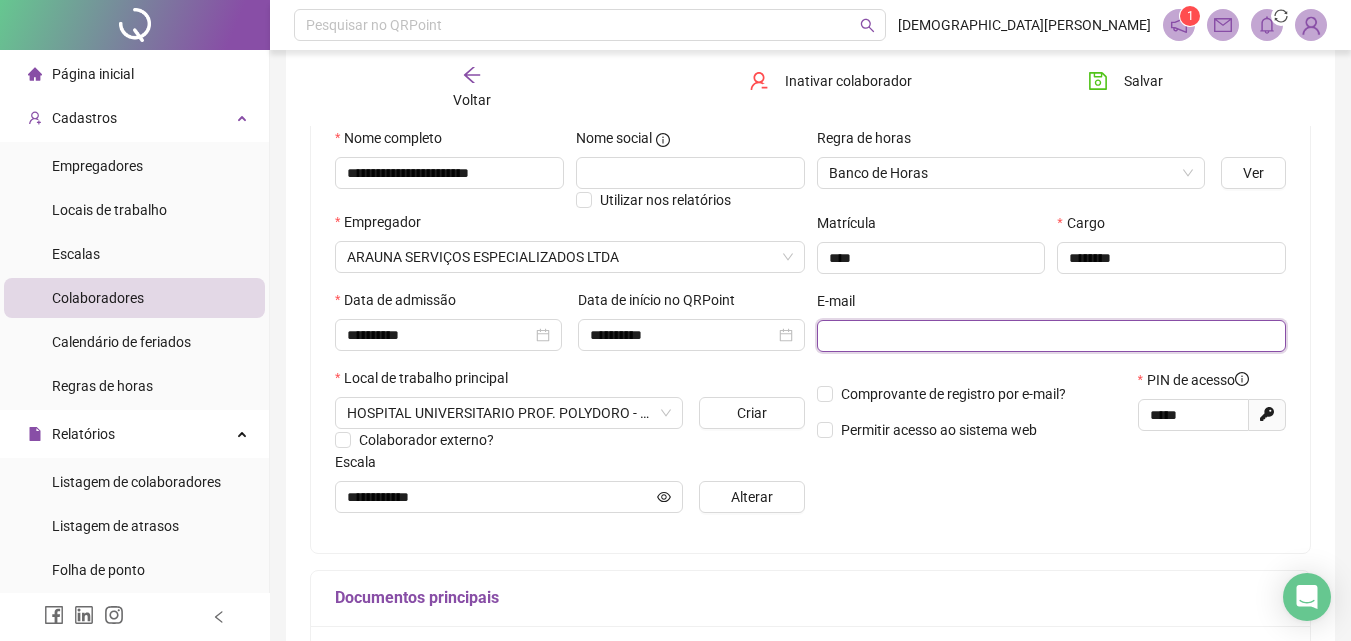 paste on "**********" 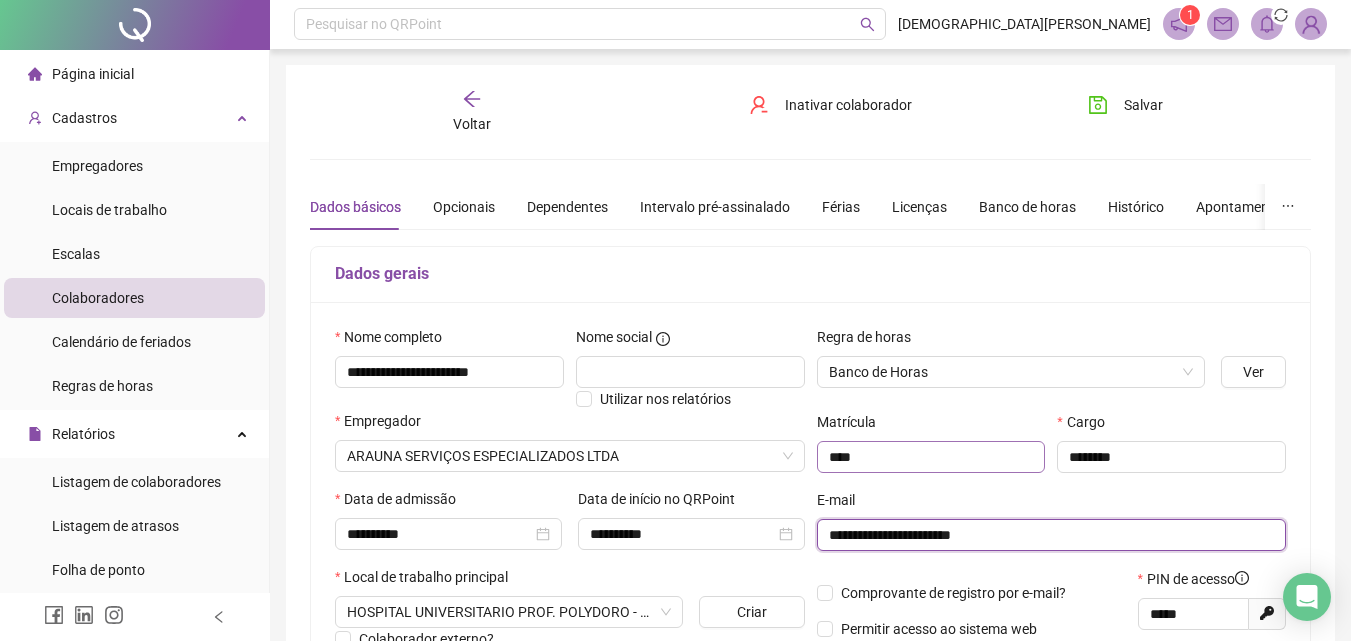 scroll, scrollTop: 0, scrollLeft: 0, axis: both 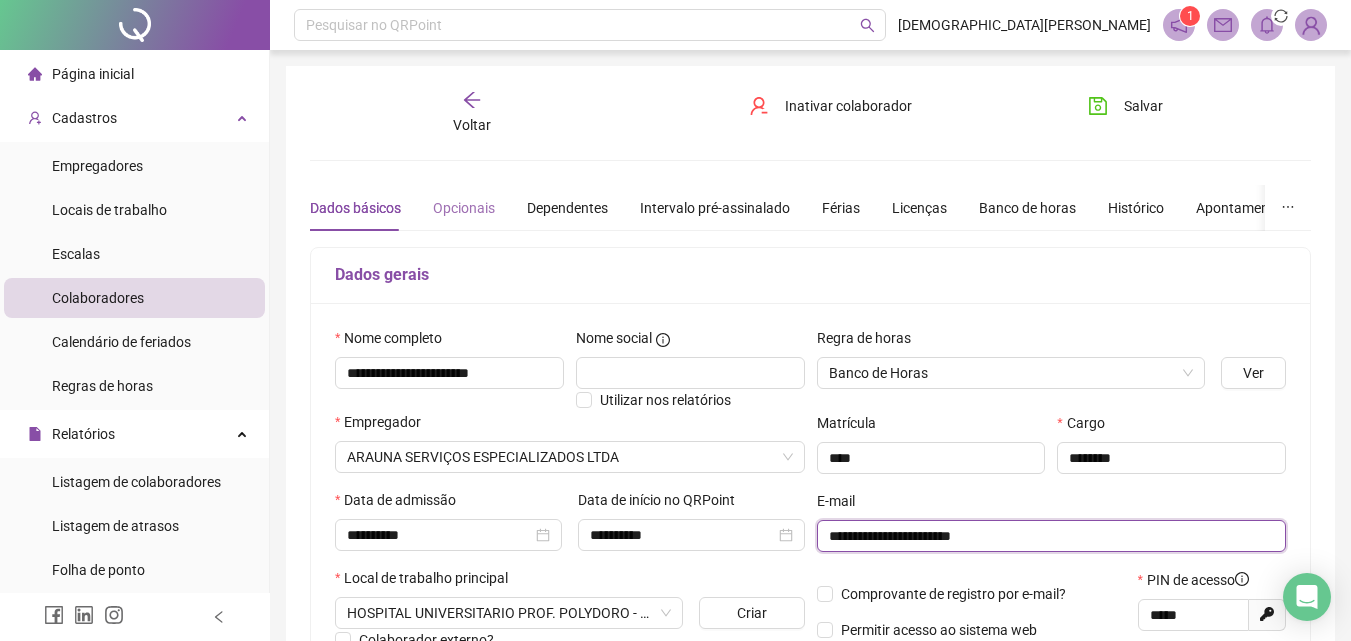 type on "**********" 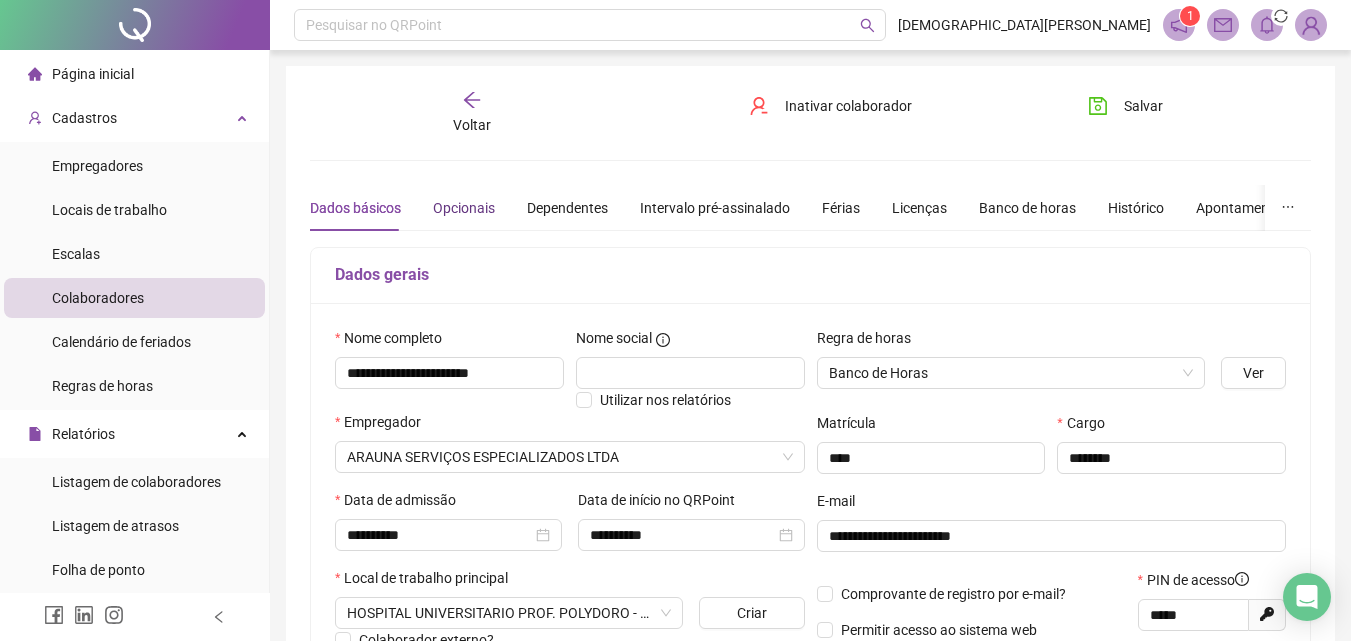 click on "Opcionais" at bounding box center [464, 208] 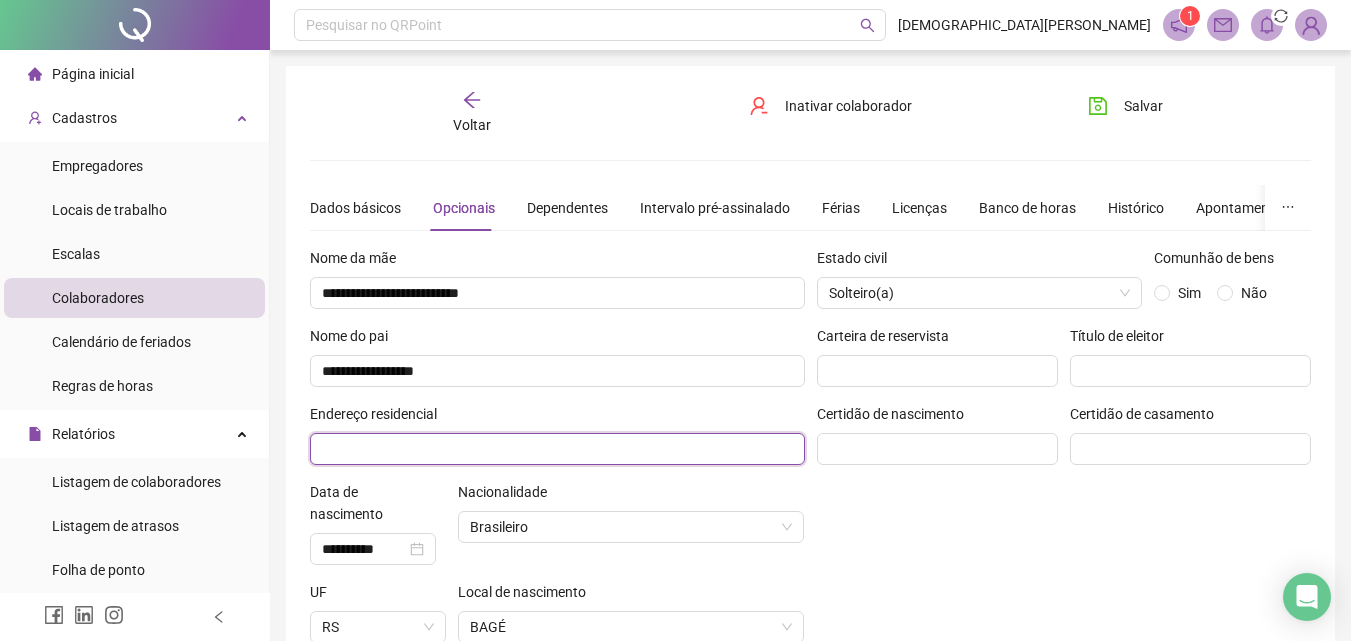 click at bounding box center [557, 449] 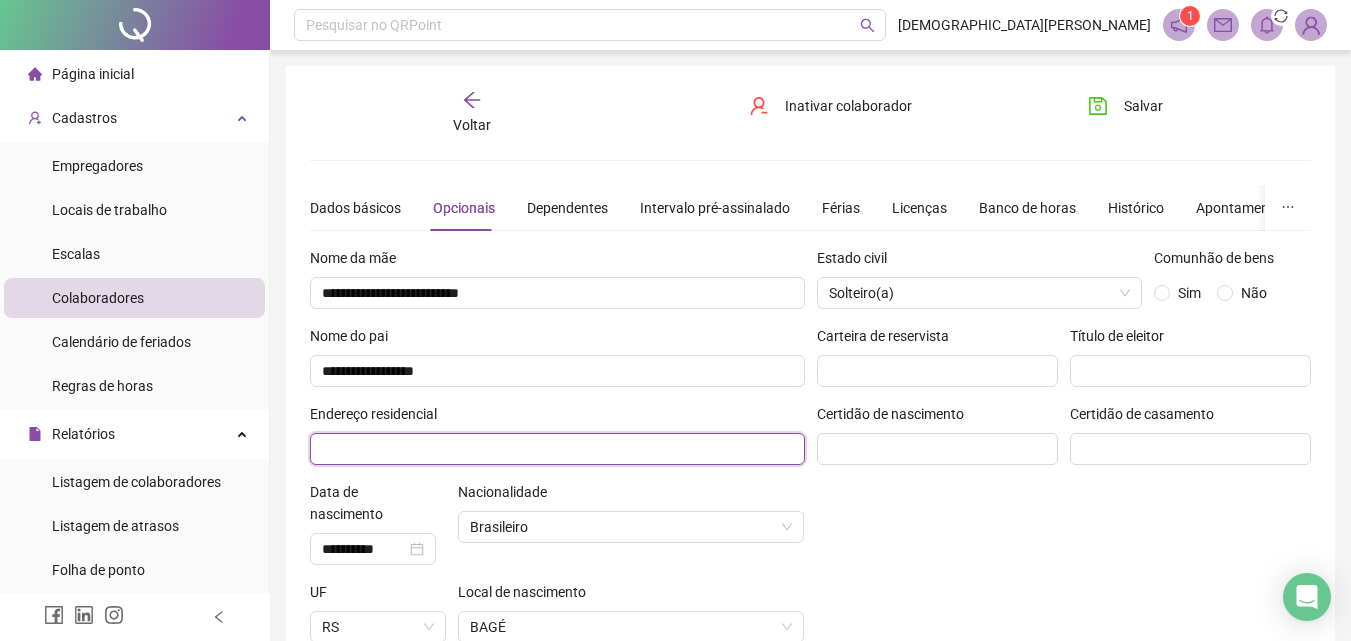 click at bounding box center (557, 449) 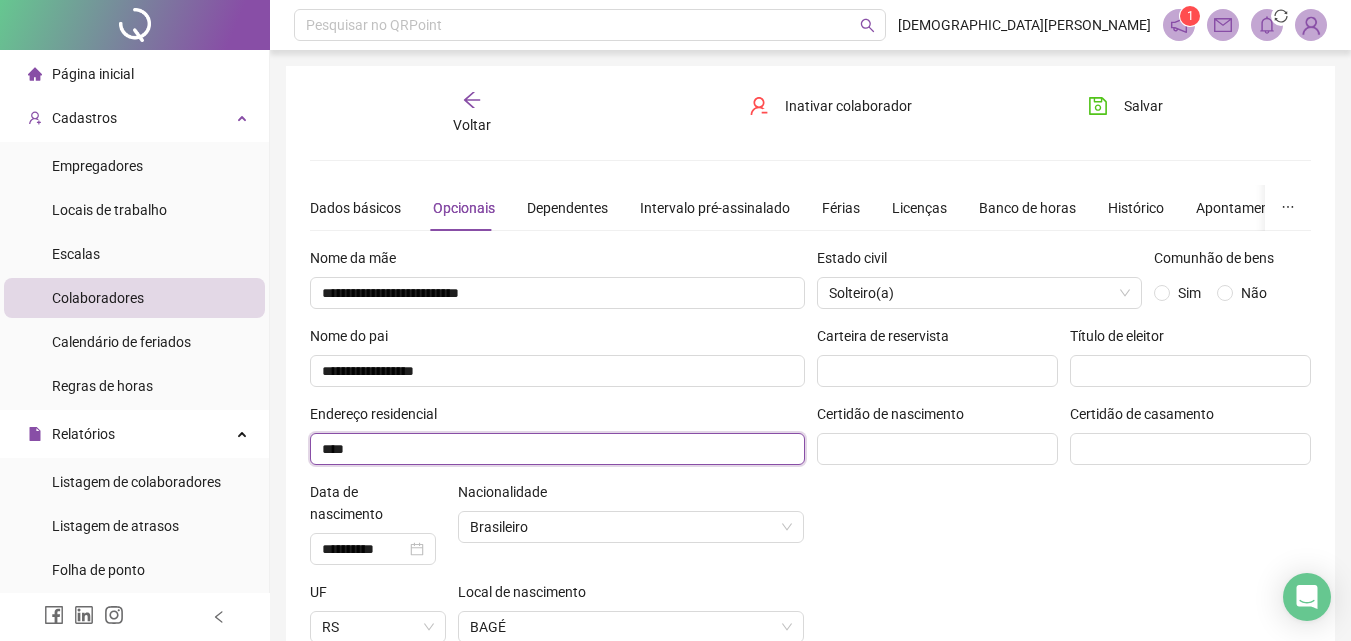 paste on "**********" 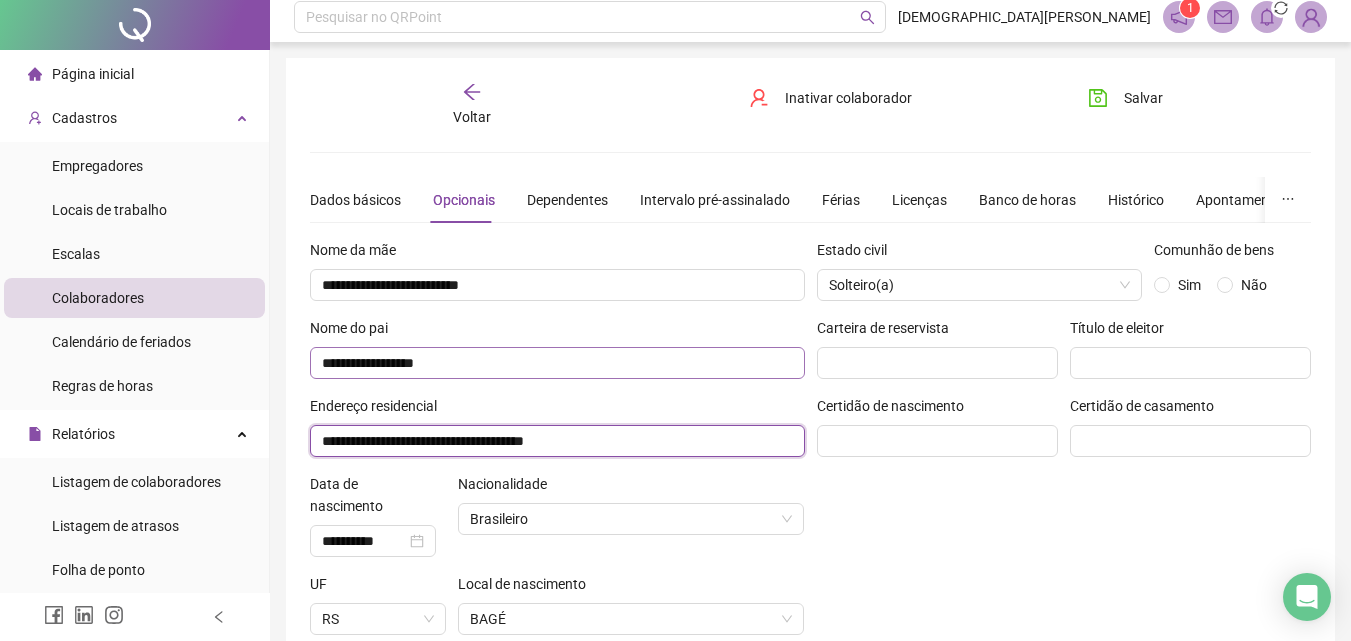 scroll, scrollTop: 0, scrollLeft: 0, axis: both 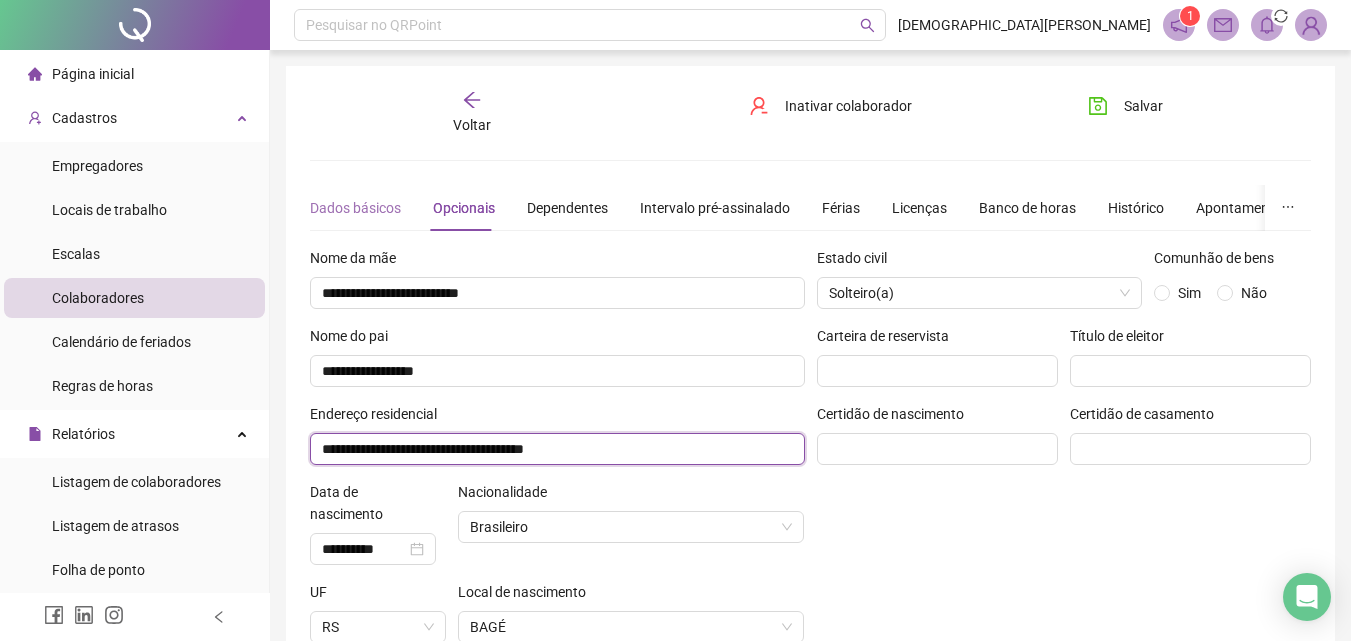 type on "**********" 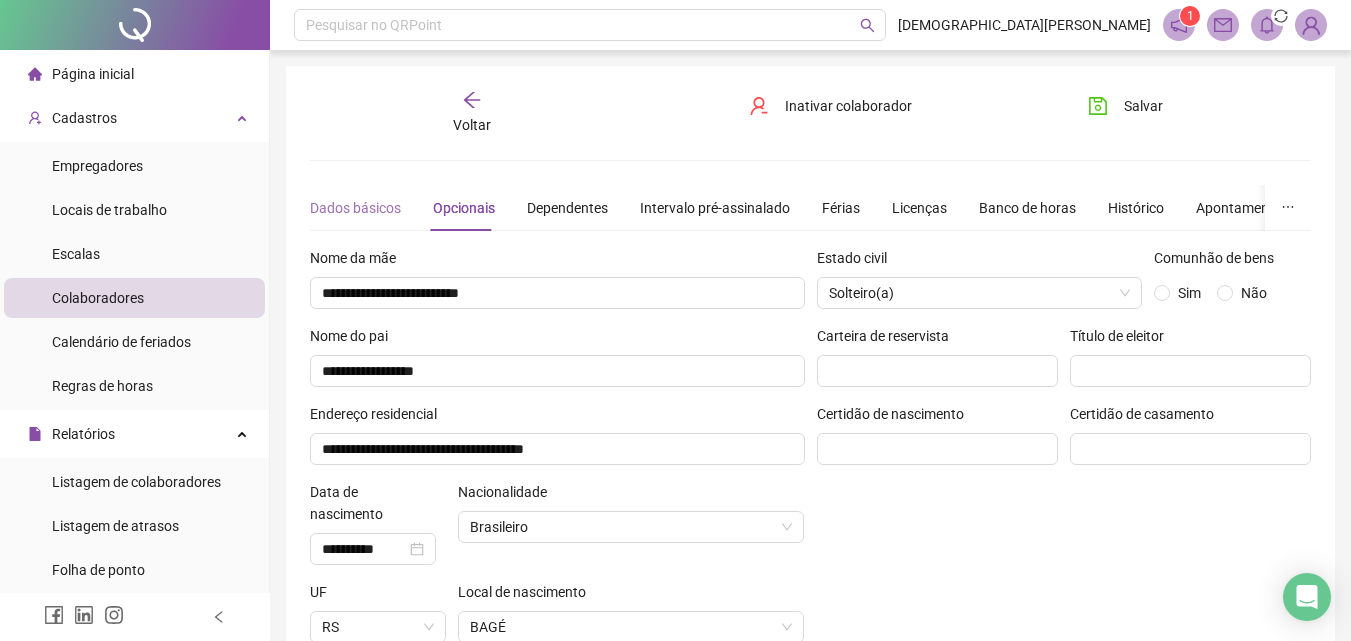 click on "Dados básicos" at bounding box center [355, 208] 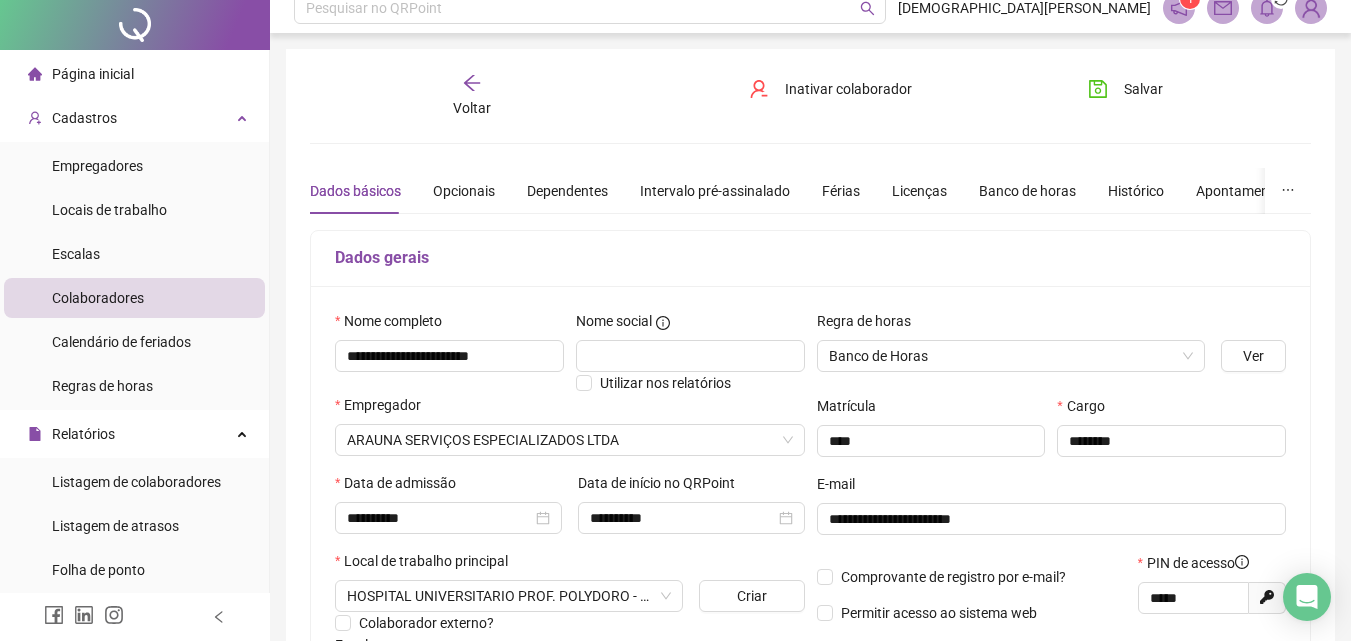scroll, scrollTop: 0, scrollLeft: 0, axis: both 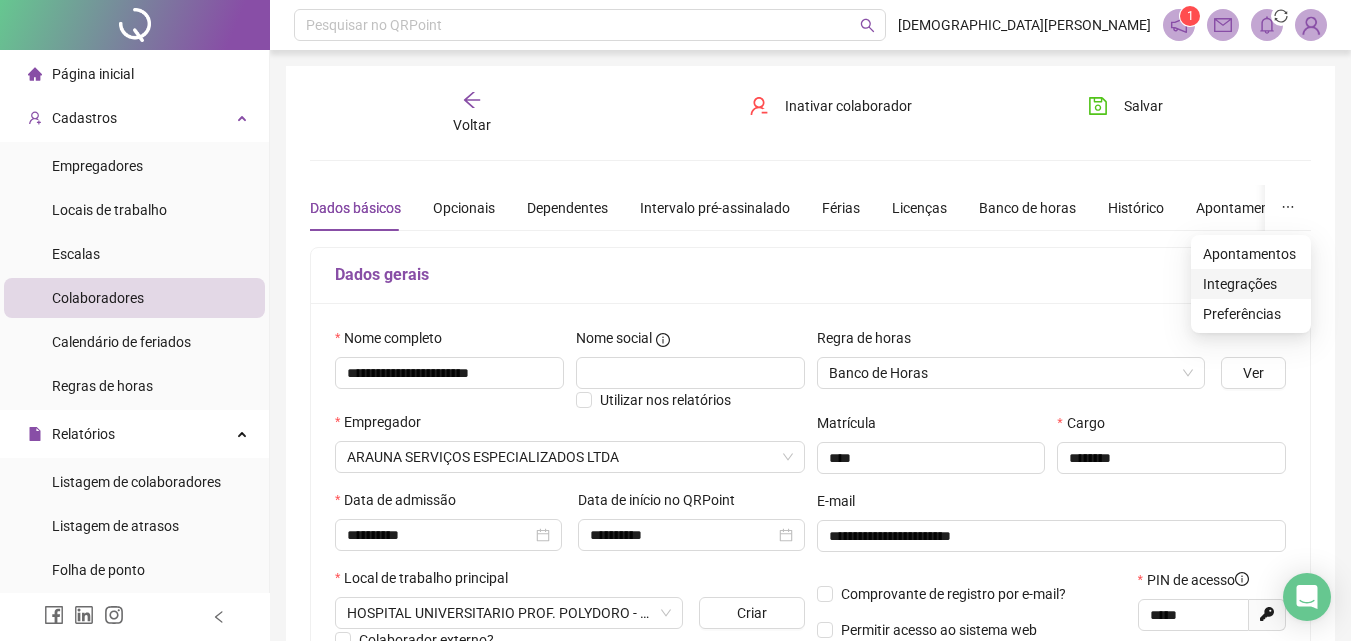 click on "Integrações" at bounding box center (1251, 284) 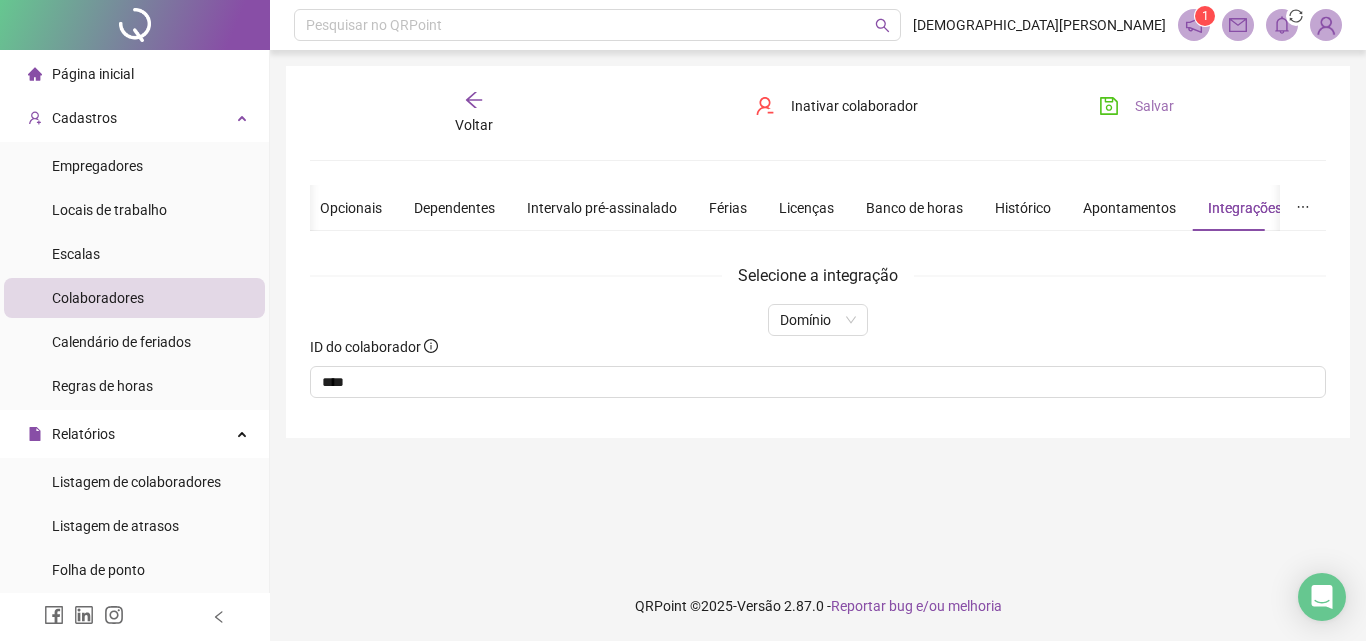 click on "Salvar" at bounding box center [1136, 106] 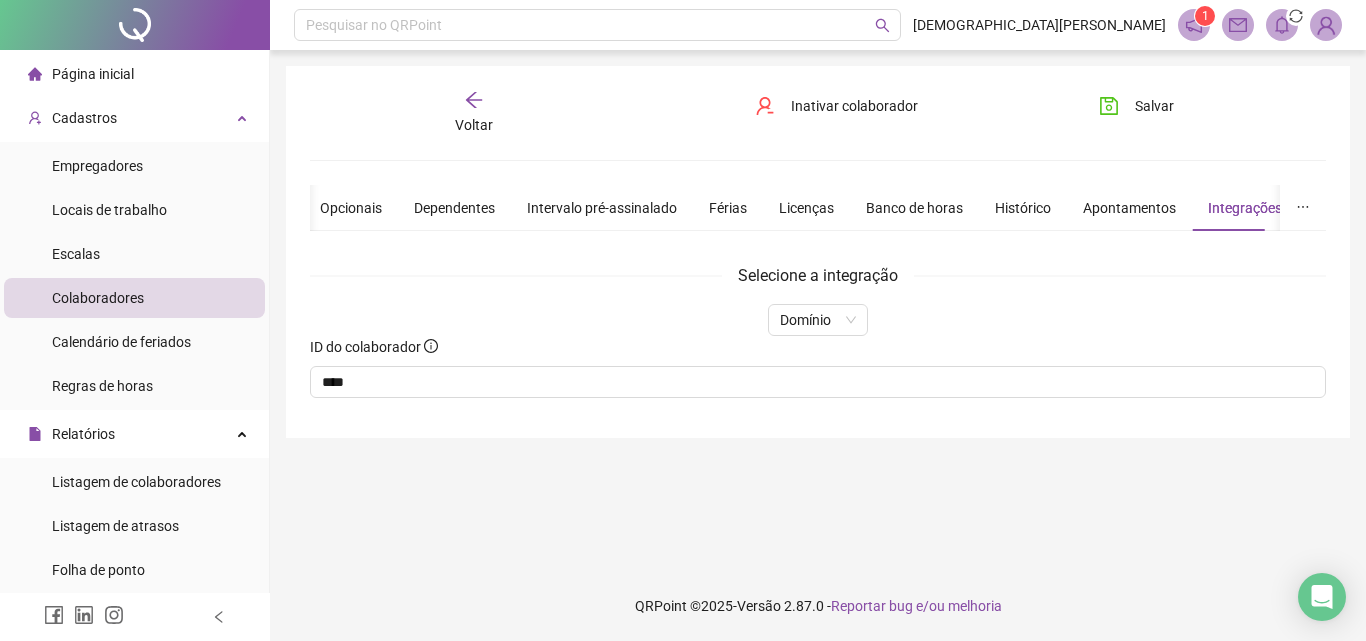 click 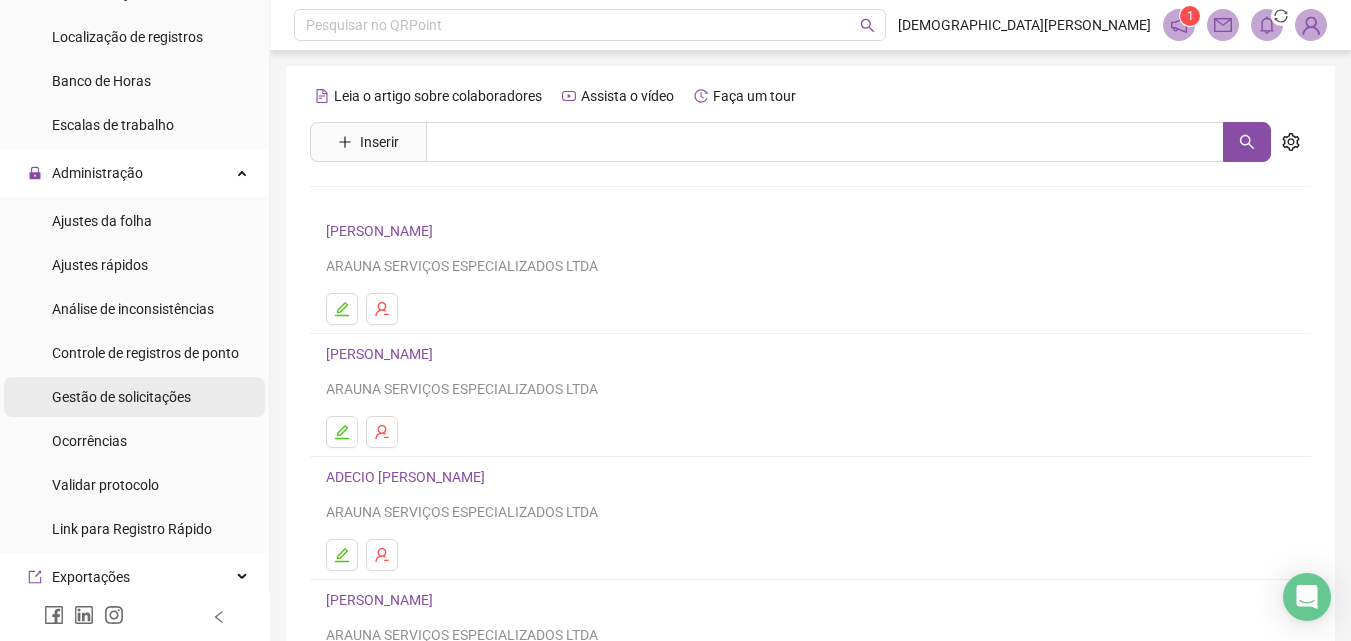 scroll, scrollTop: 700, scrollLeft: 0, axis: vertical 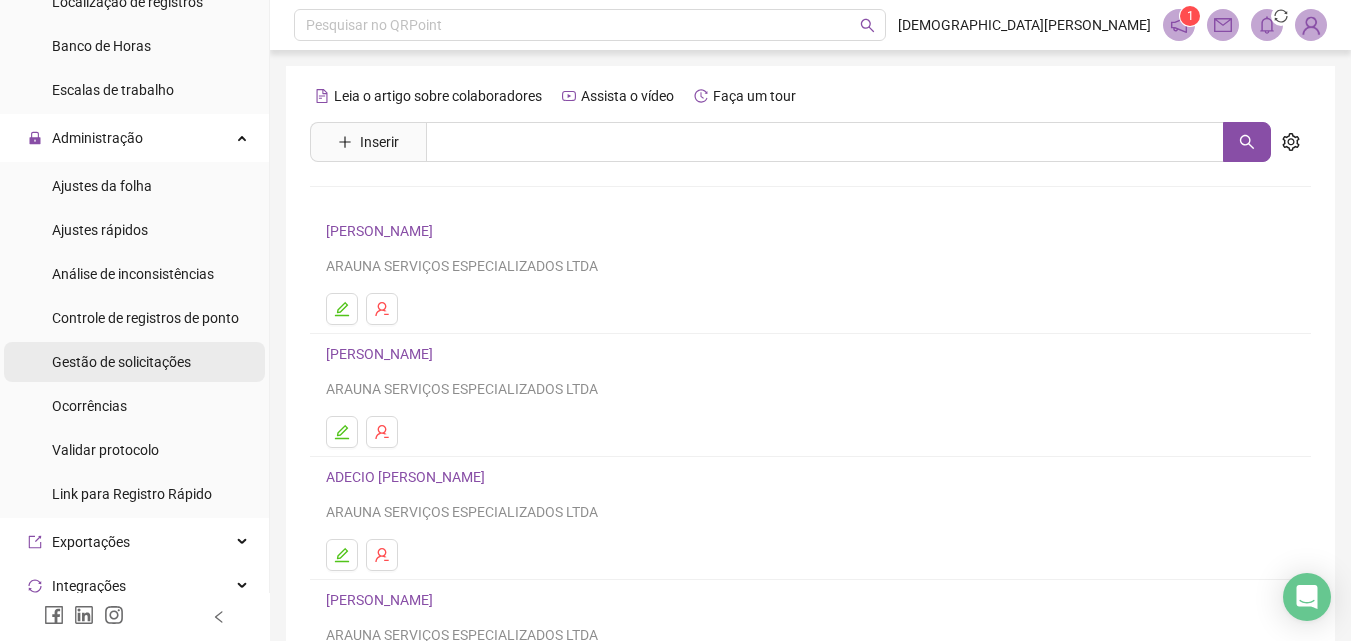 click on "Gestão de solicitações" at bounding box center [121, 362] 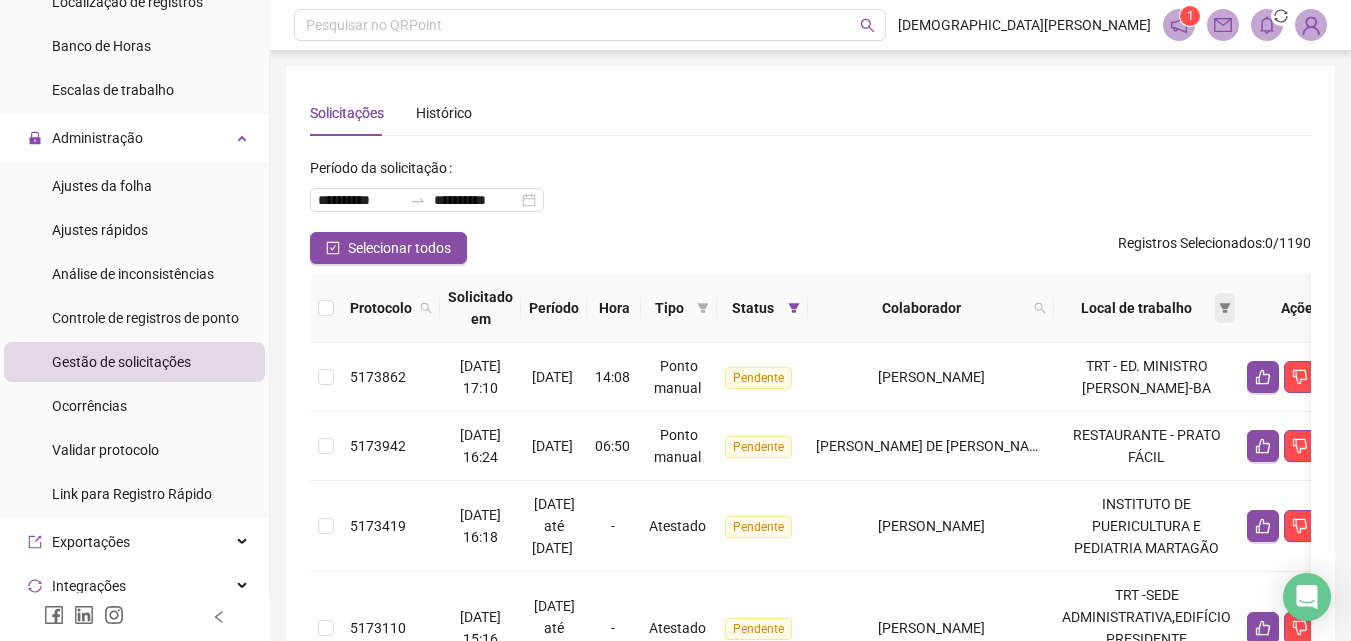 click 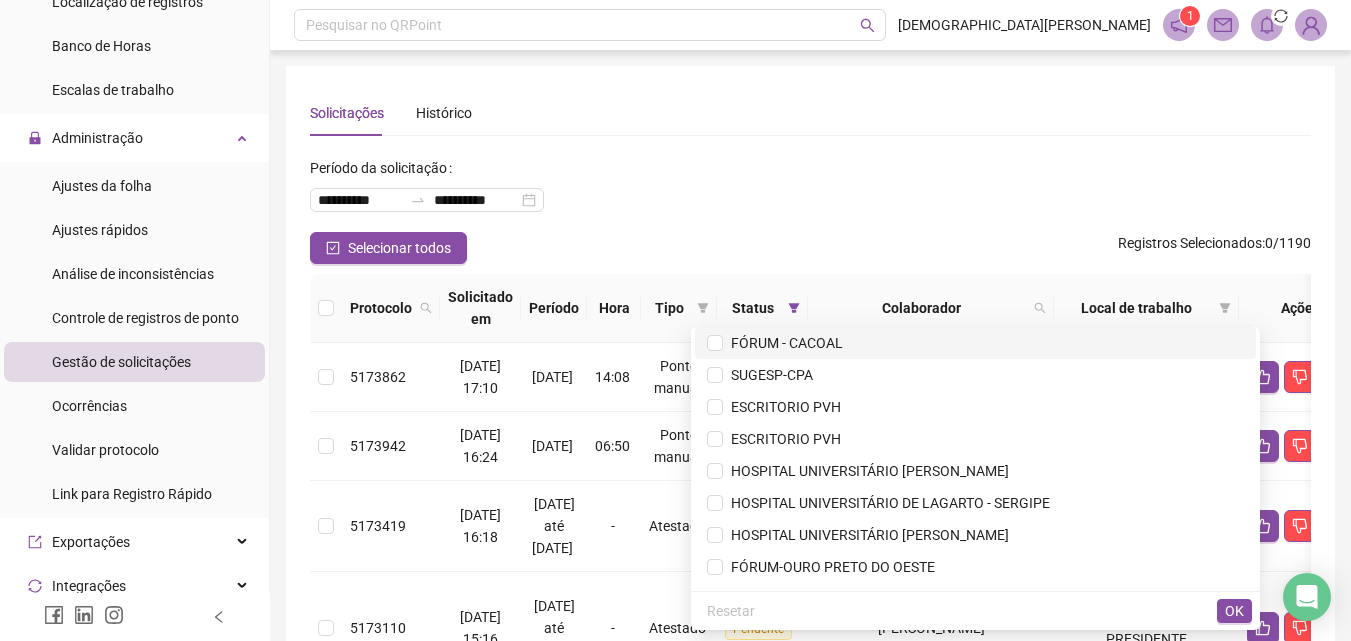scroll, scrollTop: 3400, scrollLeft: 0, axis: vertical 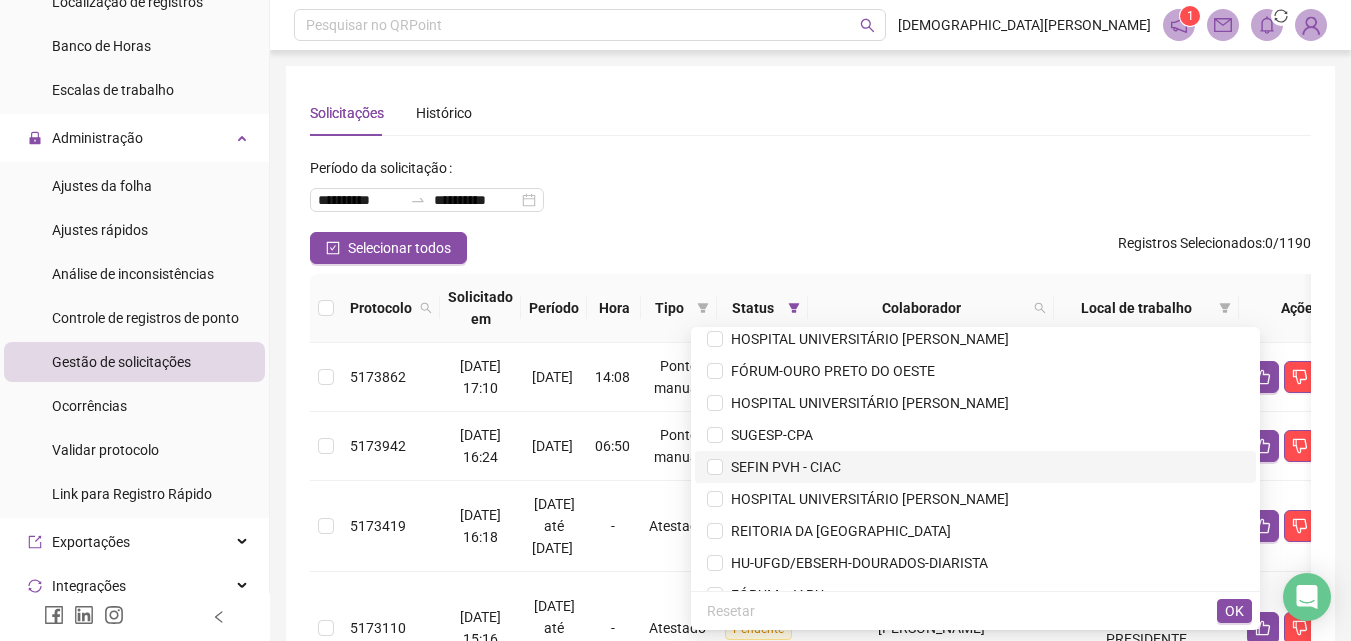 click on "SEFIN PVH - CIAC" at bounding box center [782, 467] 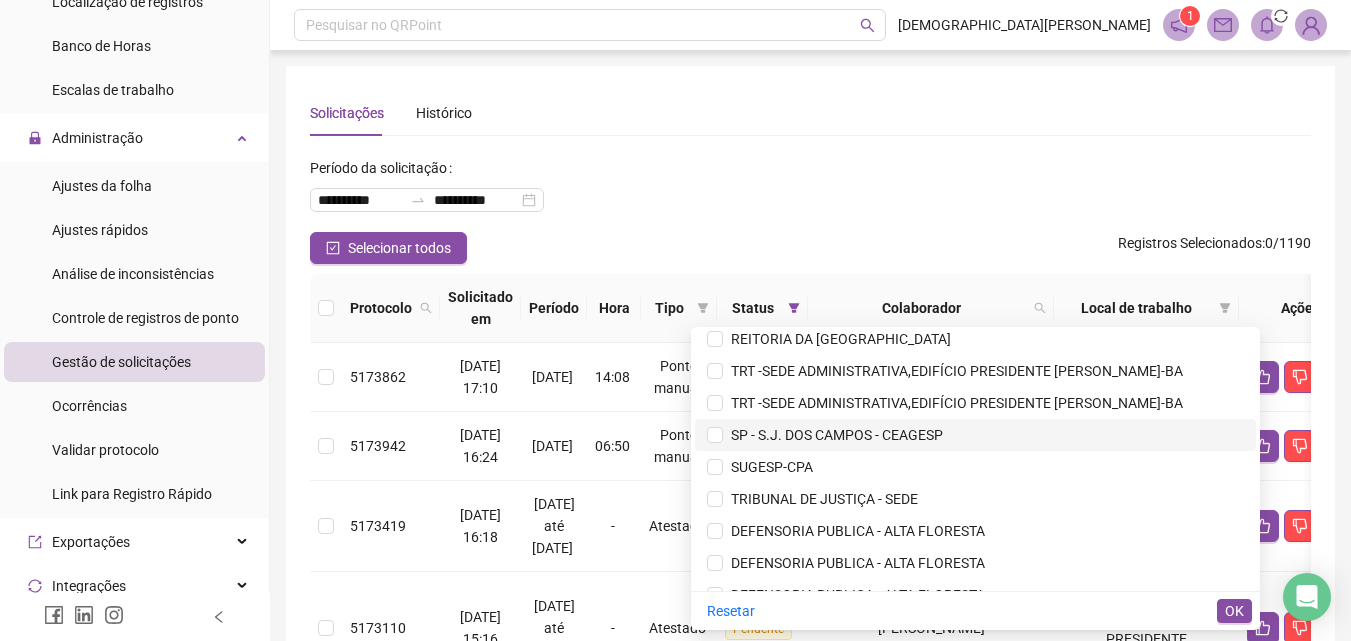 scroll, scrollTop: 4800, scrollLeft: 0, axis: vertical 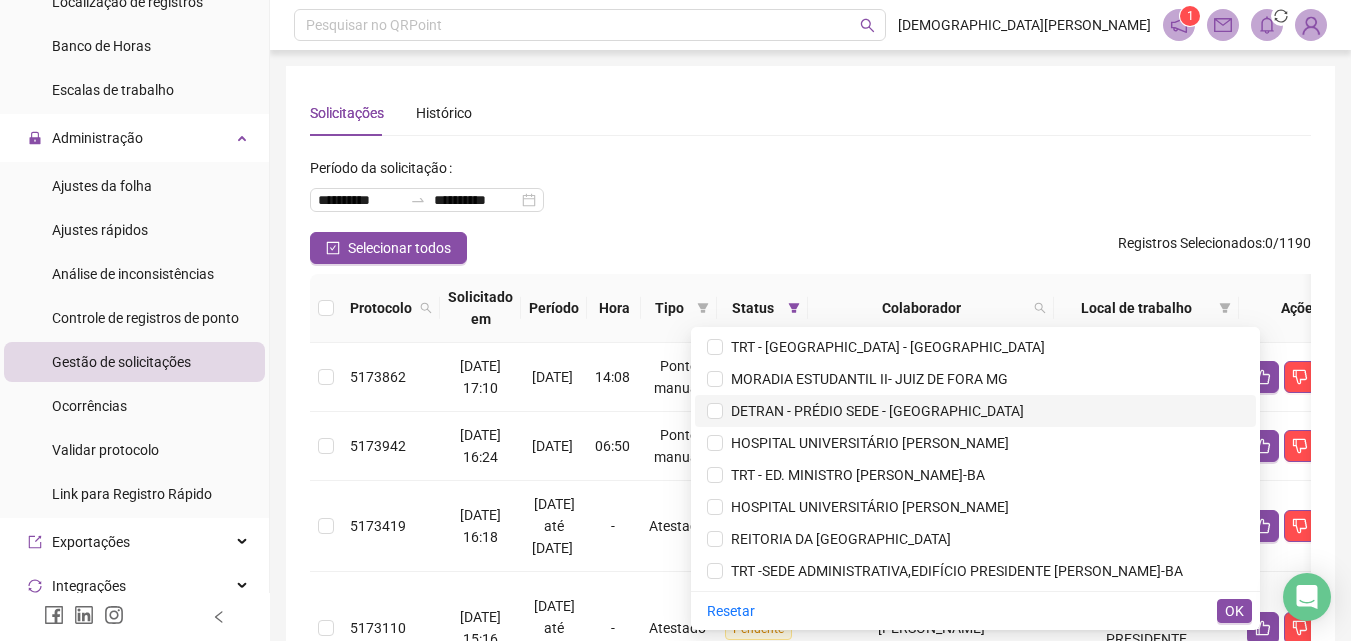 click on "DETRAN -  PRÉDIO SEDE - [GEOGRAPHIC_DATA]" at bounding box center (873, 411) 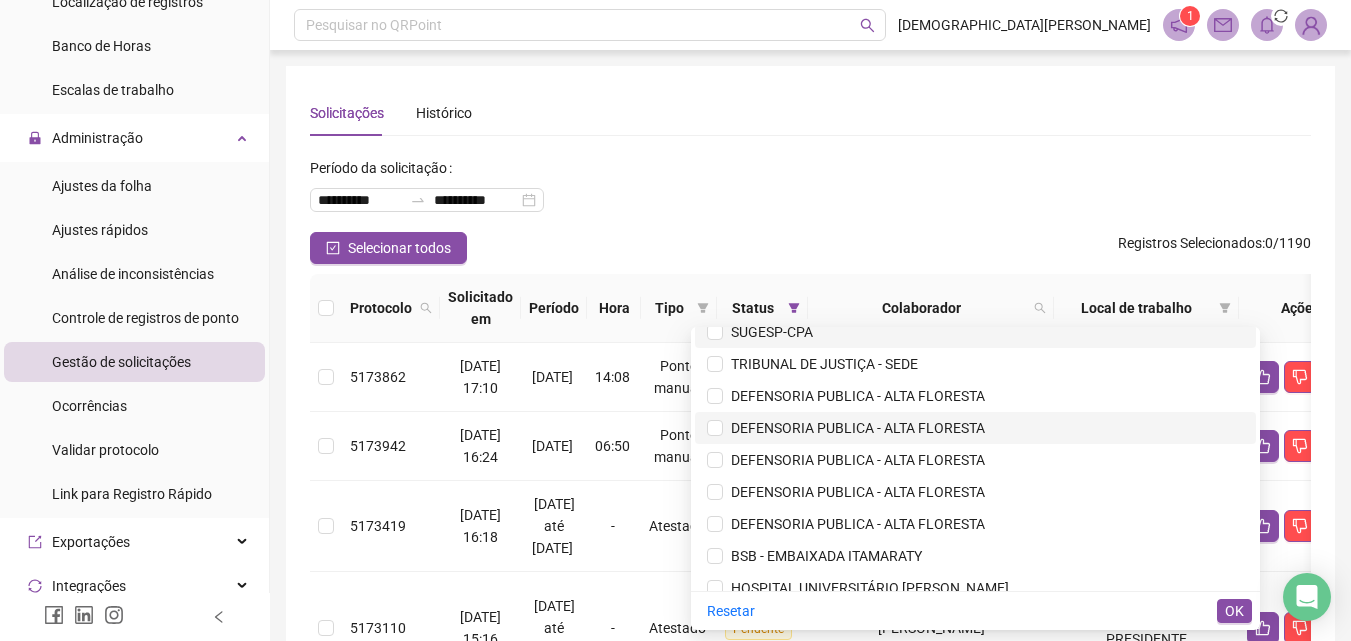 scroll, scrollTop: 5100, scrollLeft: 0, axis: vertical 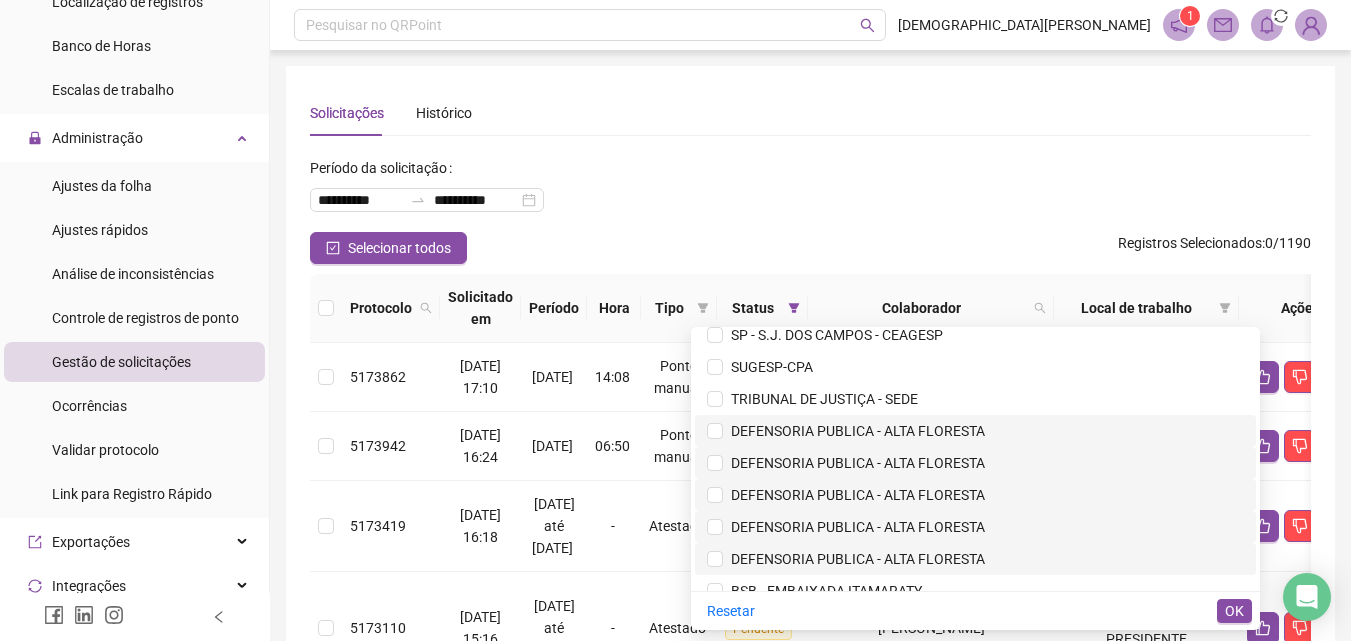 click on "DEFENSORIA PUBLICA - ALTA FLORESTA" at bounding box center [854, 431] 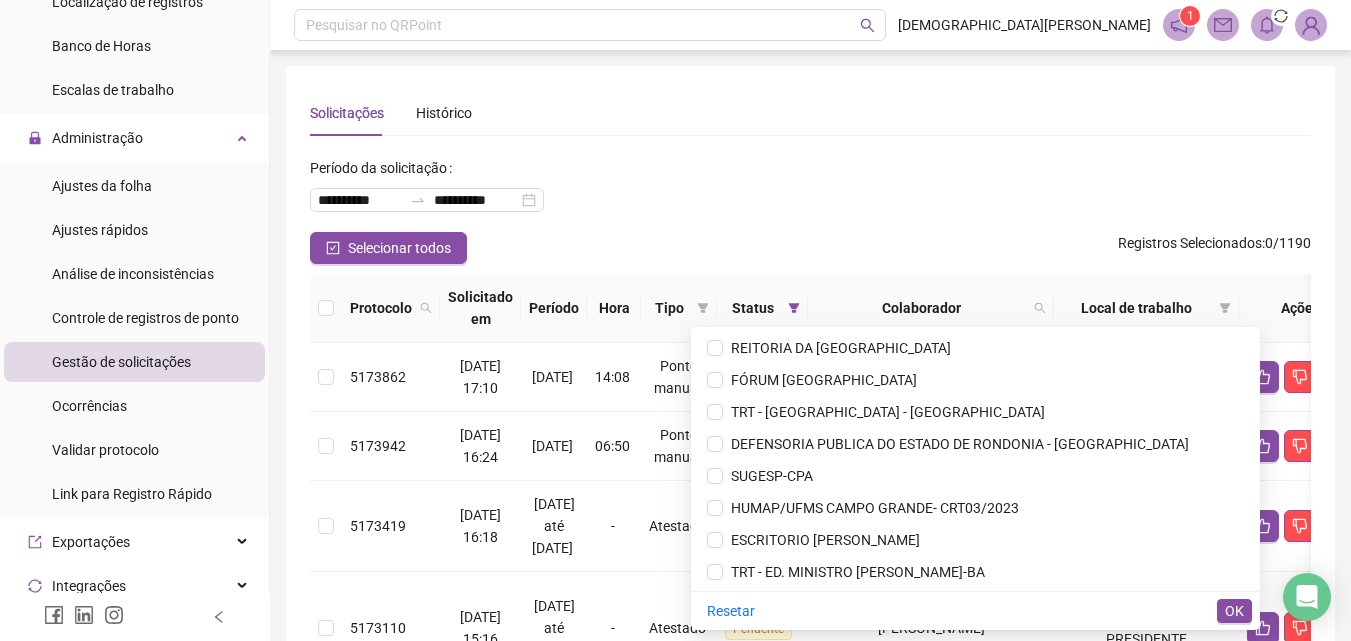 scroll, scrollTop: 11000, scrollLeft: 0, axis: vertical 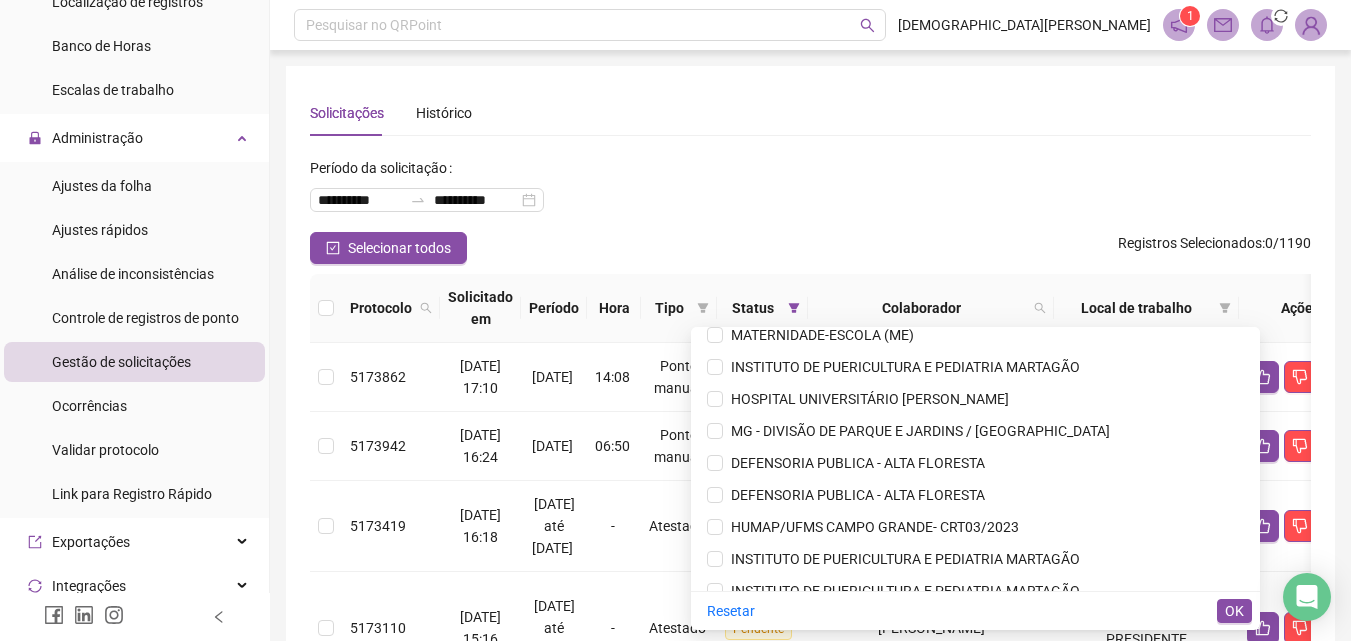 click on "**********" at bounding box center (810, 192) 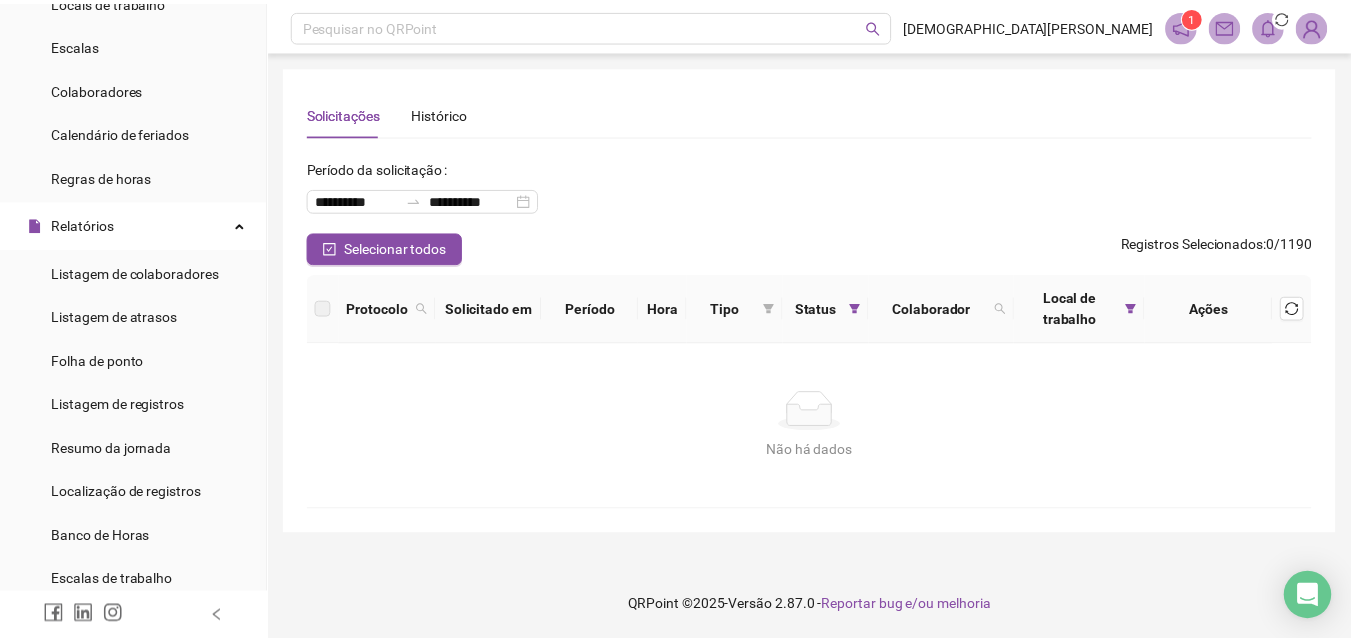 scroll, scrollTop: 200, scrollLeft: 0, axis: vertical 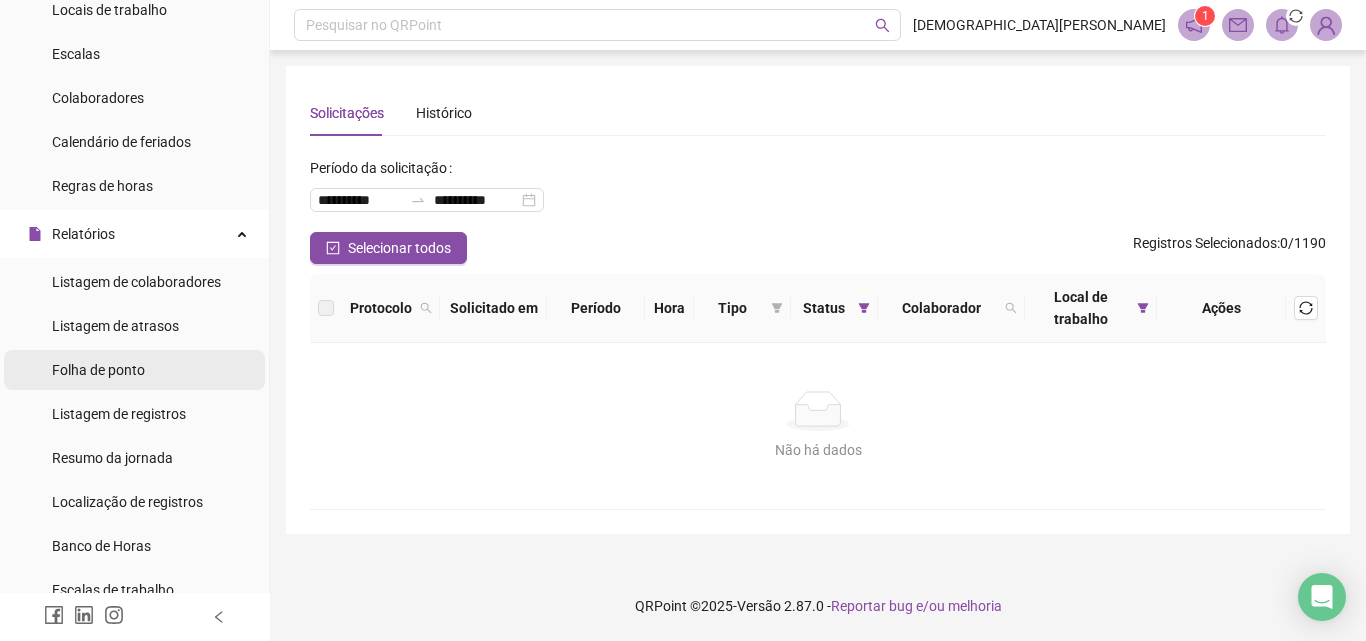 click on "Folha de ponto" at bounding box center (98, 370) 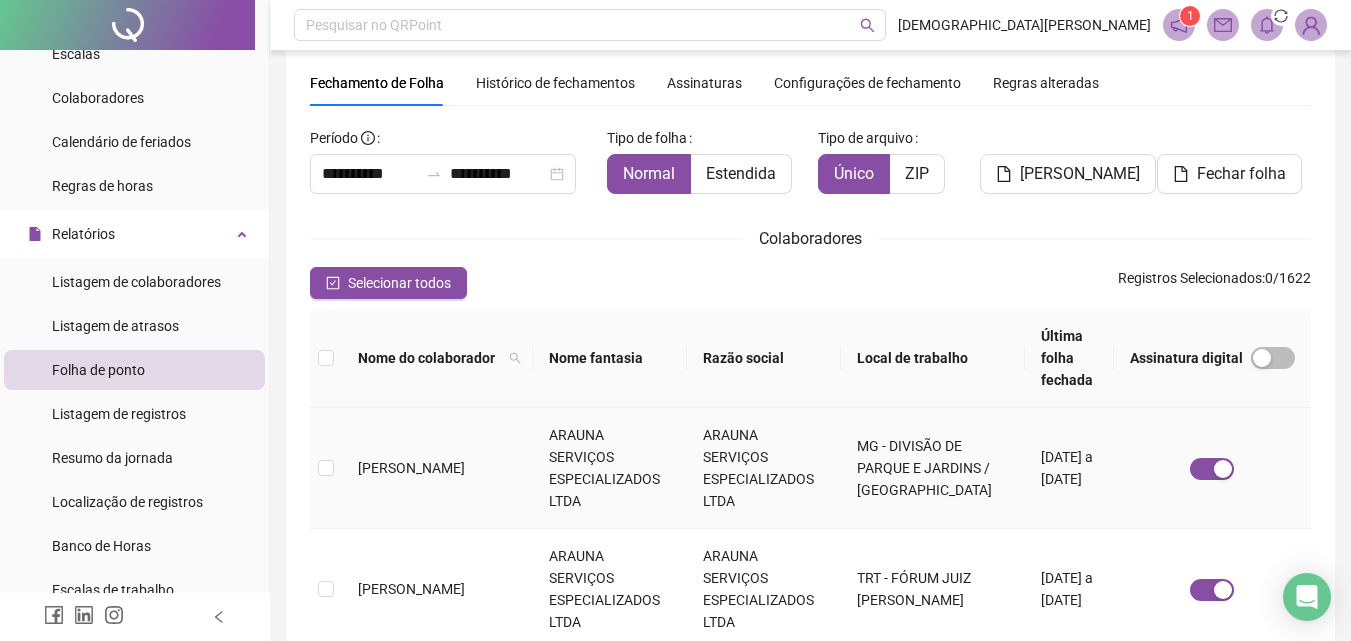 scroll, scrollTop: 89, scrollLeft: 0, axis: vertical 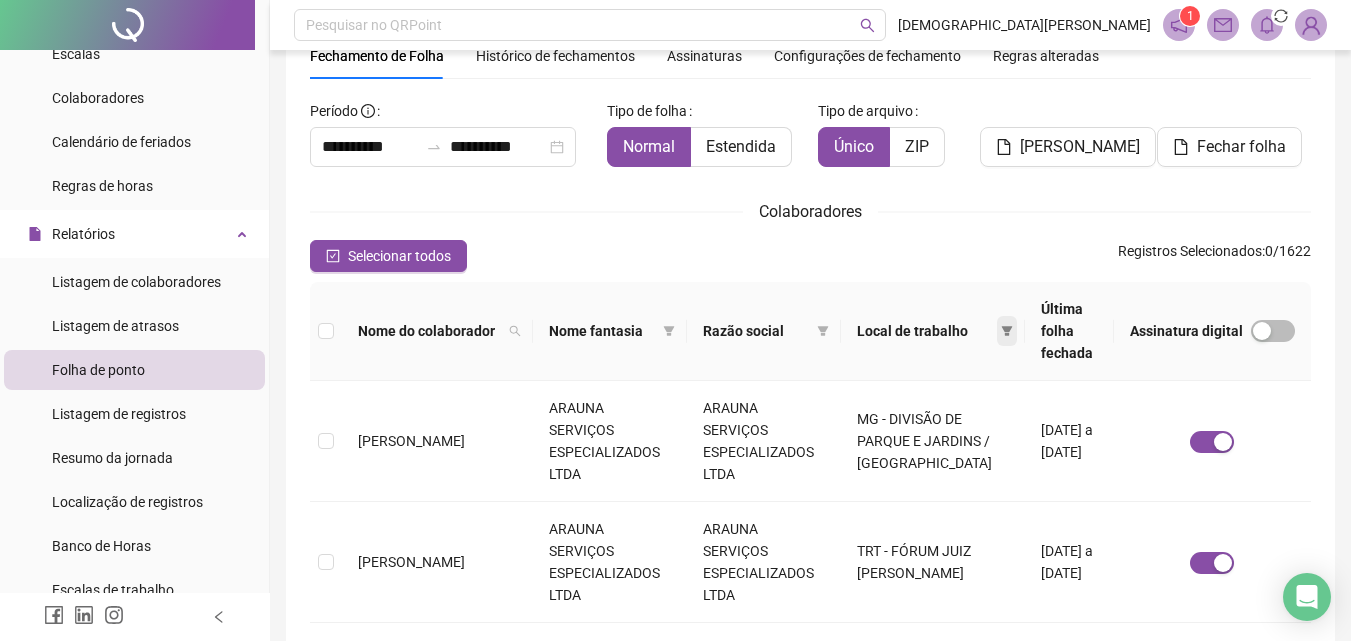 click 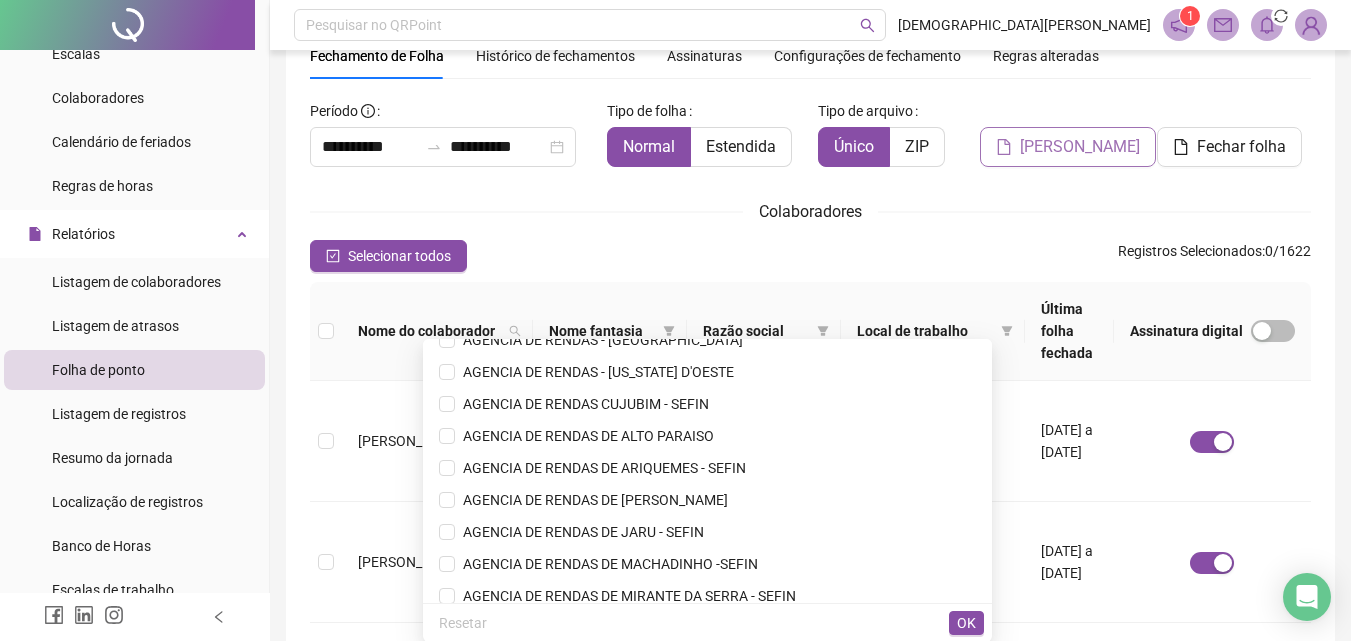 scroll, scrollTop: 300, scrollLeft: 0, axis: vertical 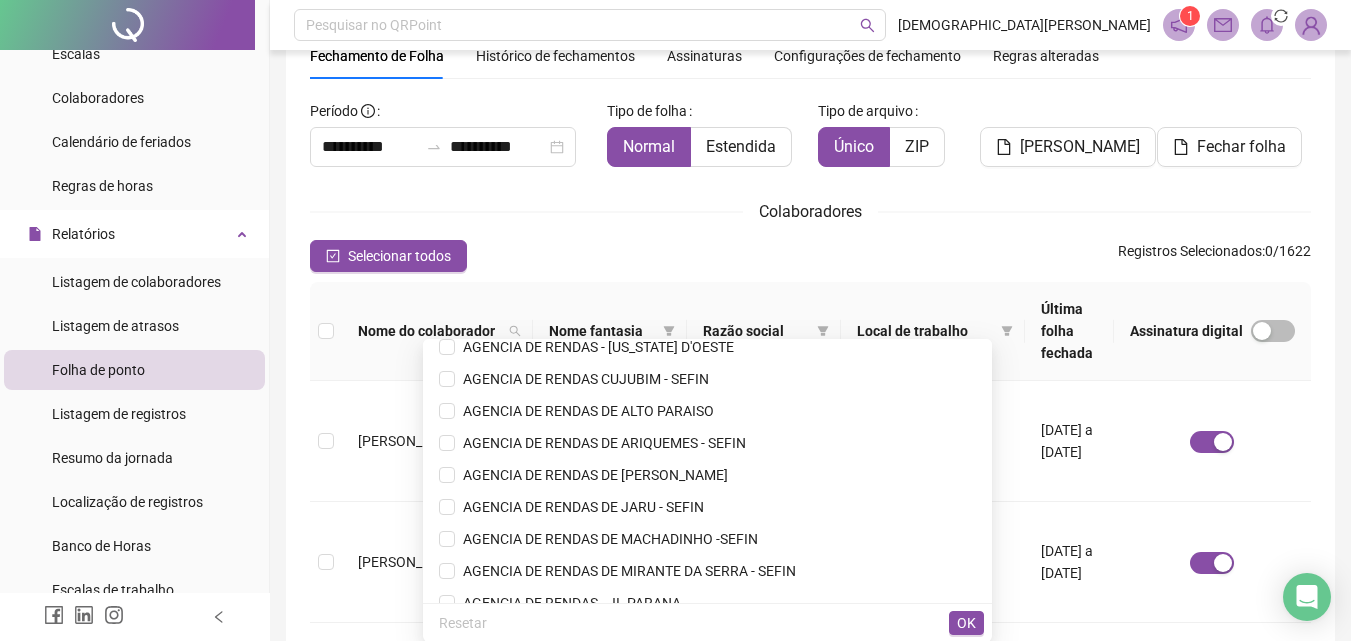 click on "Selecionar todos Registros Selecionados :  0 / 1622" at bounding box center (810, 256) 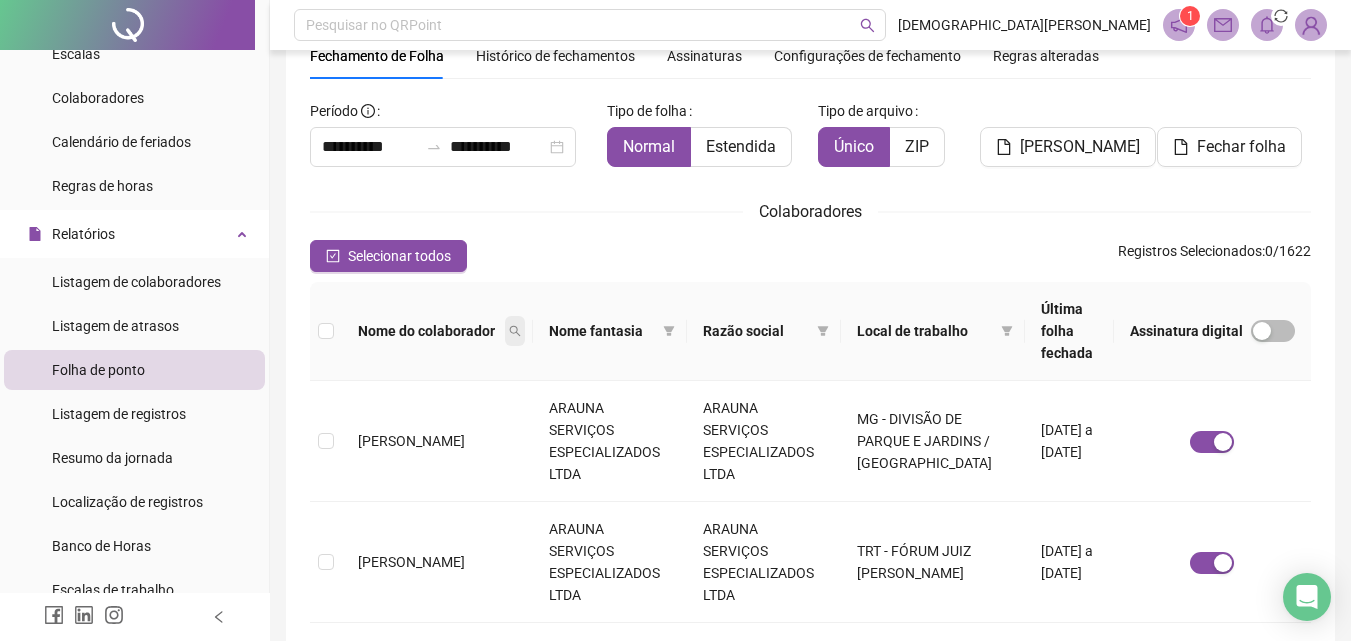 click 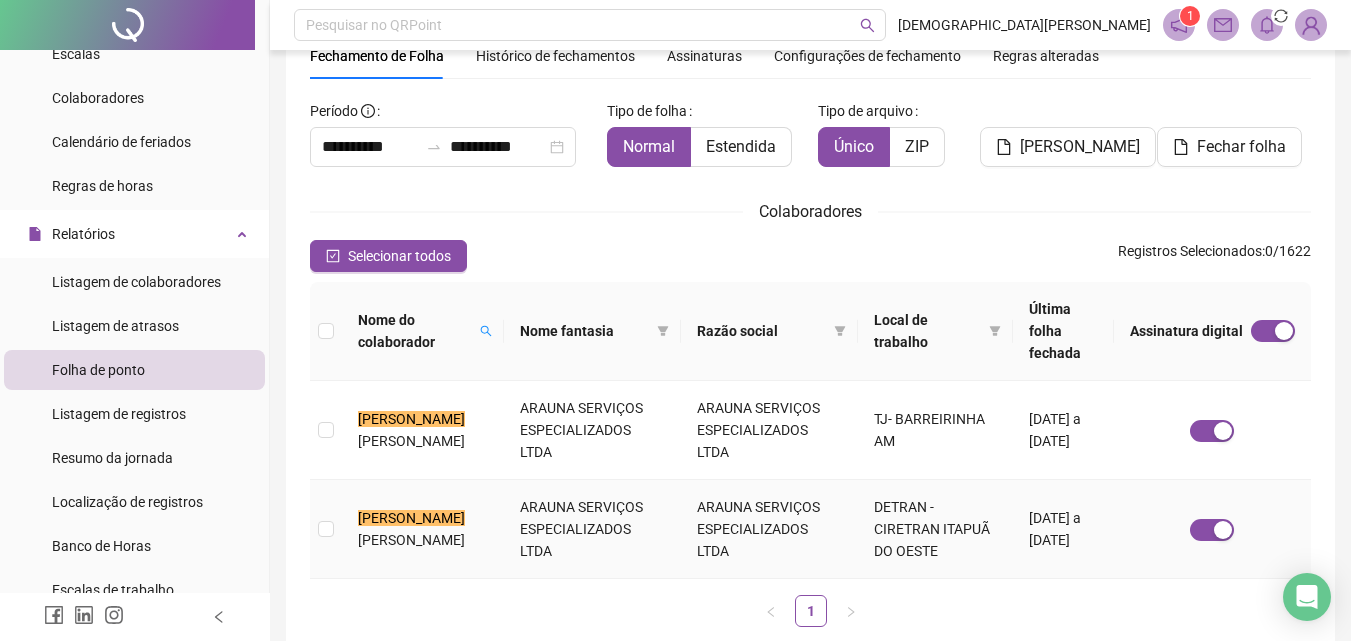 click on "[PERSON_NAME]" at bounding box center (423, 529) 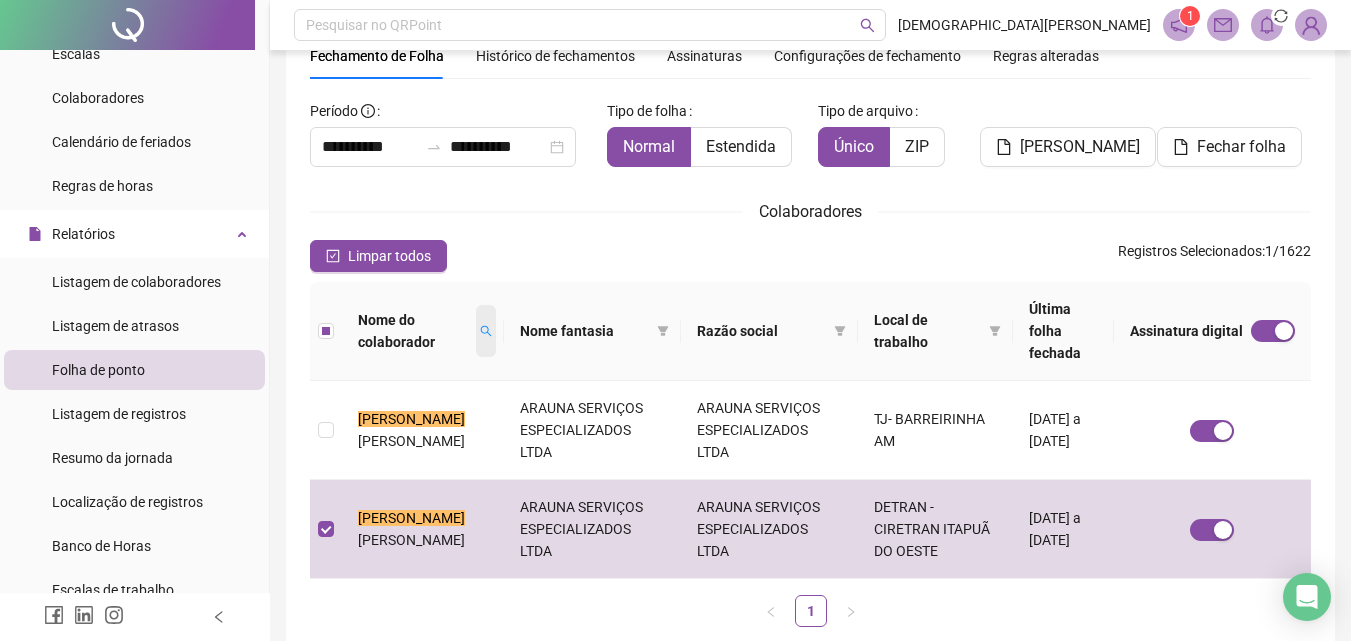 click at bounding box center [486, 331] 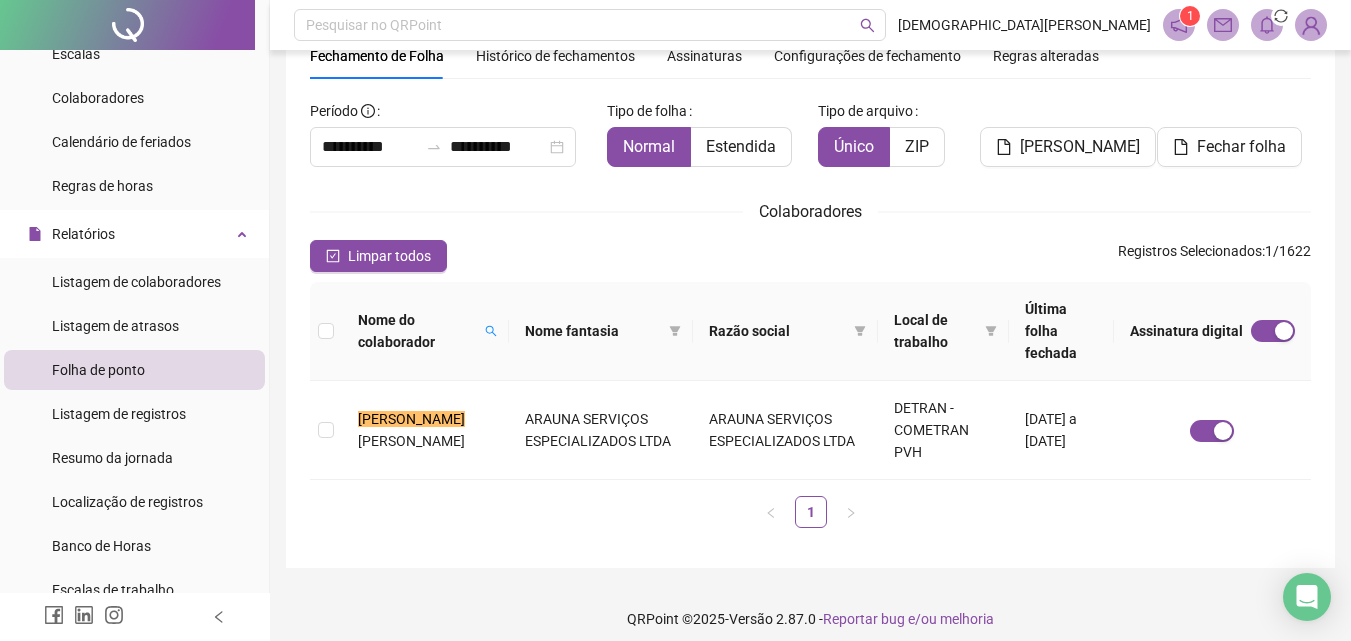 scroll, scrollTop: 80, scrollLeft: 0, axis: vertical 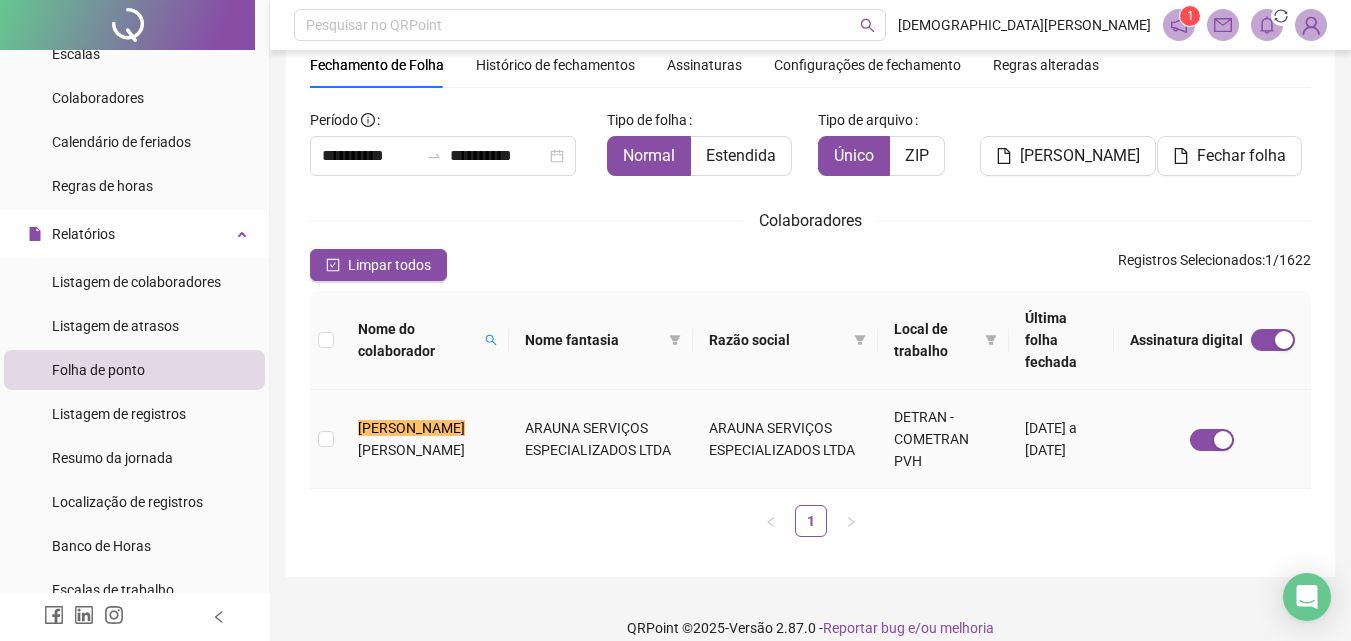 click on "[PERSON_NAME]" at bounding box center [411, 450] 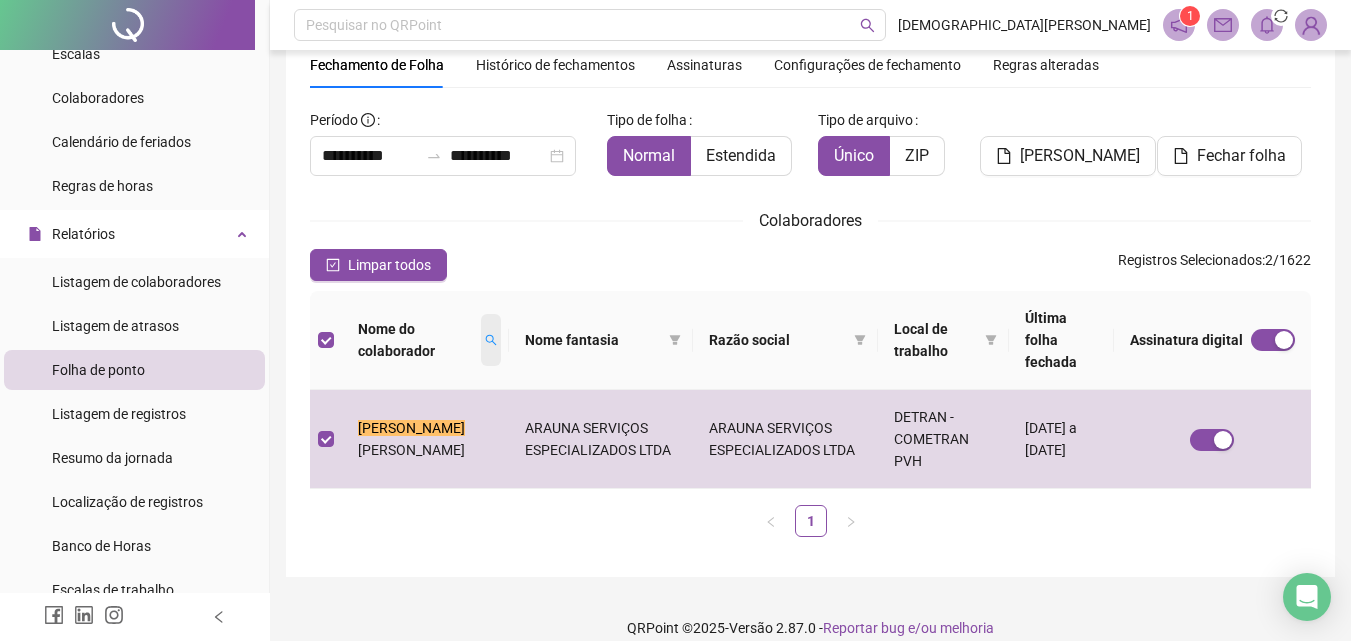 click at bounding box center (491, 340) 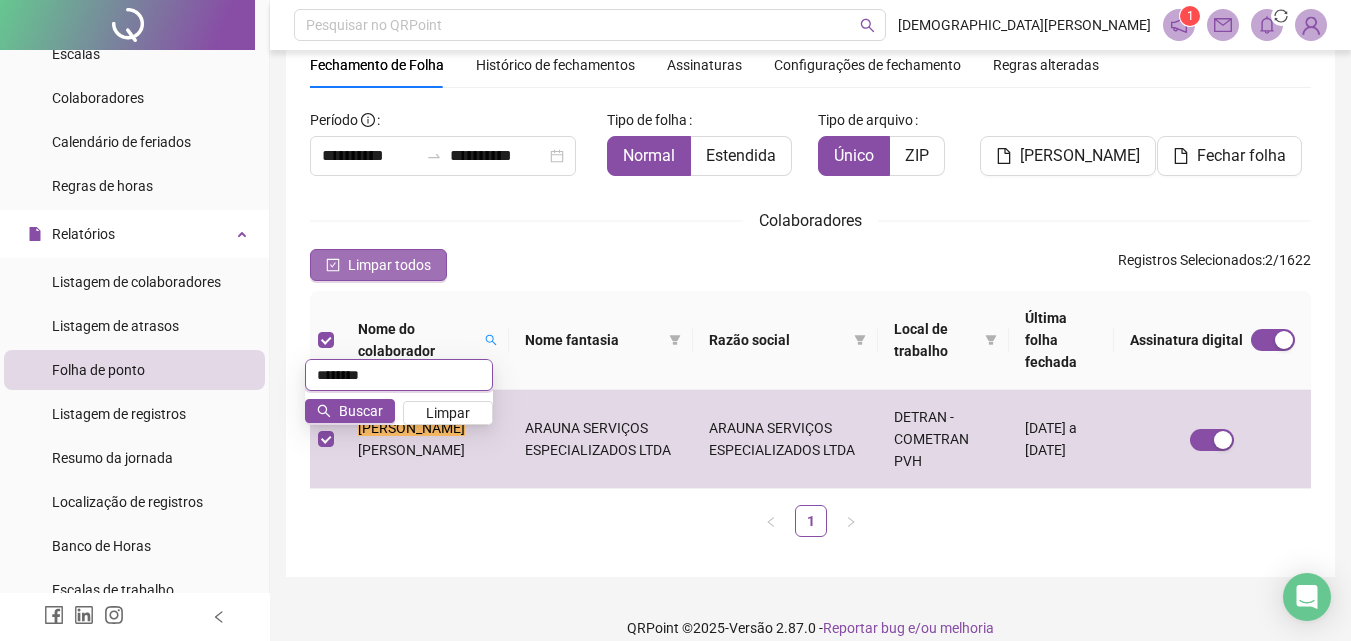 type on "*******" 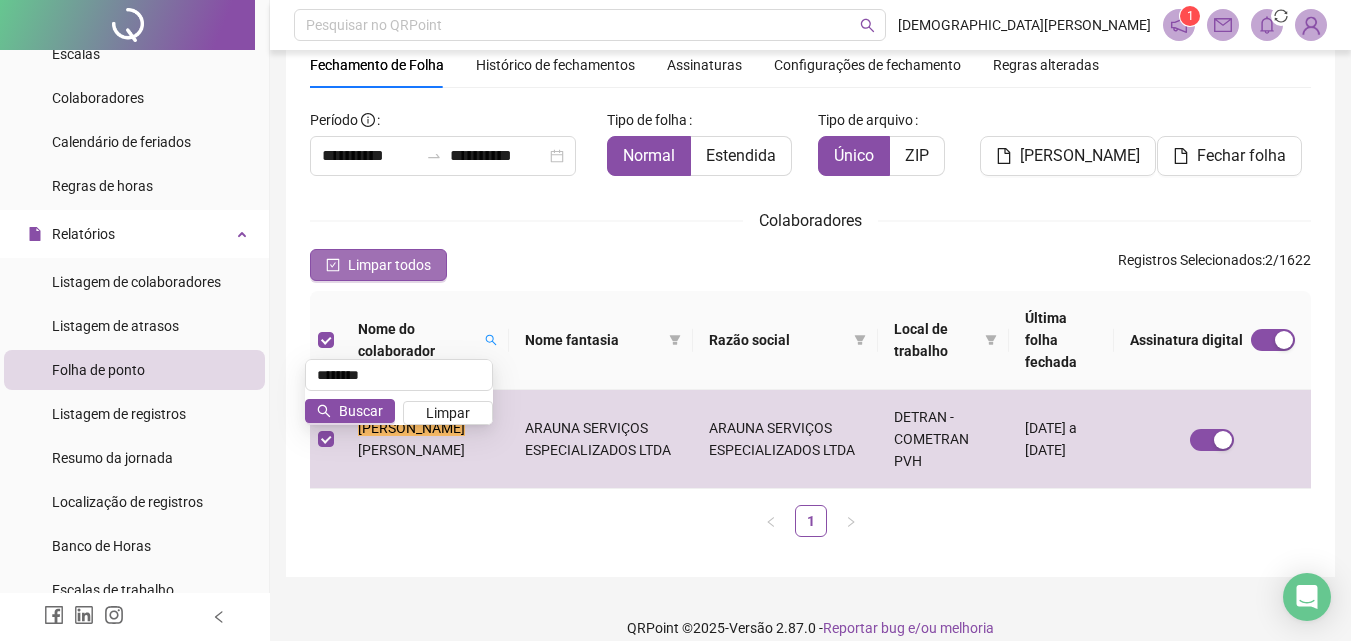 click on "Limpar todos" at bounding box center [389, 265] 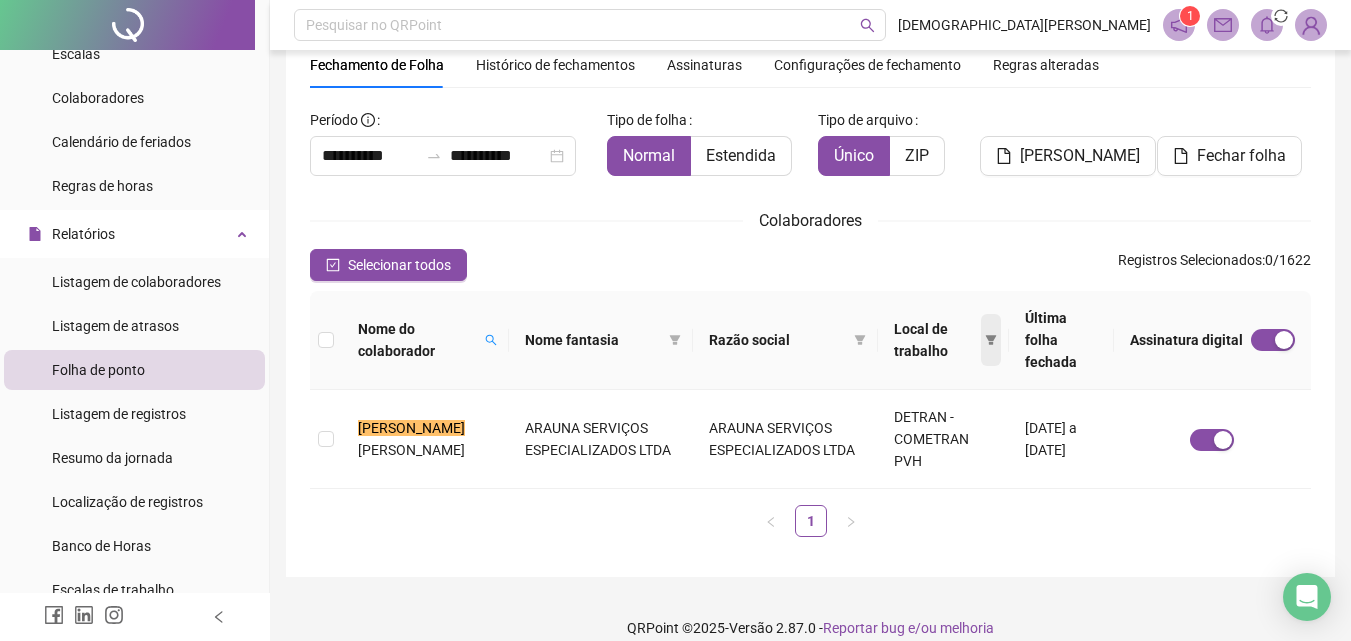 click 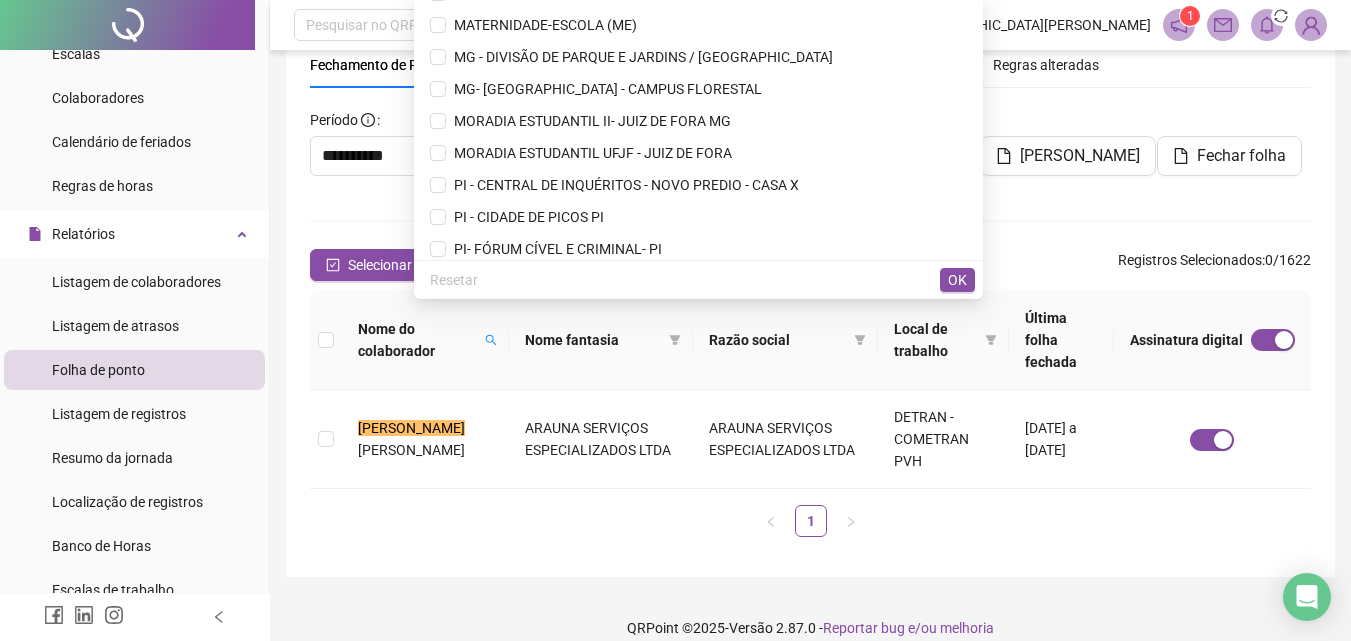 scroll, scrollTop: 4916, scrollLeft: 0, axis: vertical 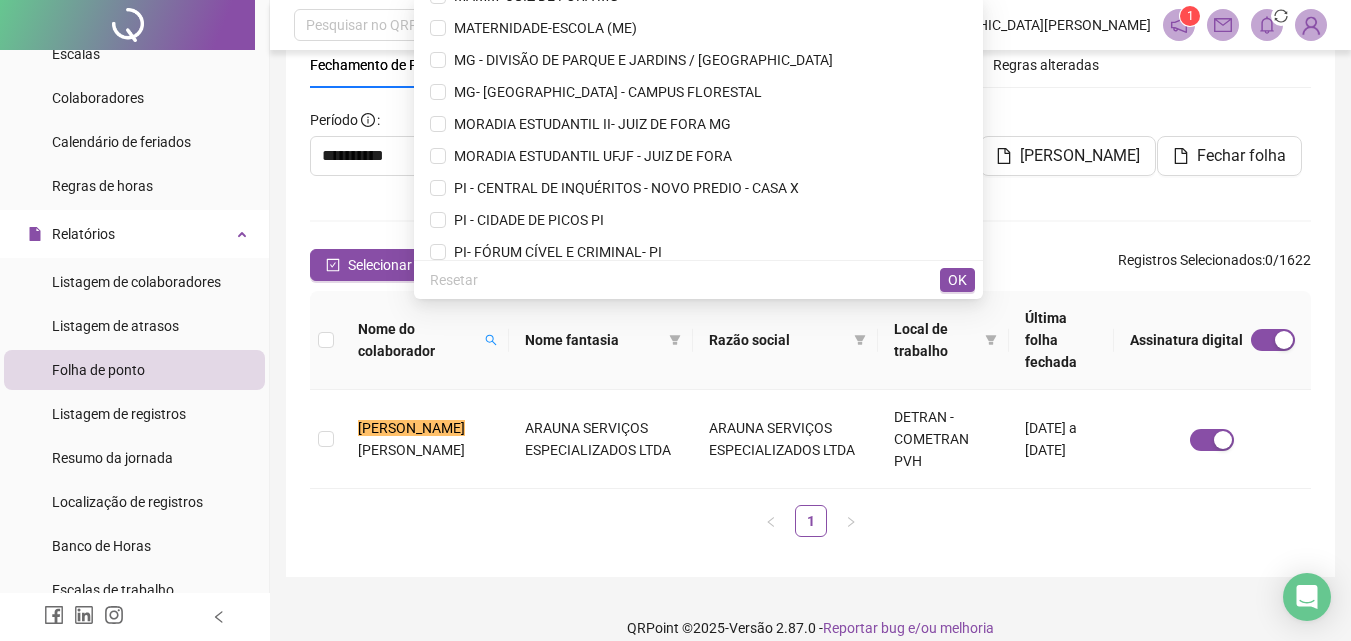 click on "**********" at bounding box center (810, 297) 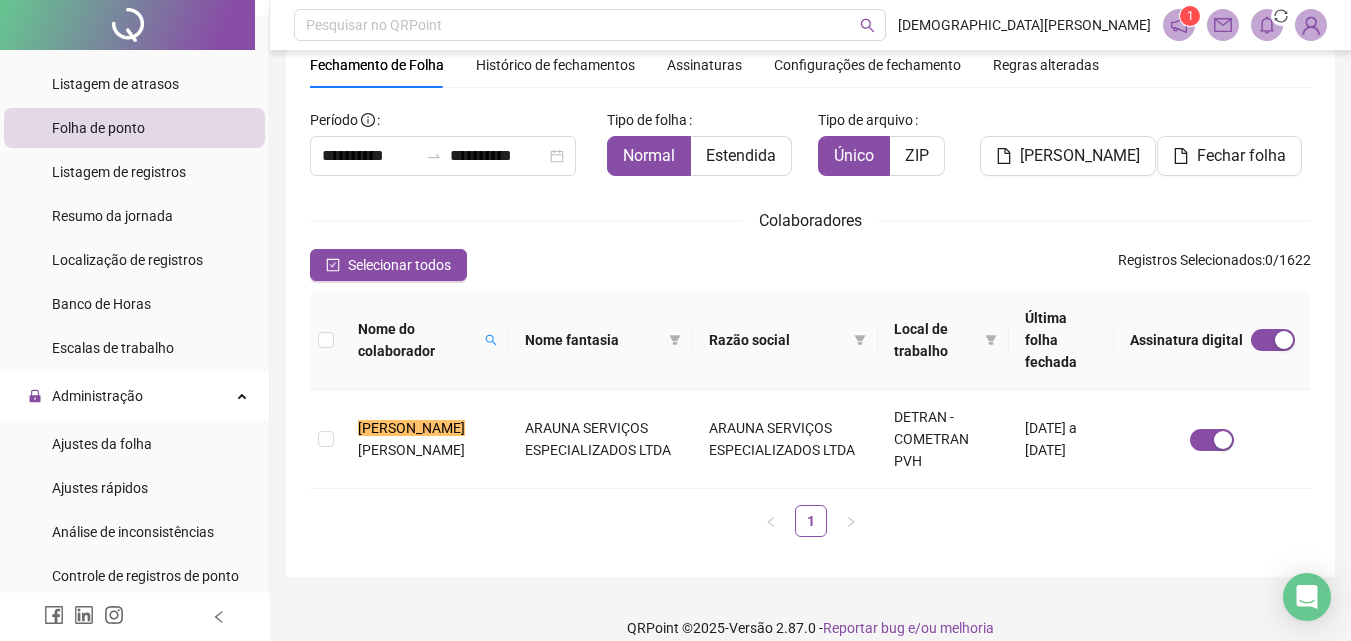 scroll, scrollTop: 700, scrollLeft: 0, axis: vertical 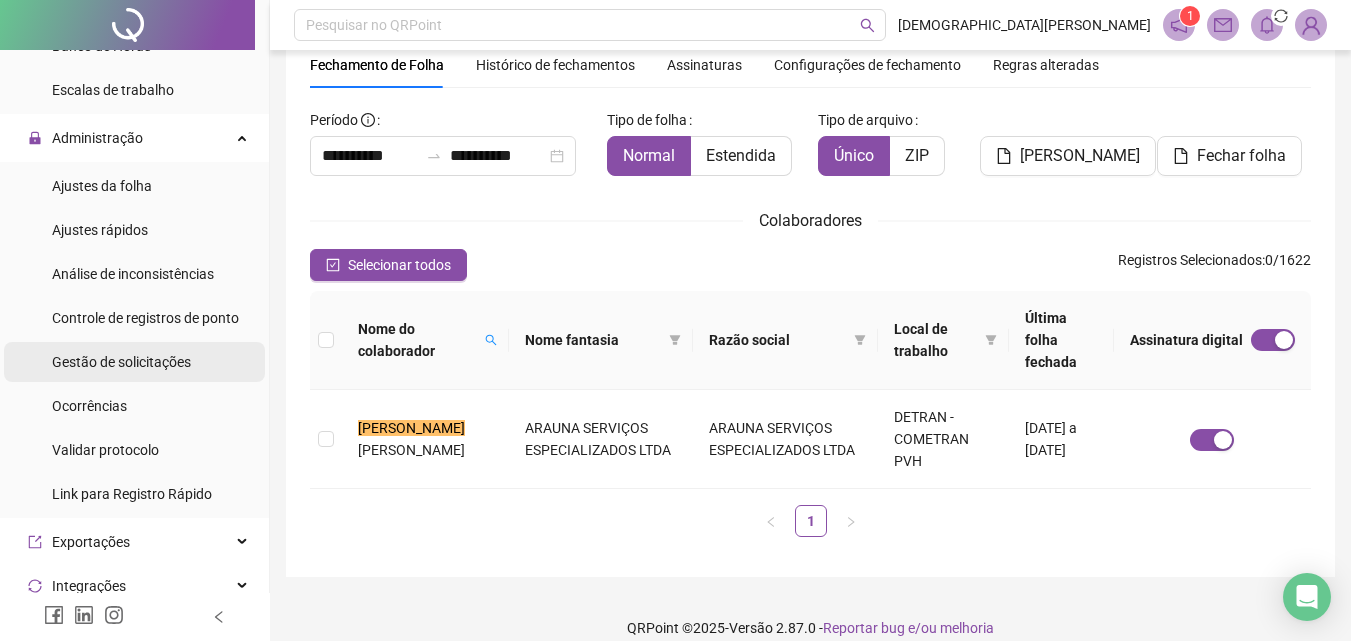 click on "Gestão de solicitações" at bounding box center (121, 362) 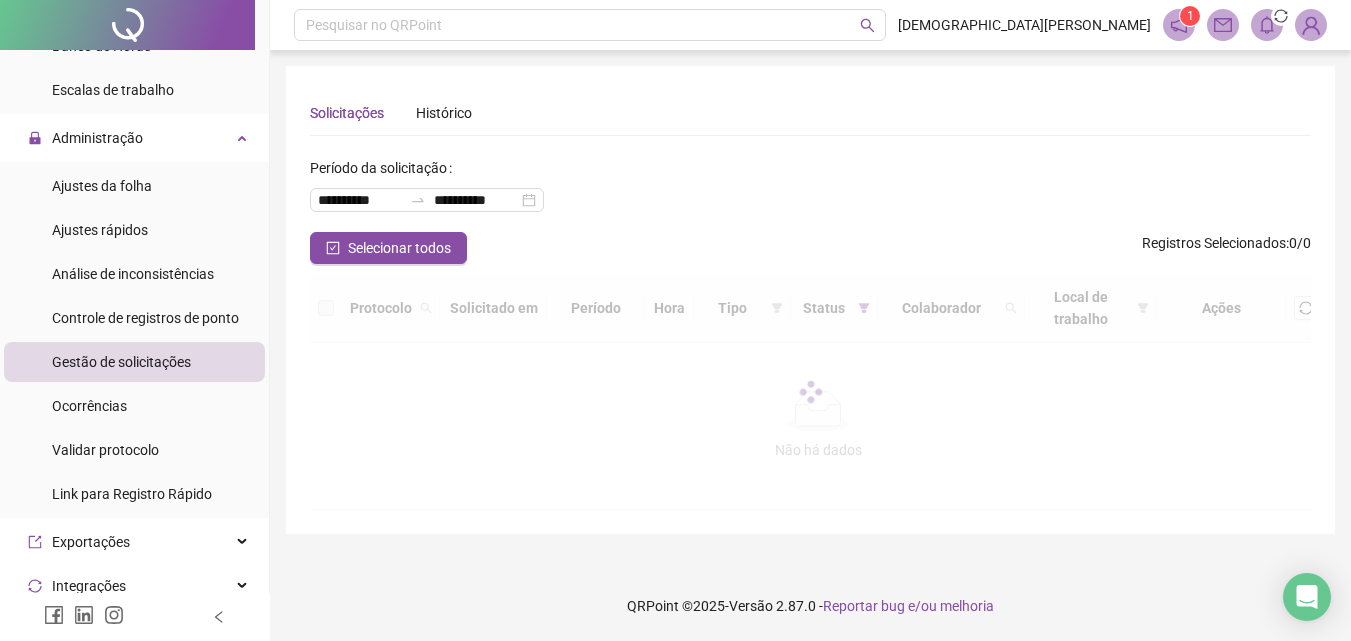 scroll, scrollTop: 0, scrollLeft: 0, axis: both 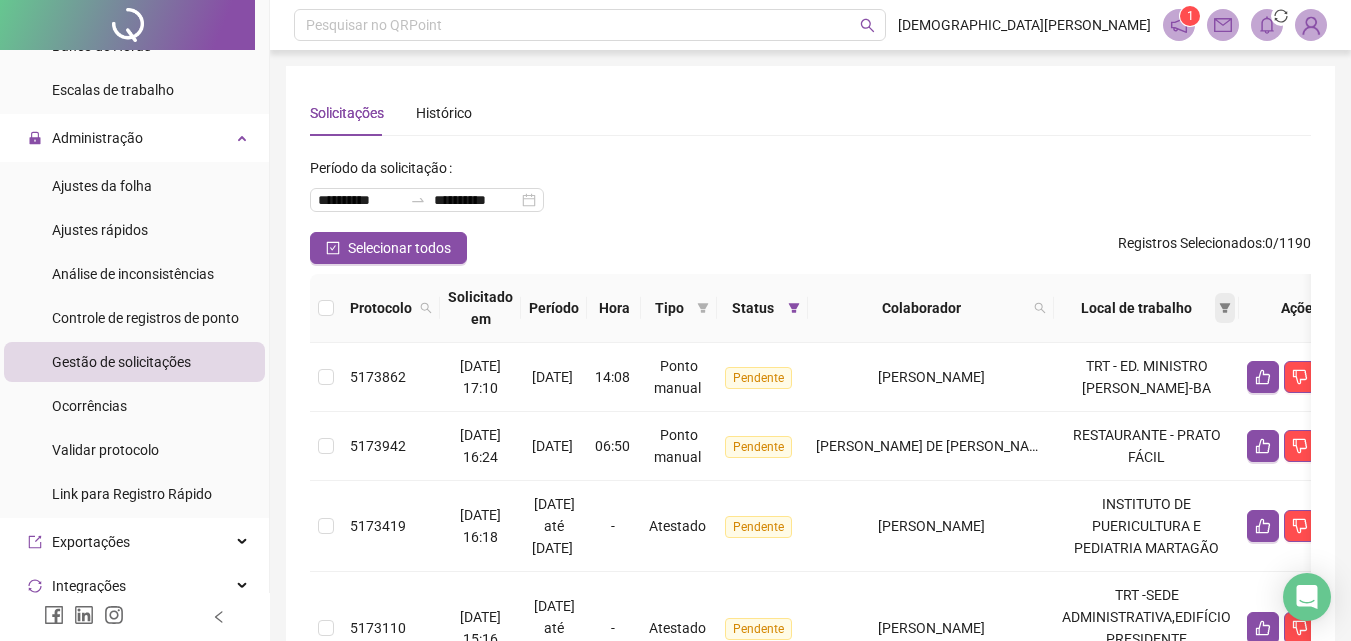 click 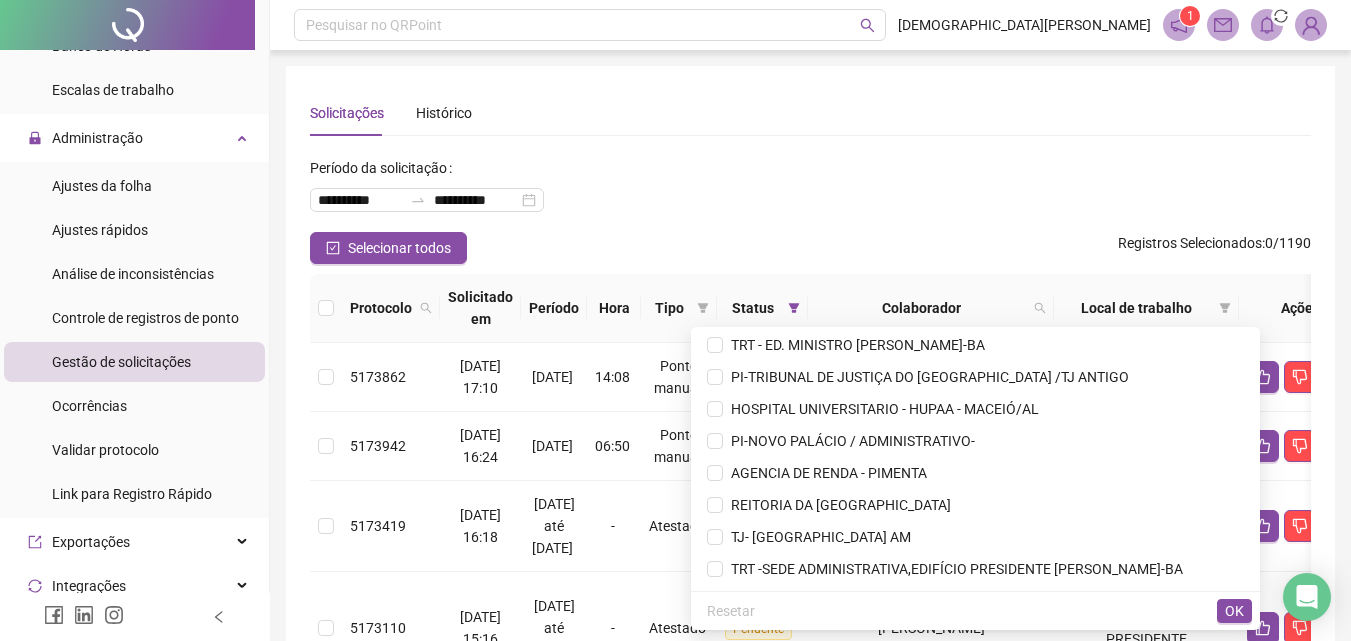 scroll, scrollTop: 1200, scrollLeft: 0, axis: vertical 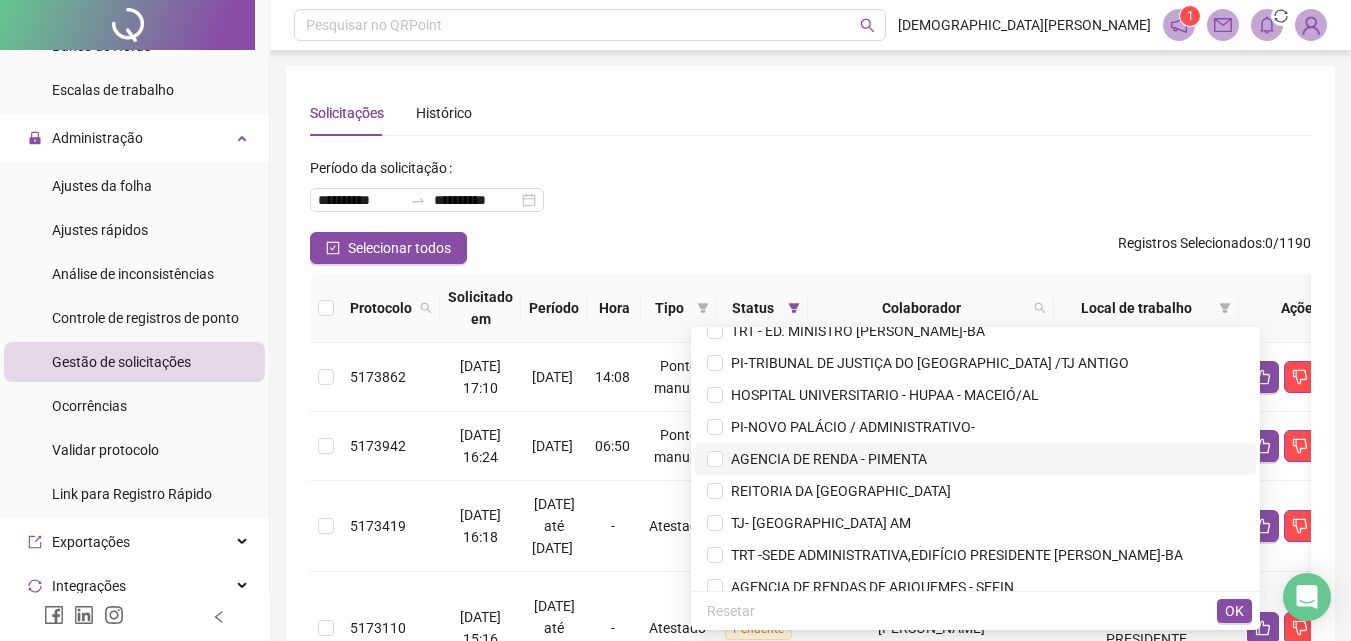 click on "AGENCIA DE RENDA - PIMENTA" at bounding box center [825, 459] 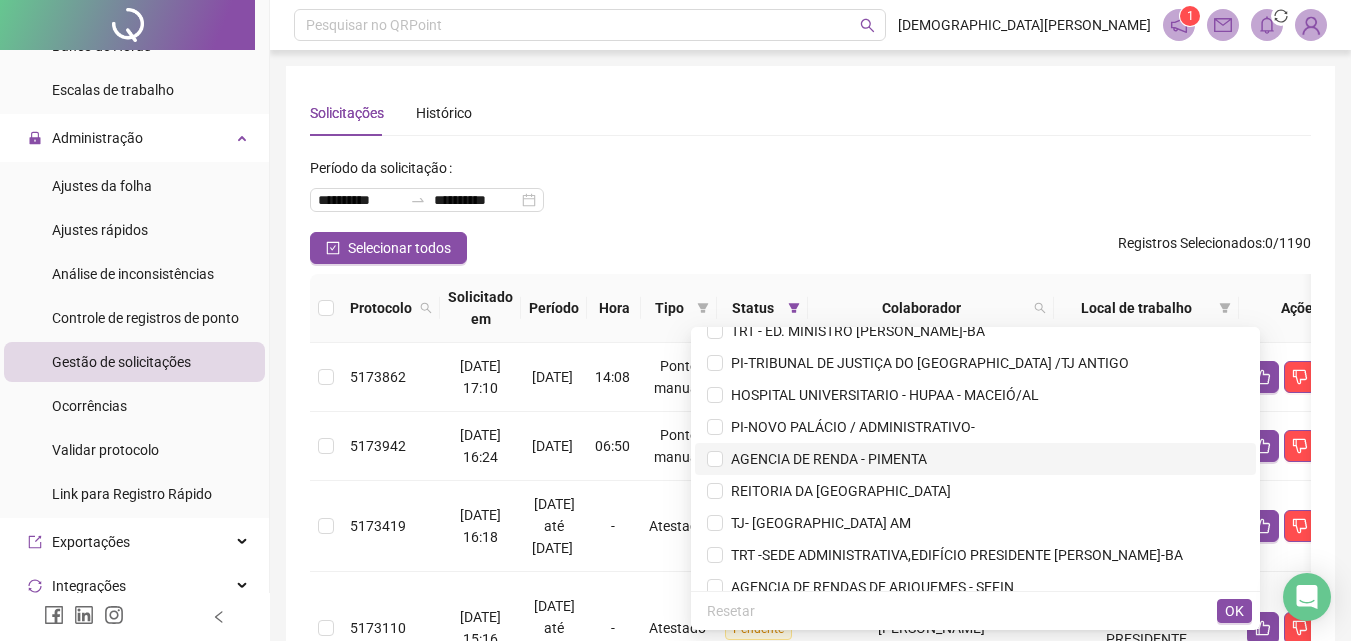 click on "AGENCIA DE RENDA - PIMENTA" at bounding box center [825, 459] 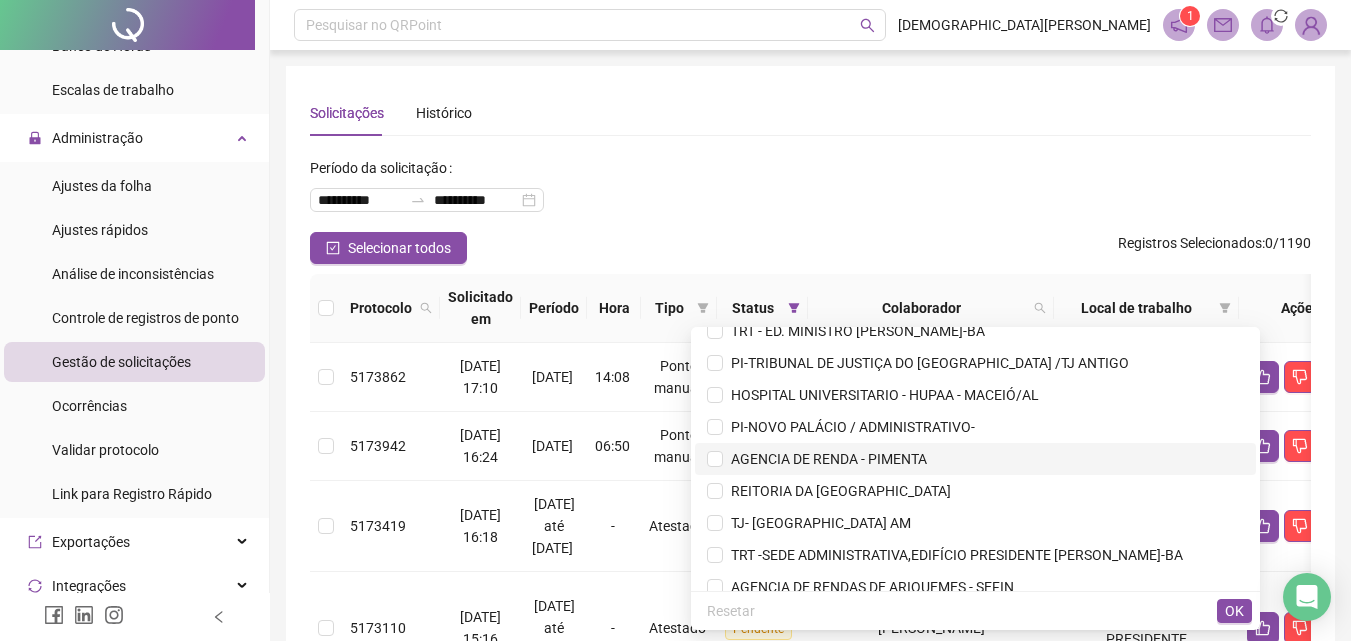 click on "AGENCIA DE RENDA - PIMENTA" at bounding box center (825, 459) 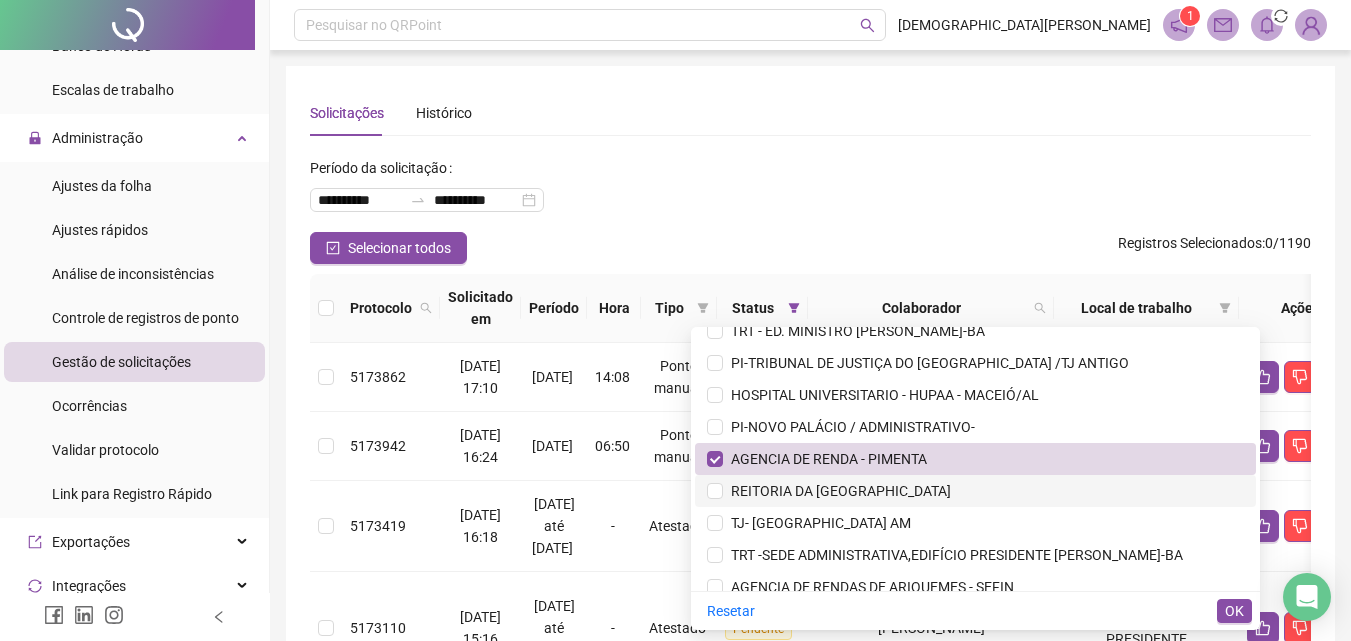 scroll, scrollTop: 1300, scrollLeft: 0, axis: vertical 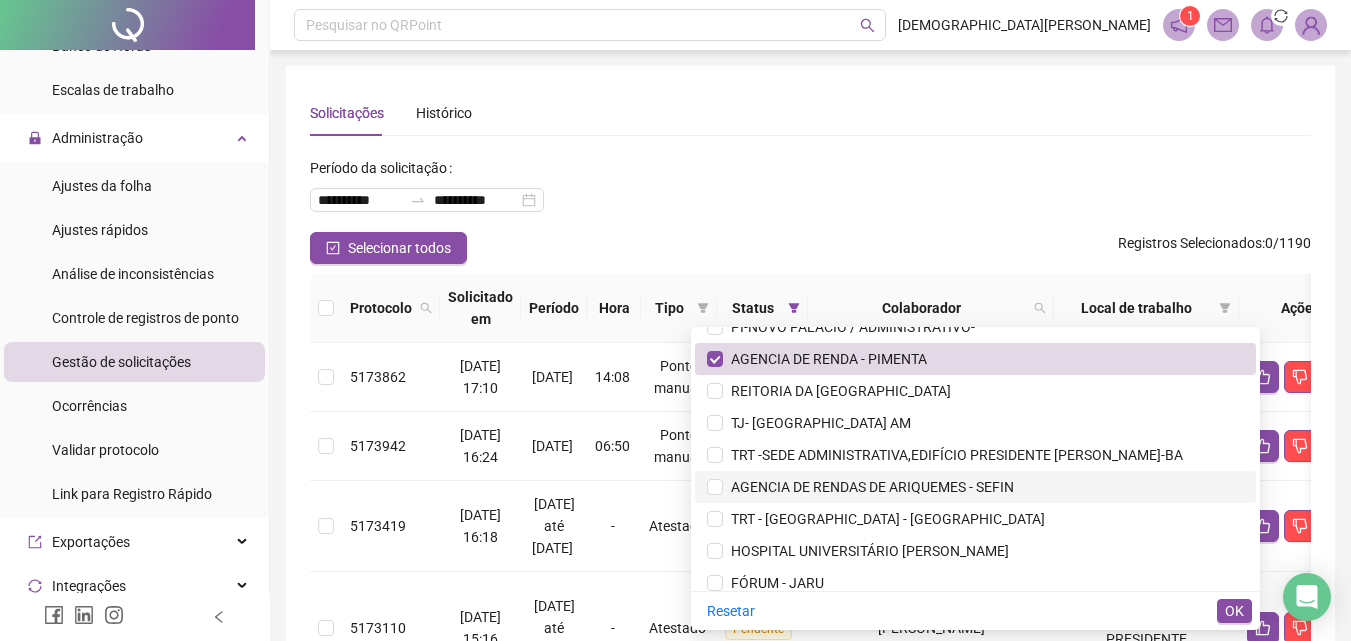 click on "AGENCIA DE RENDAS DE ARIQUEMES - SEFIN" at bounding box center [868, 487] 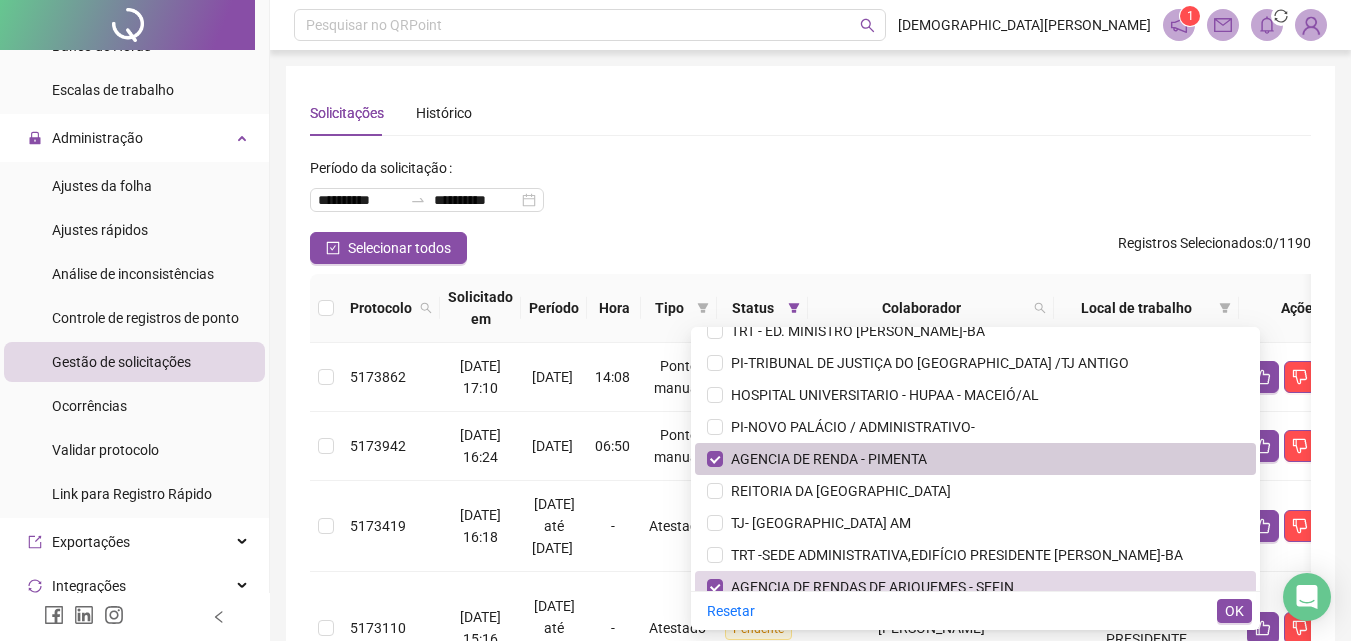 scroll, scrollTop: 1300, scrollLeft: 0, axis: vertical 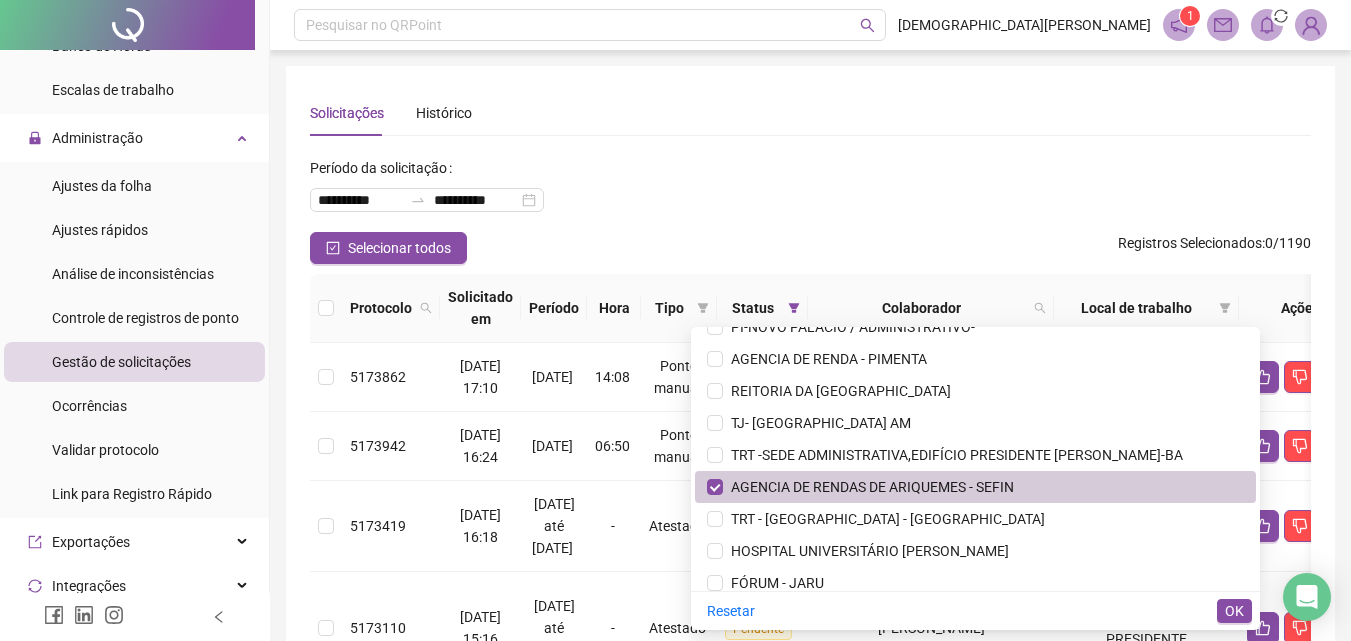 click on "AGENCIA DE RENDAS DE ARIQUEMES - SEFIN" at bounding box center [868, 487] 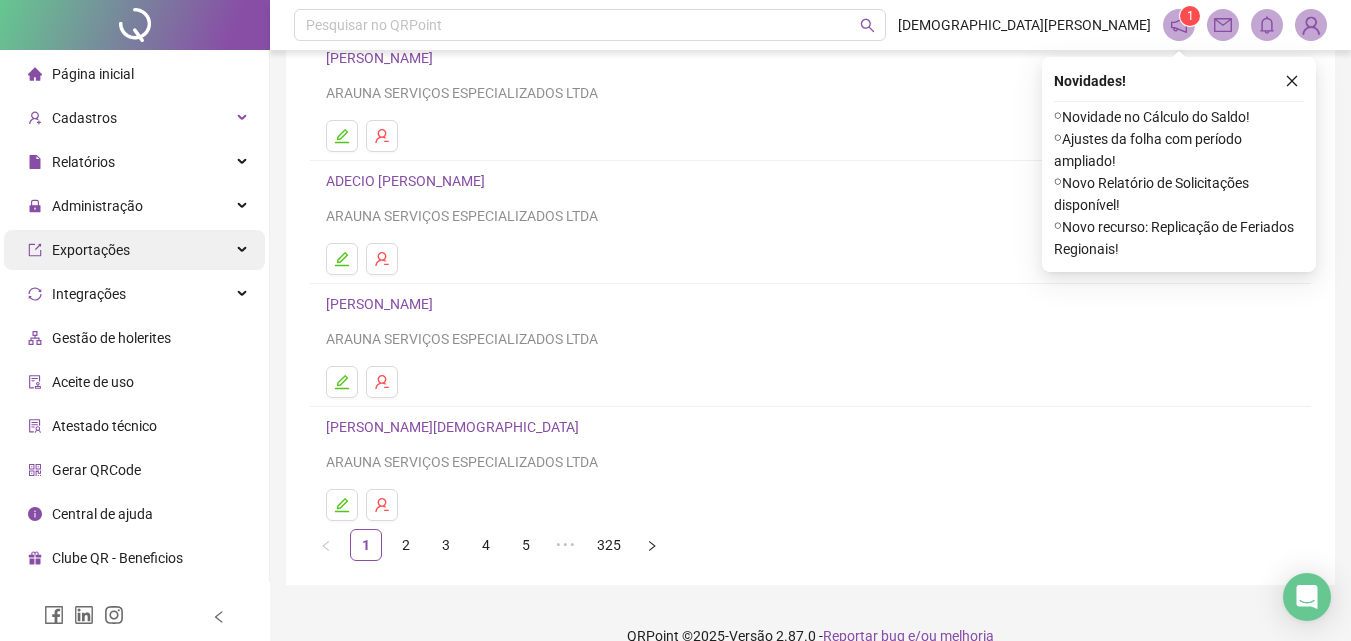 scroll, scrollTop: 300, scrollLeft: 0, axis: vertical 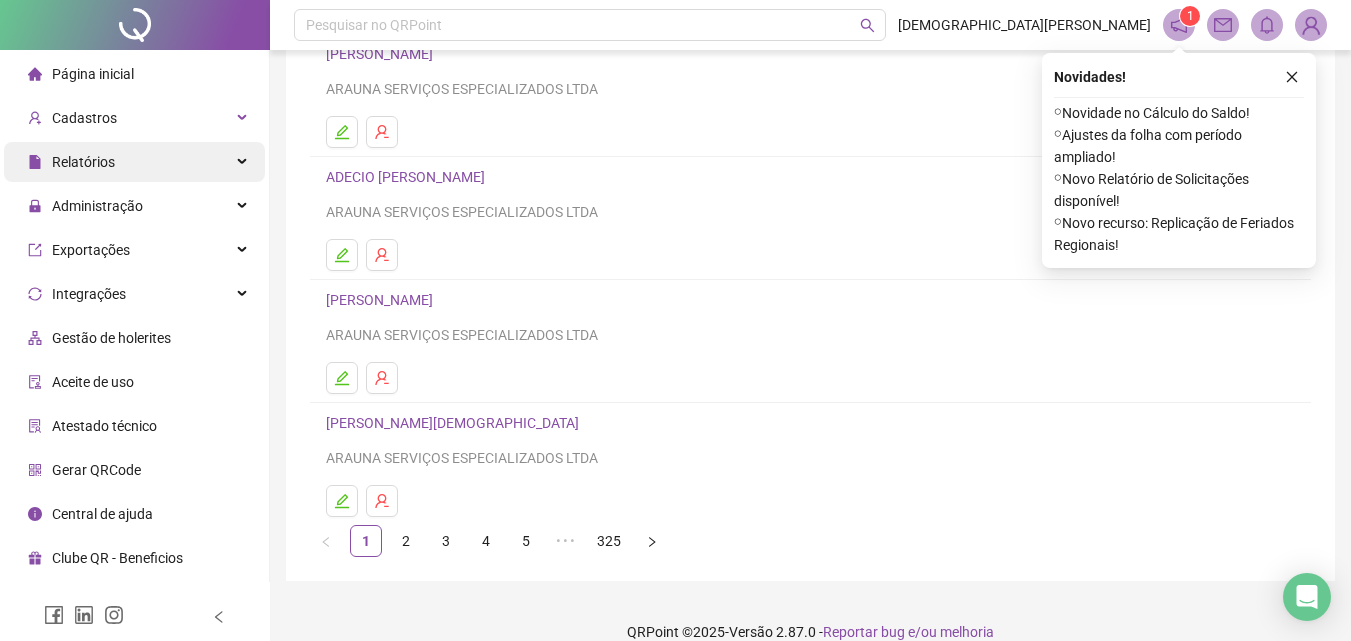 click on "Relatórios" at bounding box center [134, 162] 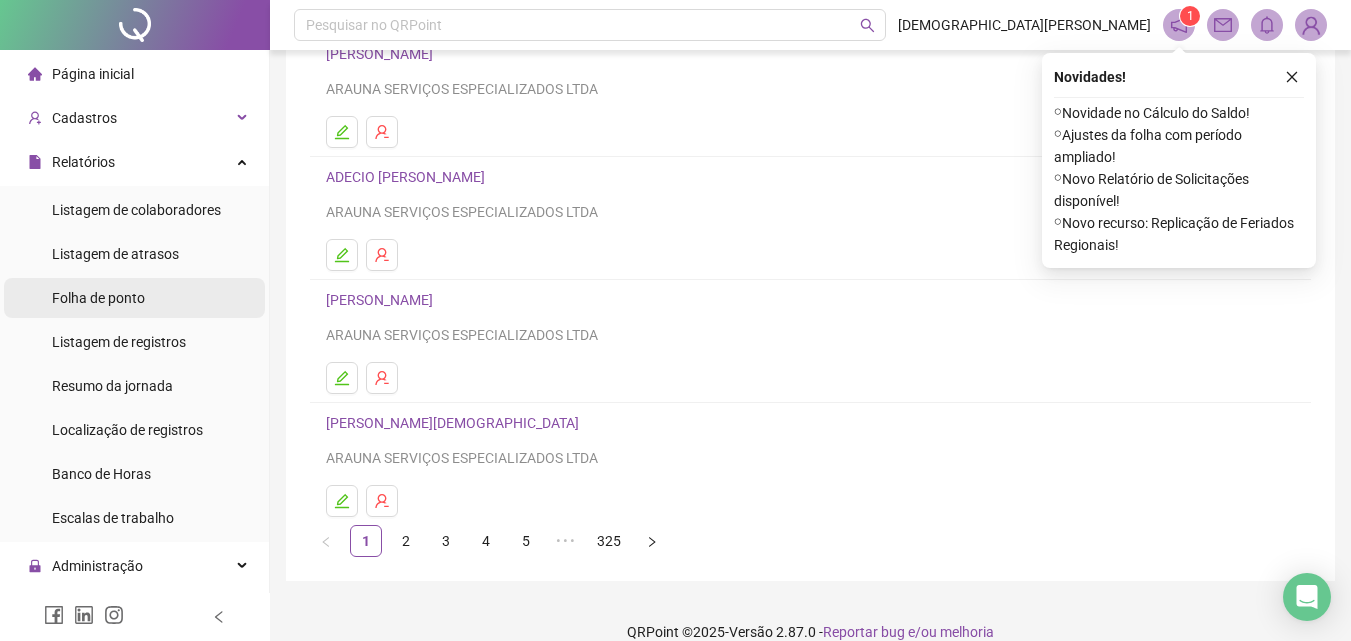 click on "Folha de ponto" at bounding box center (98, 298) 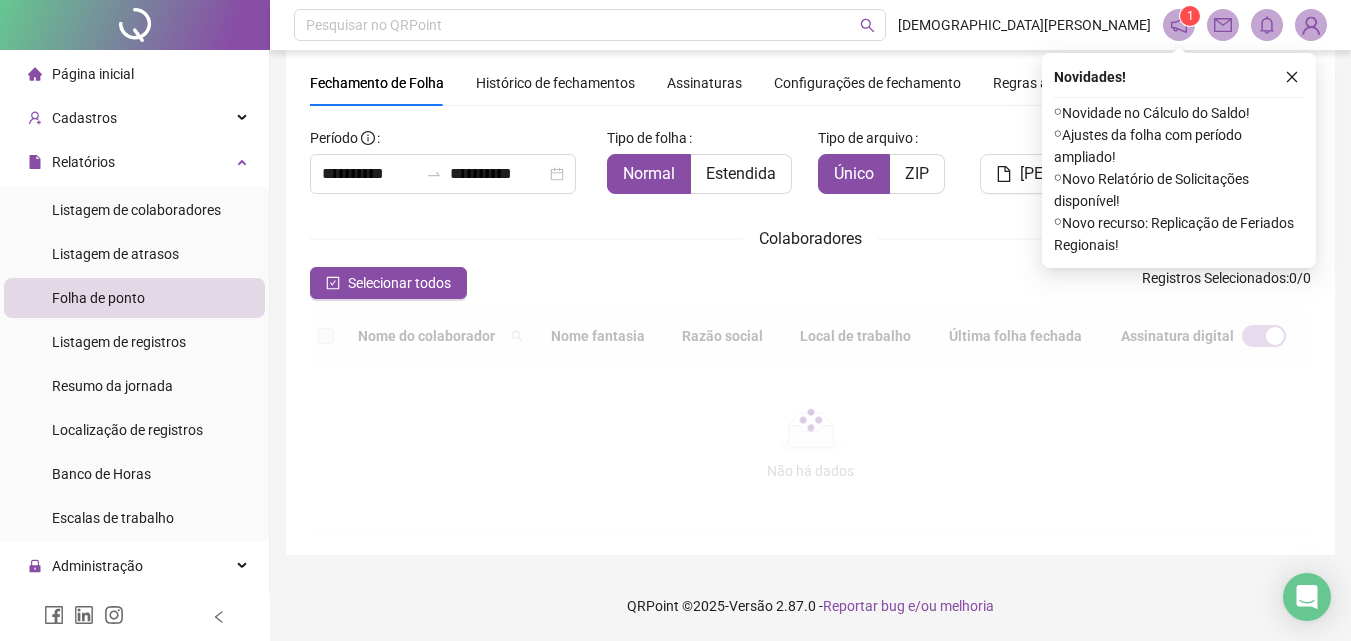 scroll, scrollTop: 89, scrollLeft: 0, axis: vertical 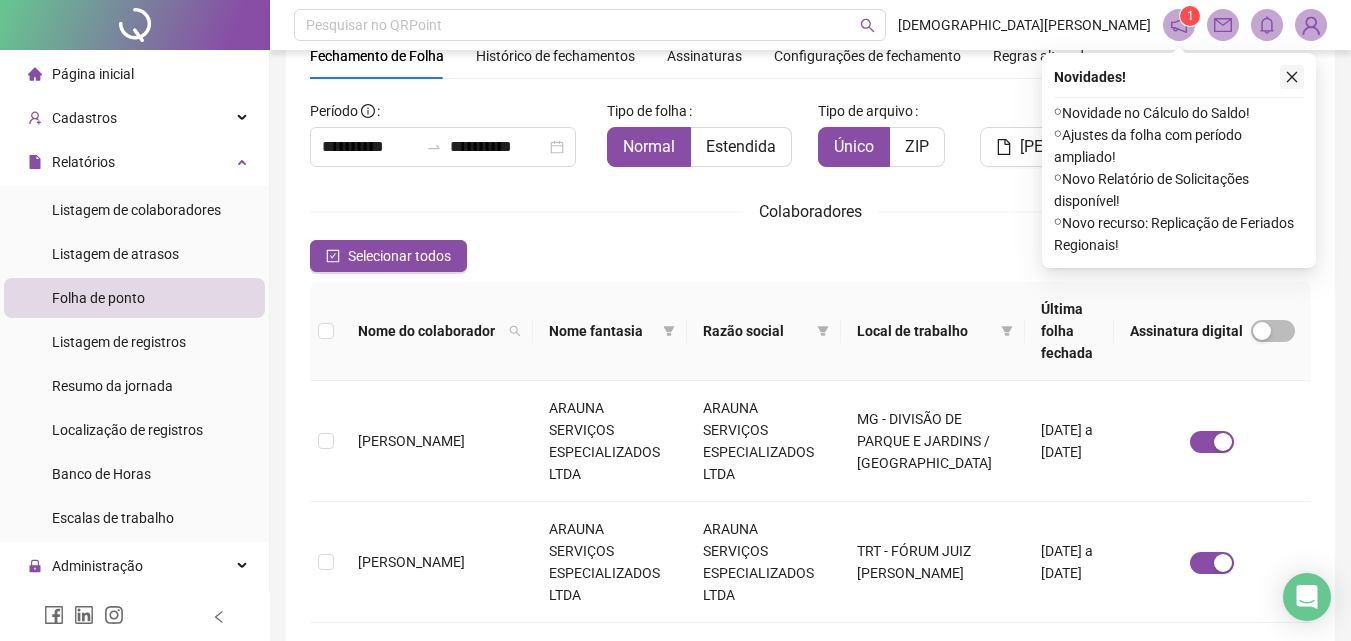 click at bounding box center [1292, 77] 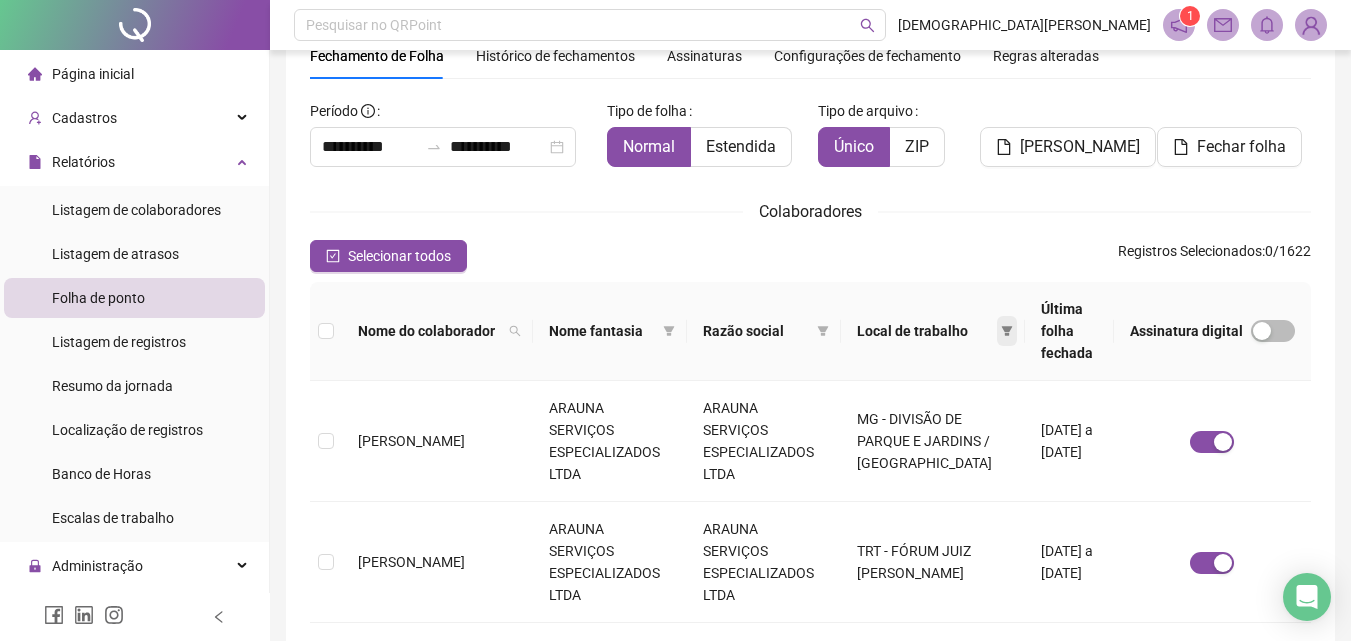 click at bounding box center [1007, 331] 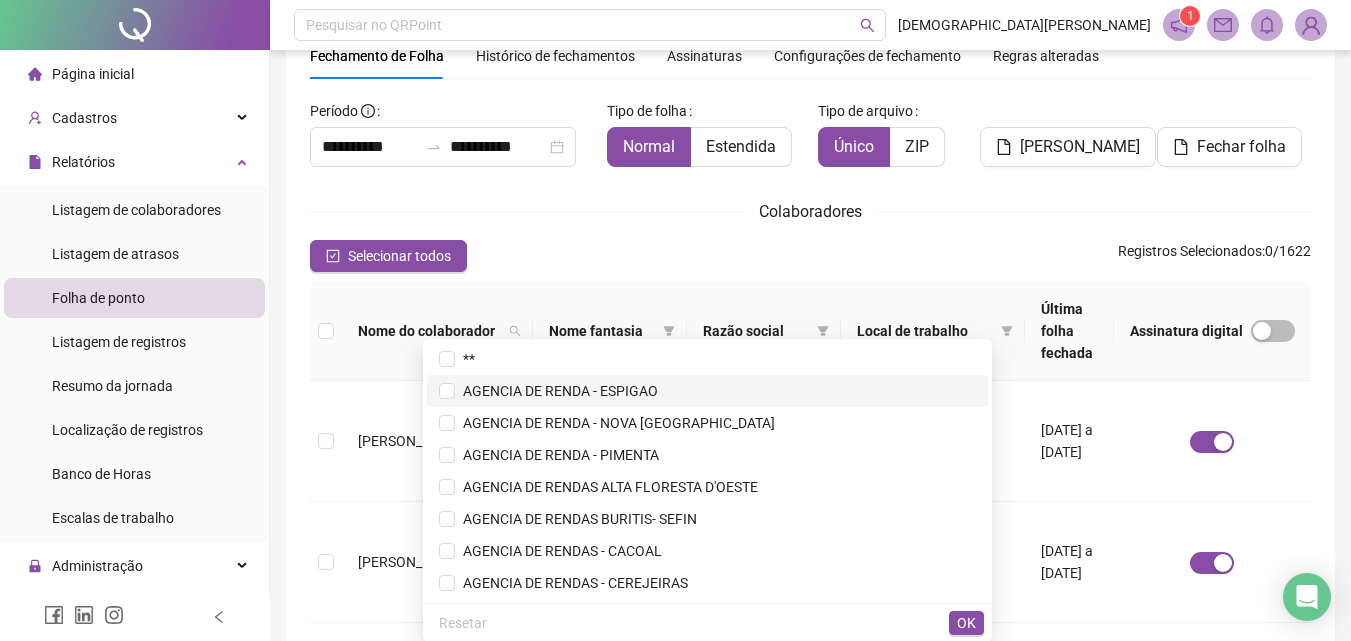 click on "AGENCIA DE RENDA - ESPIGAO" at bounding box center (707, 391) 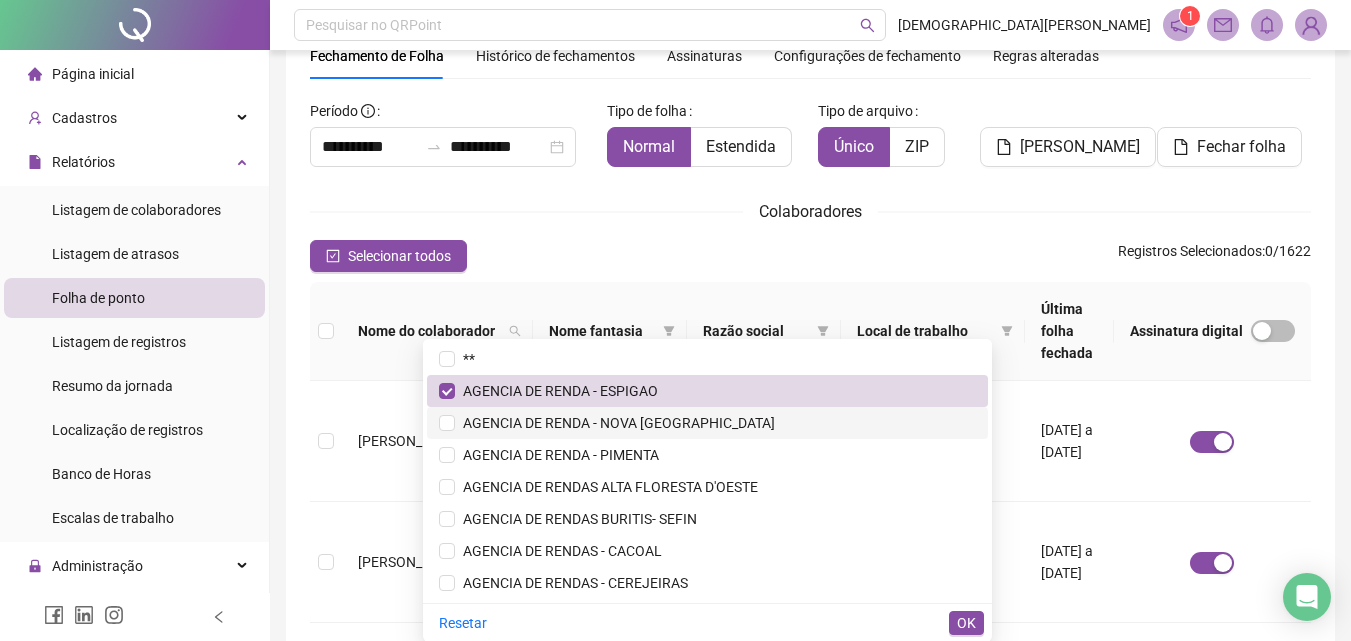 click on "AGENCIA DE RENDA - NOVA [GEOGRAPHIC_DATA]" at bounding box center [615, 423] 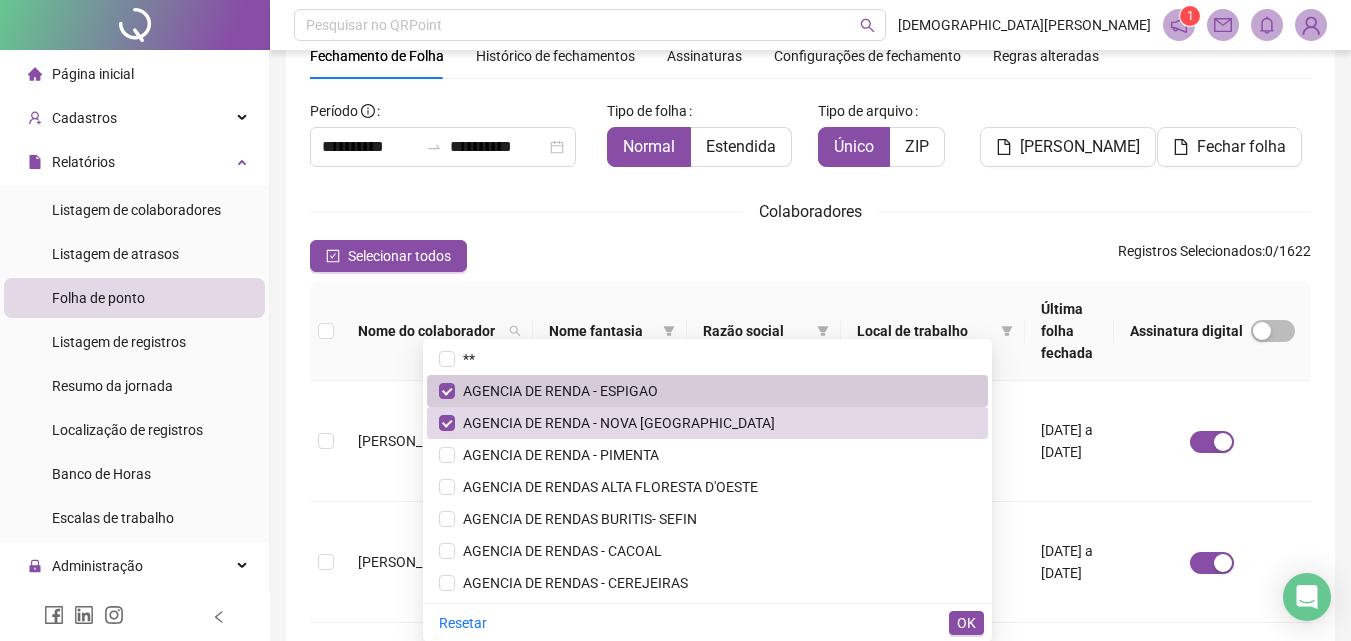 scroll, scrollTop: 100, scrollLeft: 0, axis: vertical 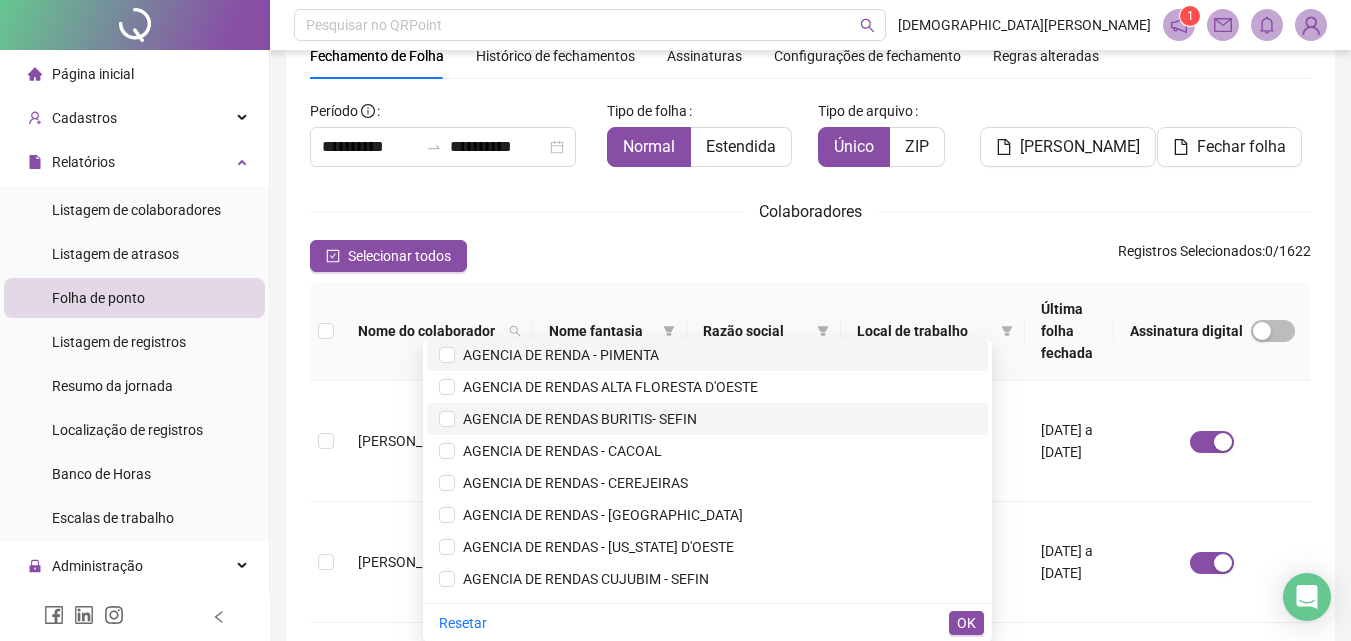 click on "AGENCIA DE RENDA - PIMENTA" at bounding box center [557, 355] 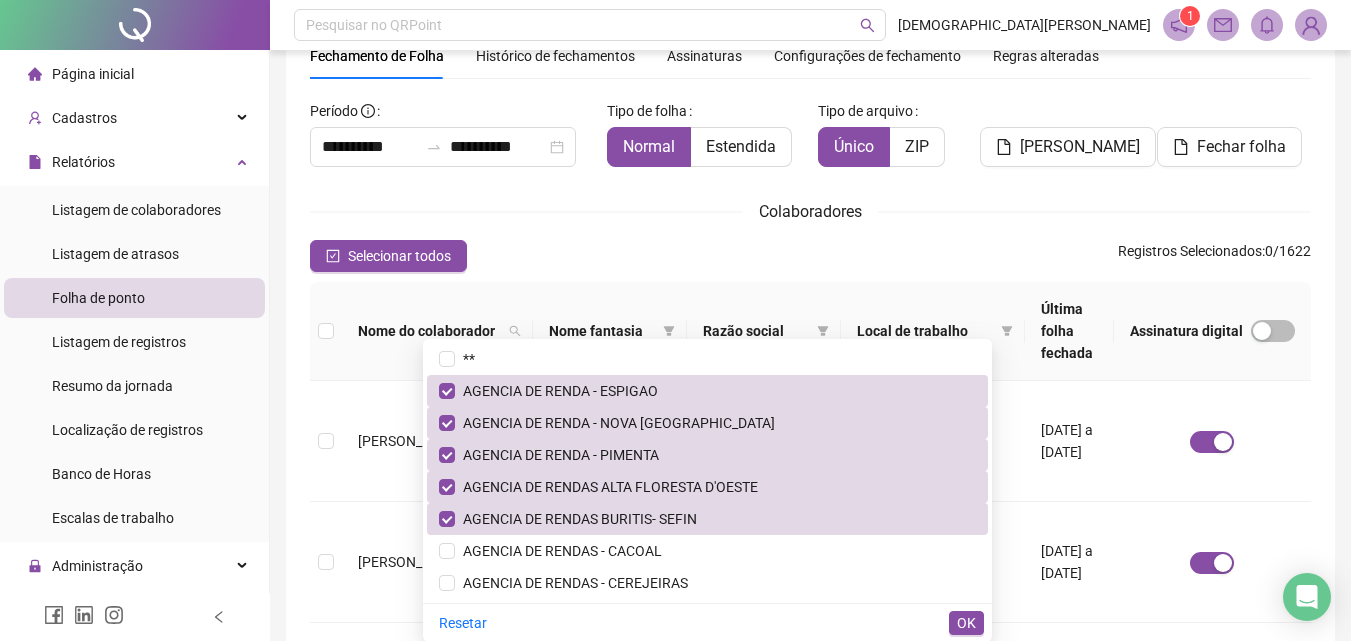 scroll, scrollTop: 100, scrollLeft: 0, axis: vertical 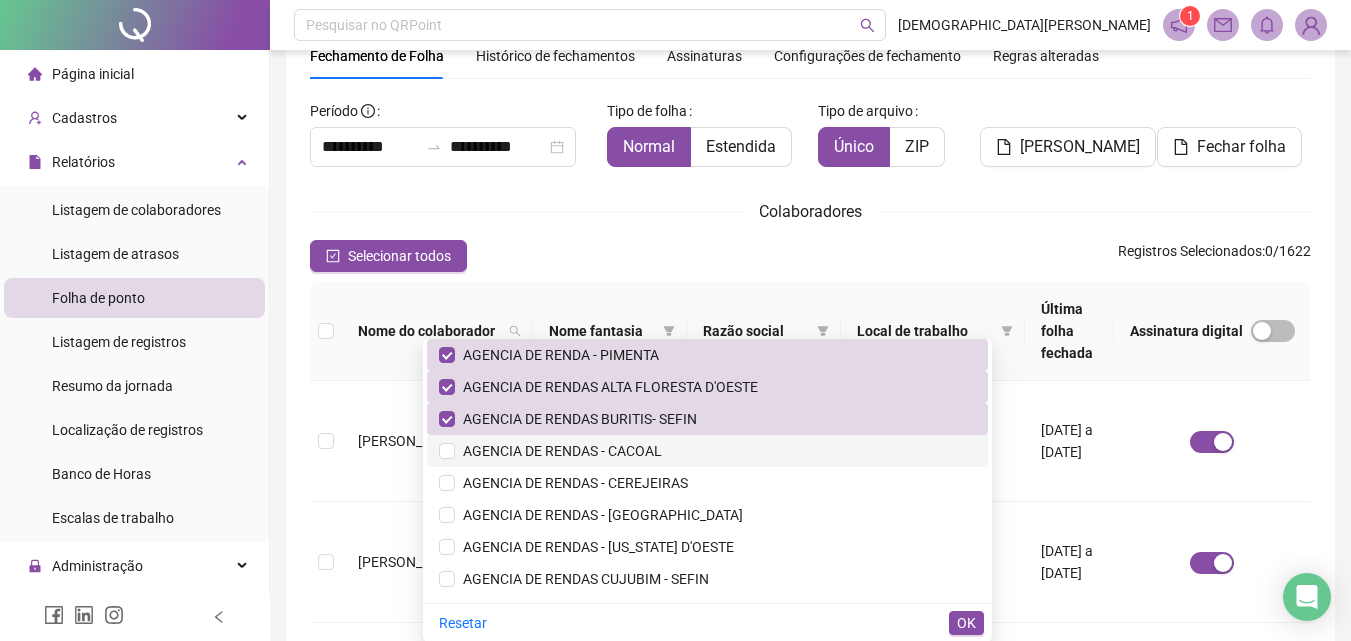 click on "AGENCIA DE RENDAS - CACOAL" at bounding box center [558, 451] 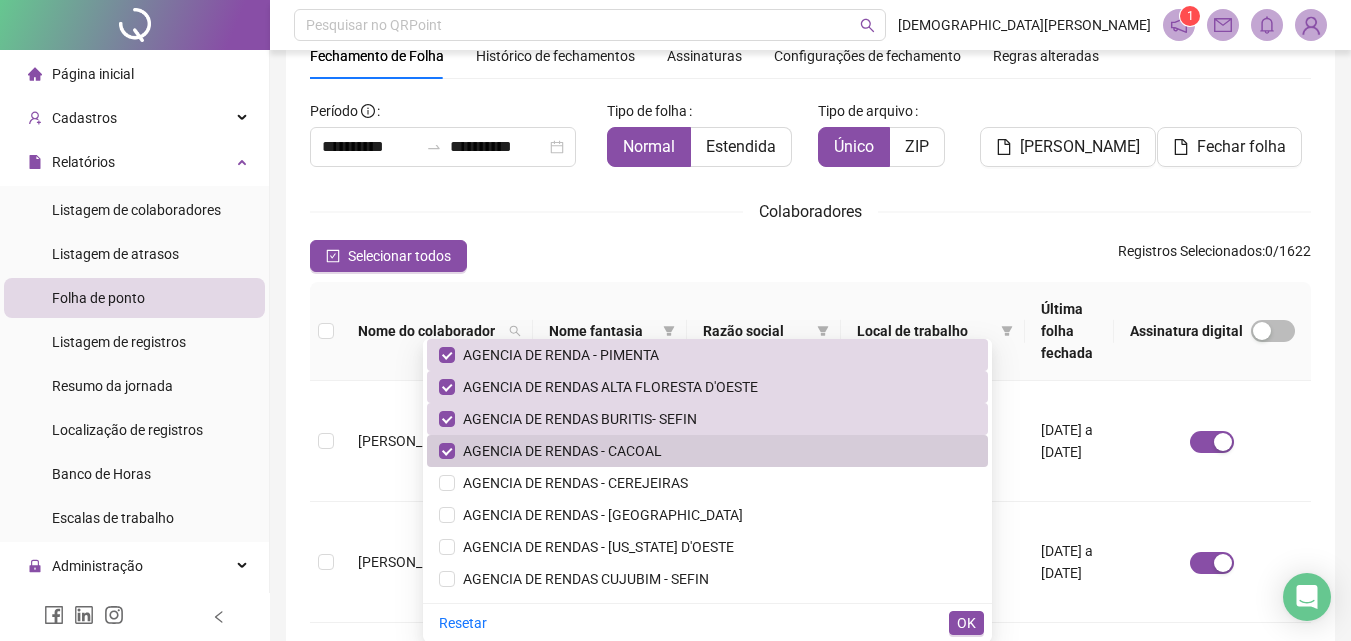 click on "AGENCIA DE RENDAS - CACOAL" at bounding box center (707, 451) 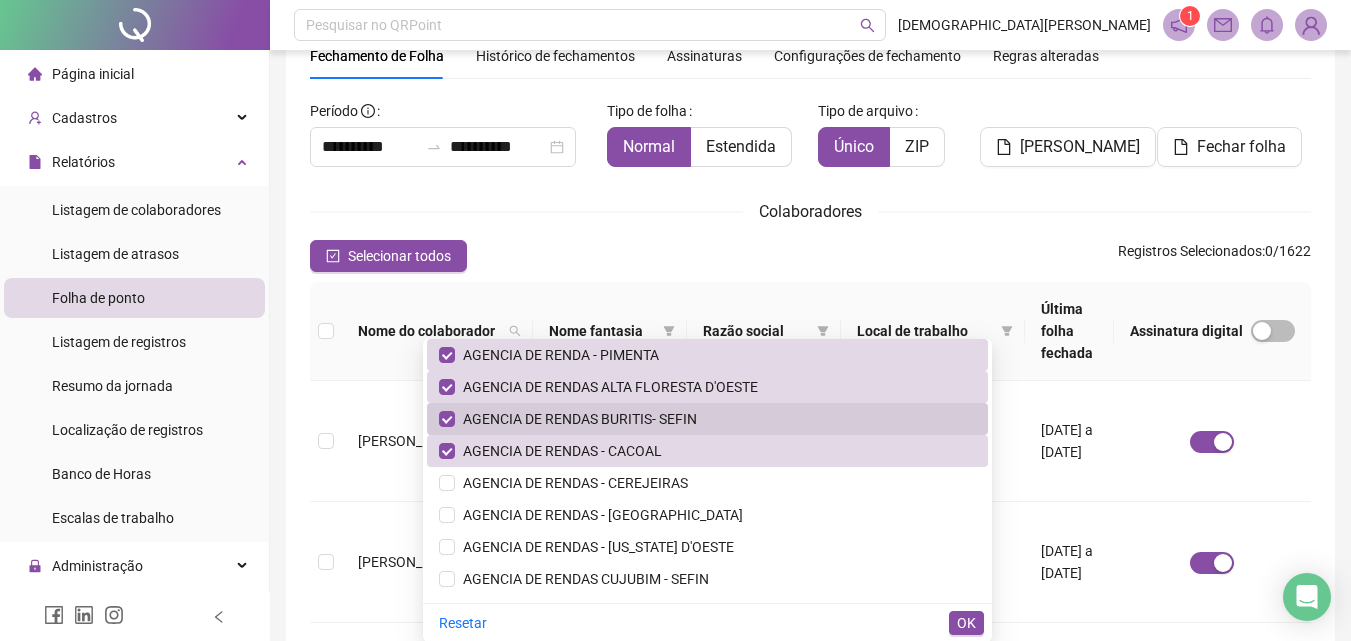 drag, startPoint x: 607, startPoint y: 464, endPoint x: 612, endPoint y: 404, distance: 60.207973 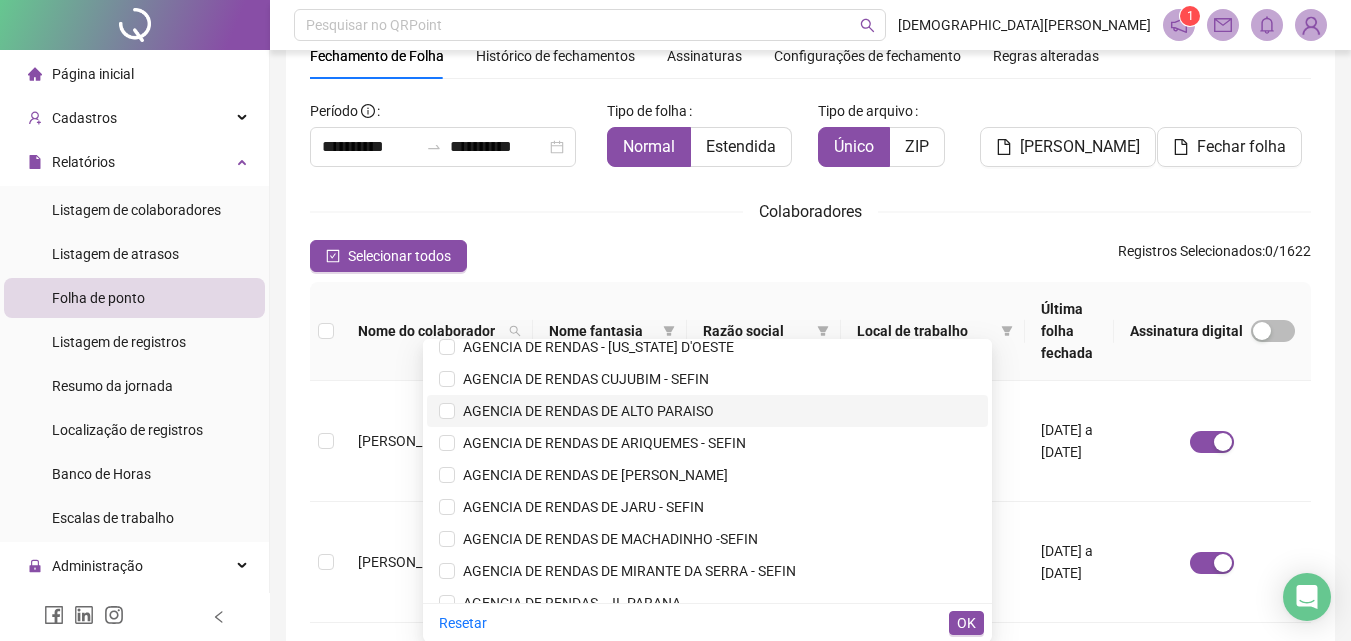 scroll, scrollTop: 200, scrollLeft: 0, axis: vertical 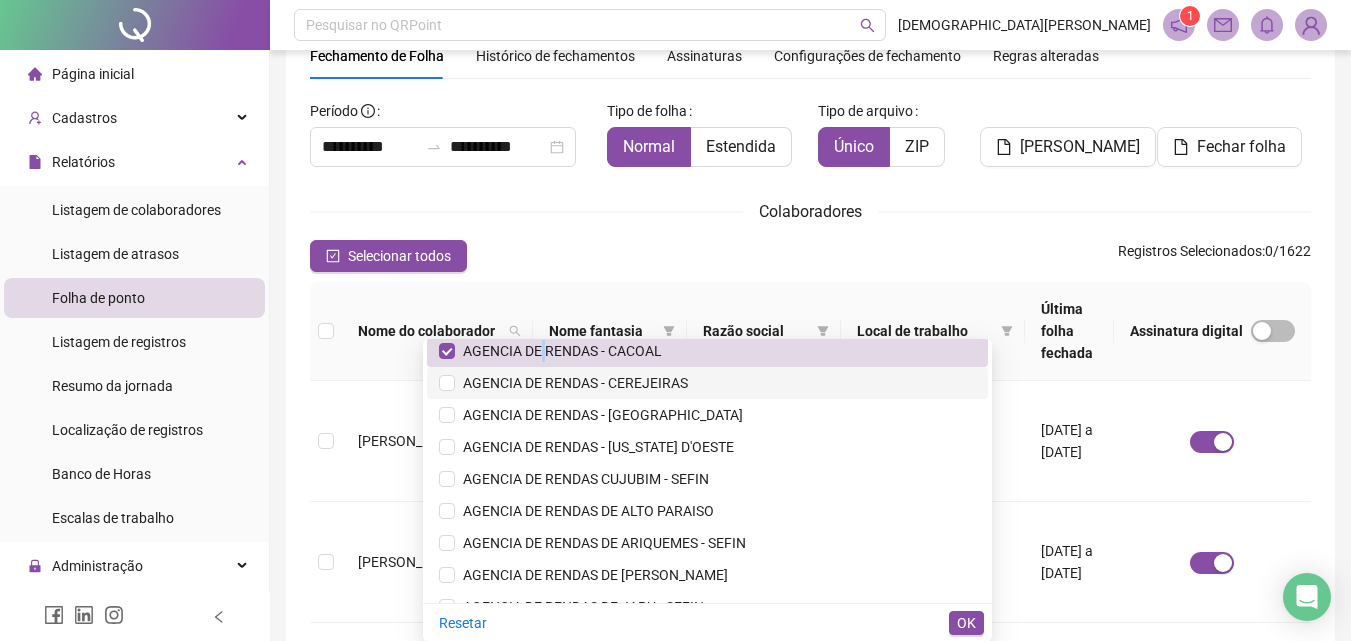 click on "AGENCIA DE RENDAS - CEREJEIRAS" at bounding box center [571, 383] 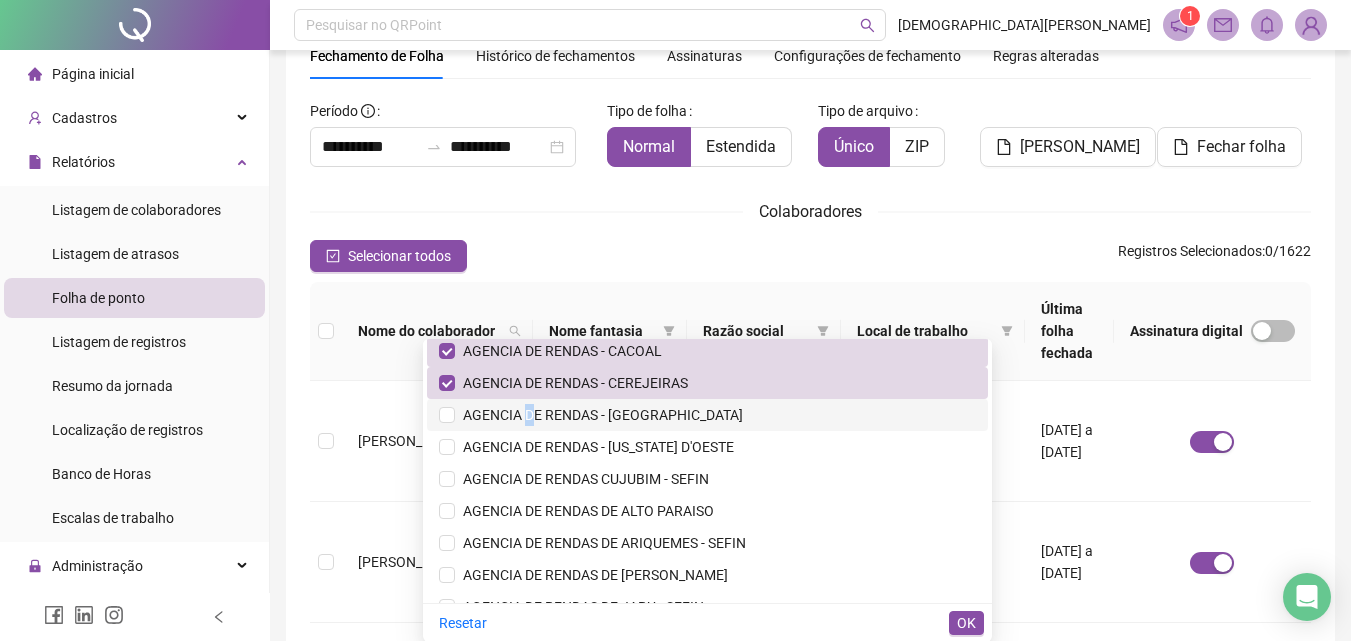 drag, startPoint x: 597, startPoint y: 406, endPoint x: 580, endPoint y: 415, distance: 19.235384 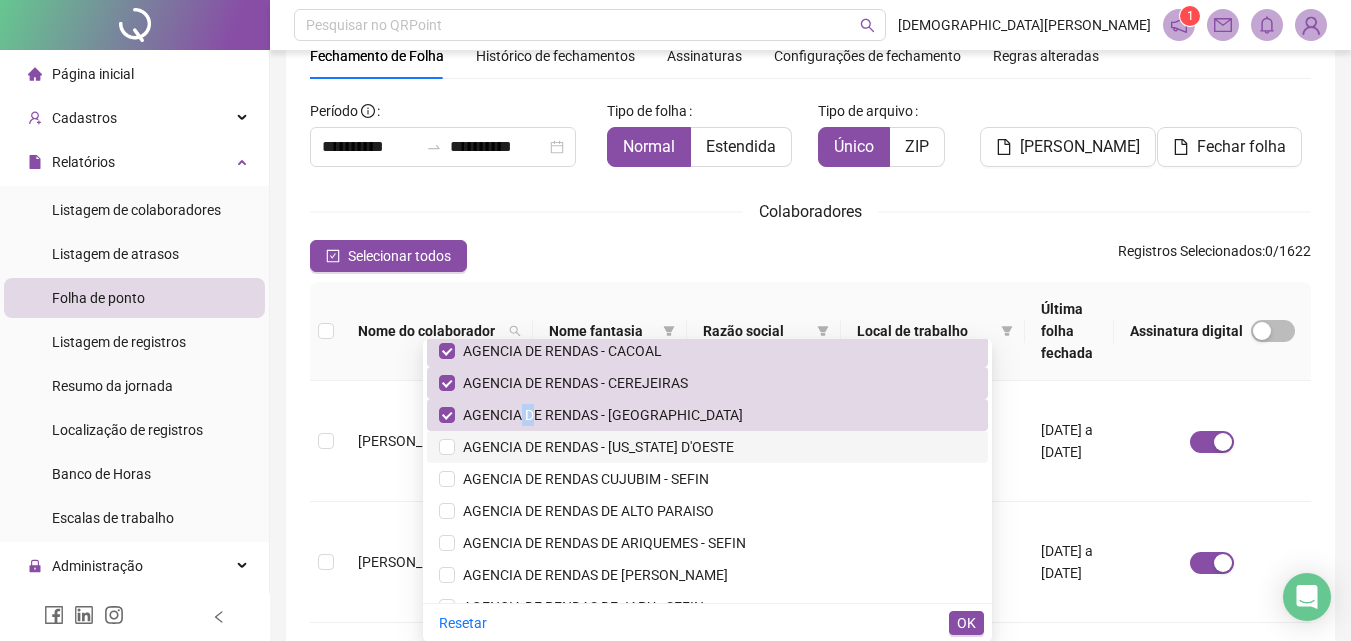 click on "AGENCIA DE RENDAS - [US_STATE] D'OESTE" at bounding box center [594, 447] 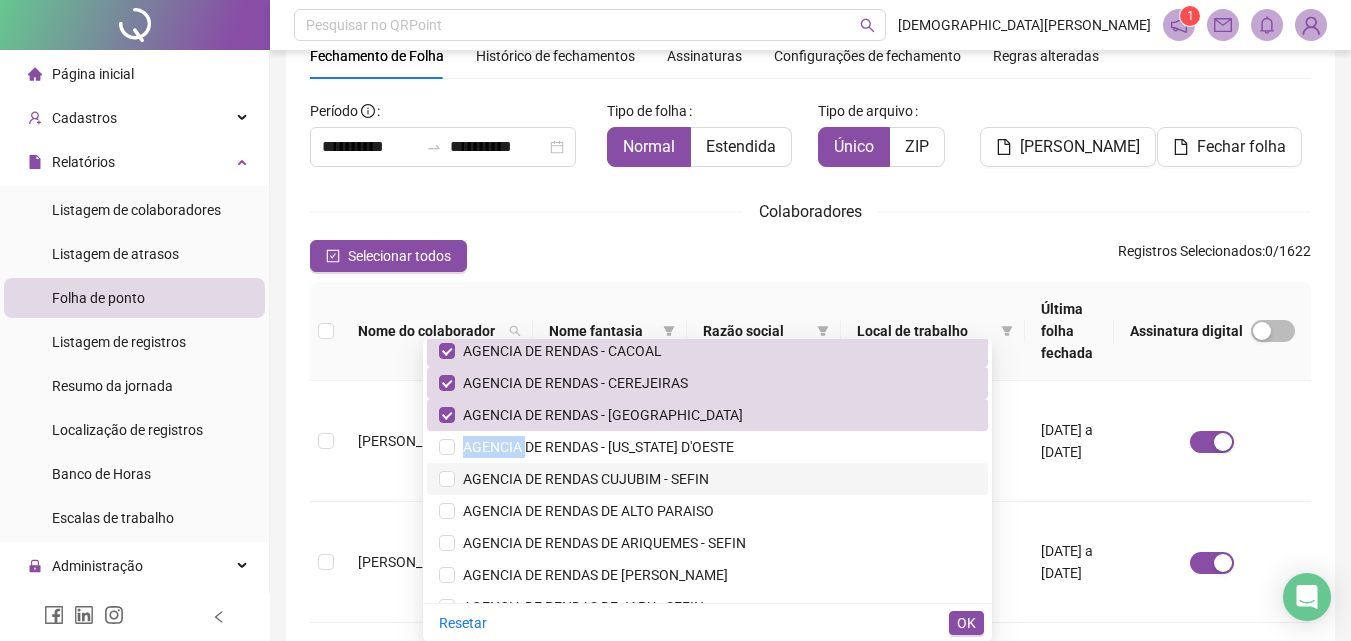 click on "AGENCIA DE RENDAS CUJUBIM - SEFIN" at bounding box center [707, 479] 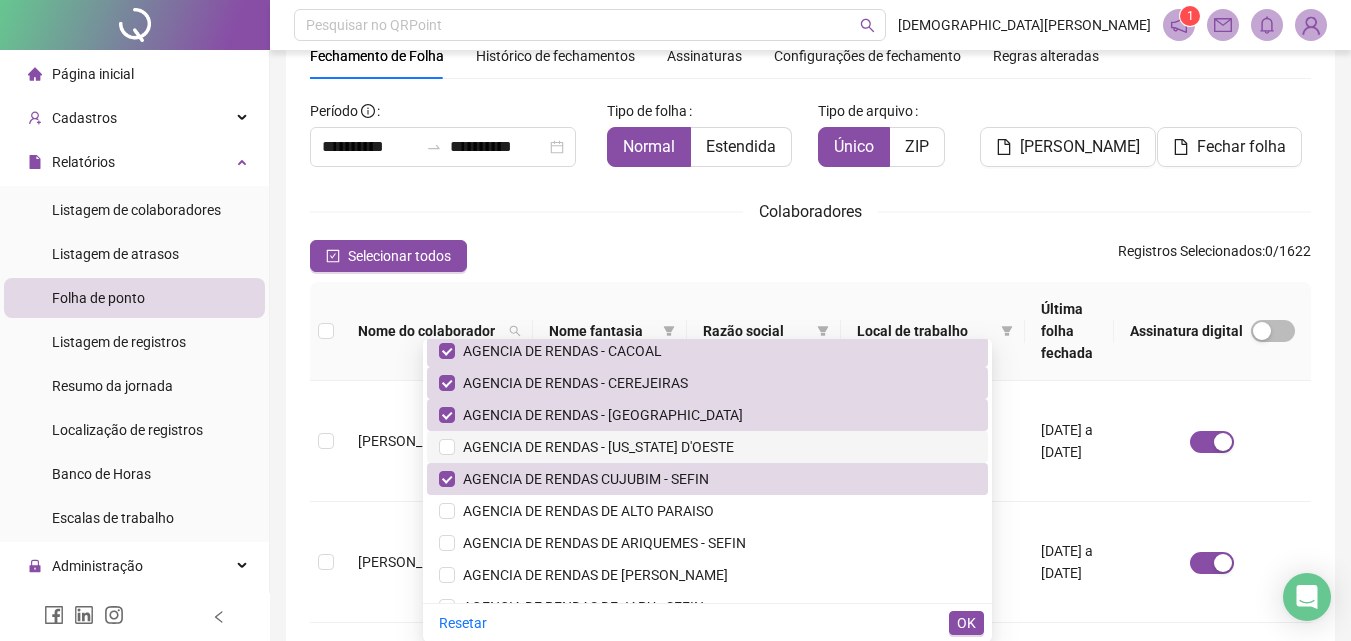 click on "AGENCIA DE RENDAS - [US_STATE] D'OESTE" at bounding box center [594, 447] 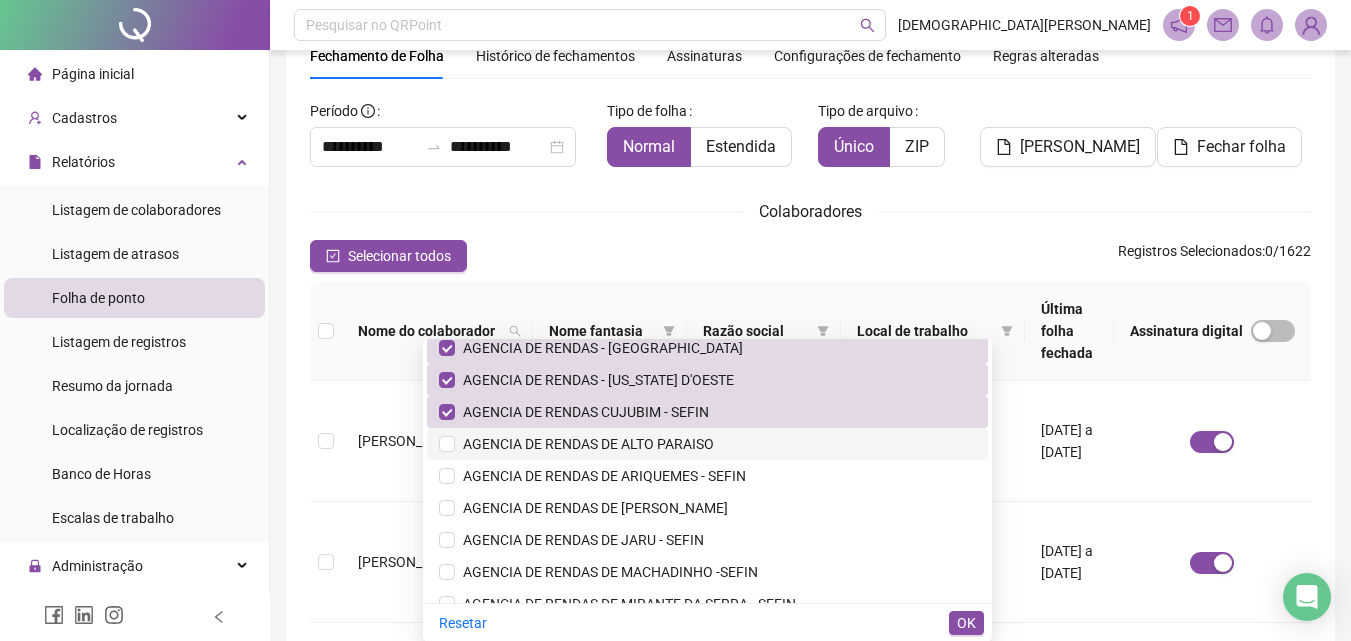 scroll, scrollTop: 300, scrollLeft: 0, axis: vertical 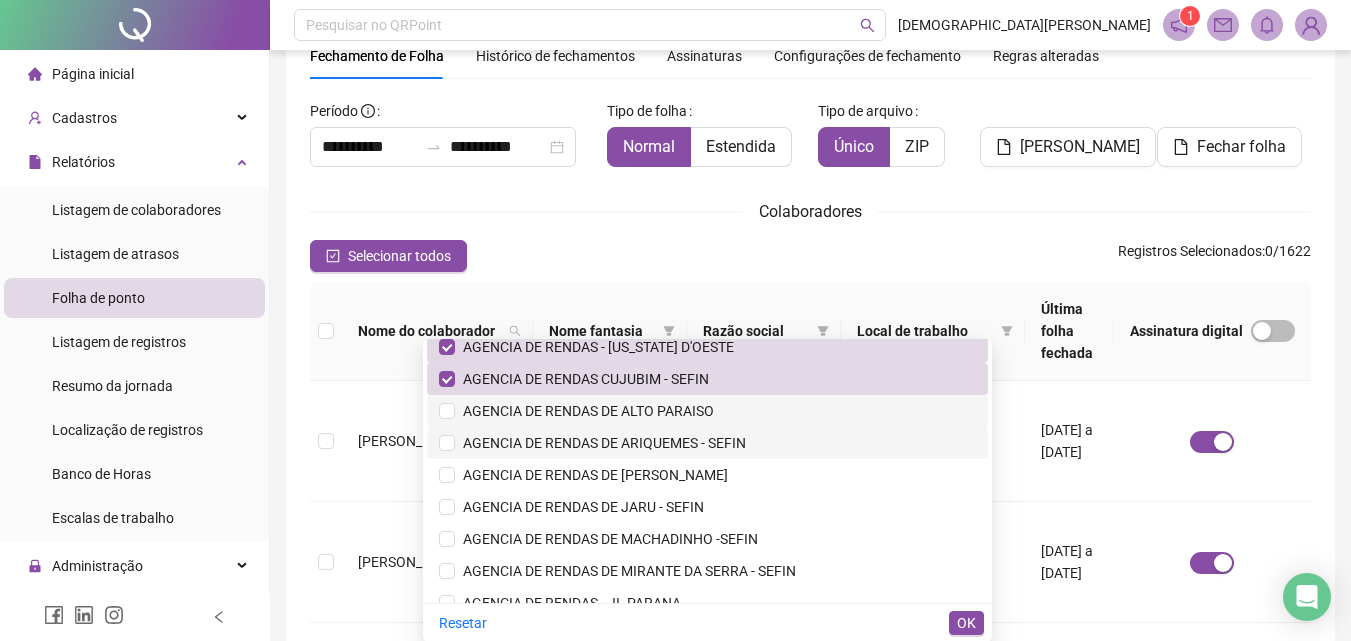 drag, startPoint x: 617, startPoint y: 401, endPoint x: 611, endPoint y: 457, distance: 56.32051 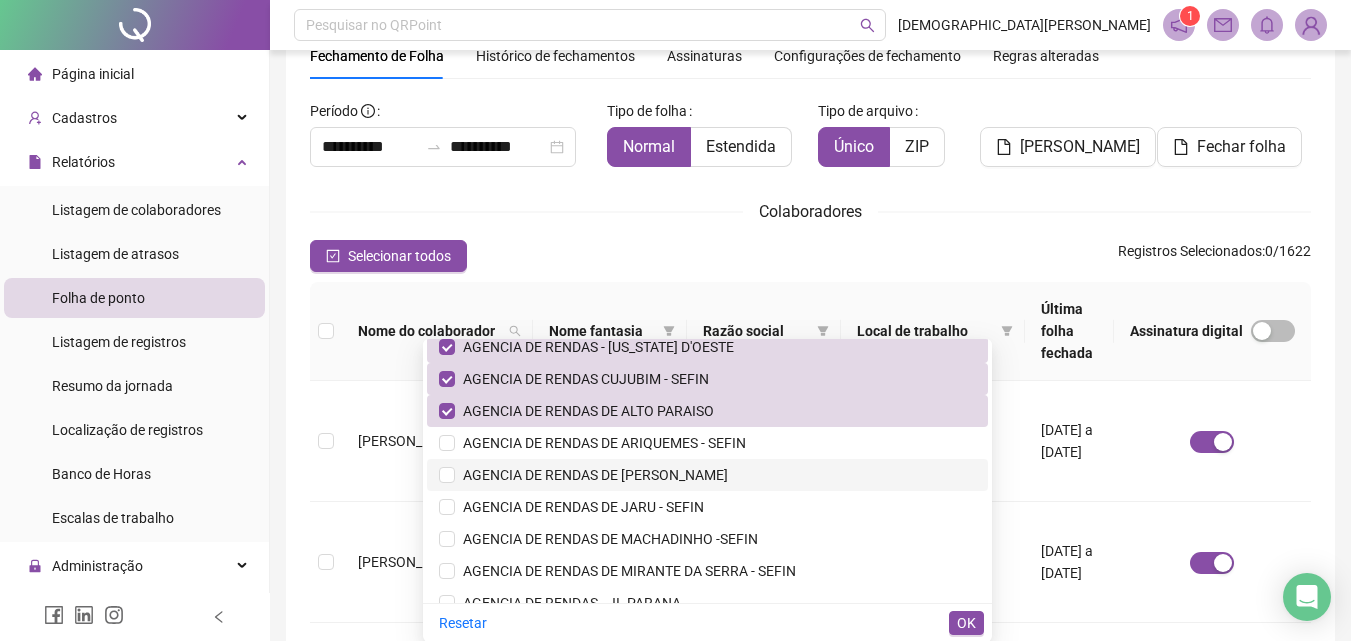 click on "AGENCIA DE RENDAS DE [PERSON_NAME]" at bounding box center [707, 475] 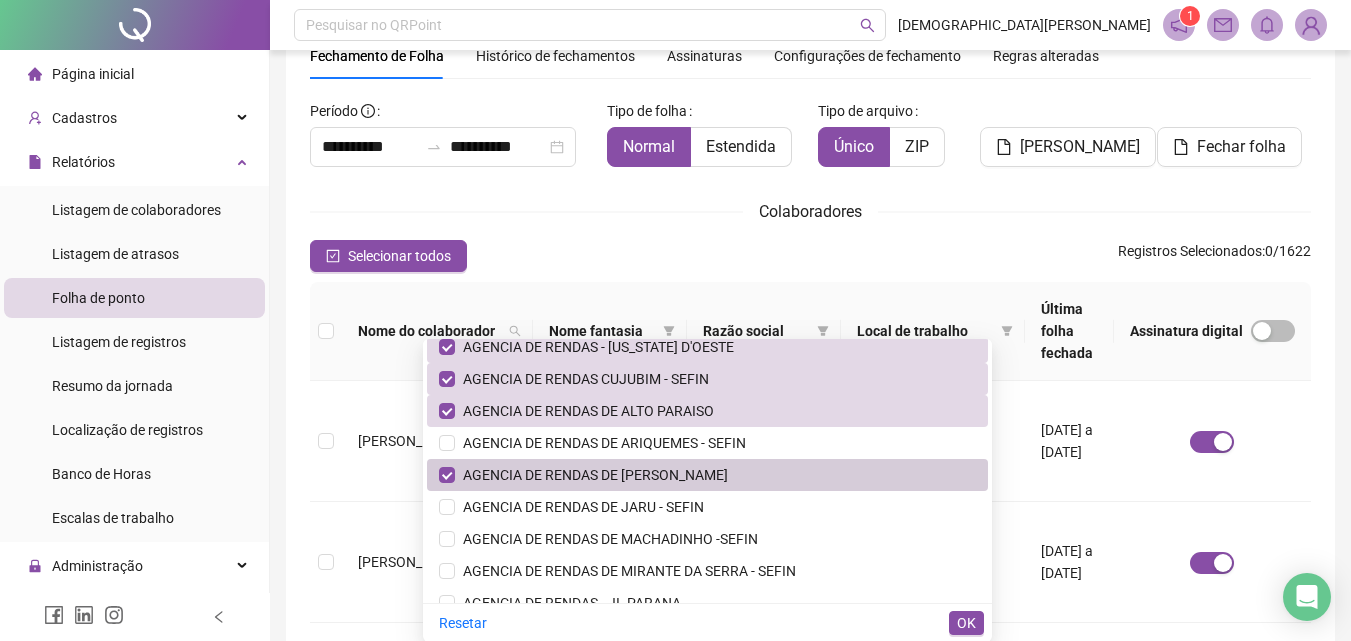 scroll, scrollTop: 400, scrollLeft: 0, axis: vertical 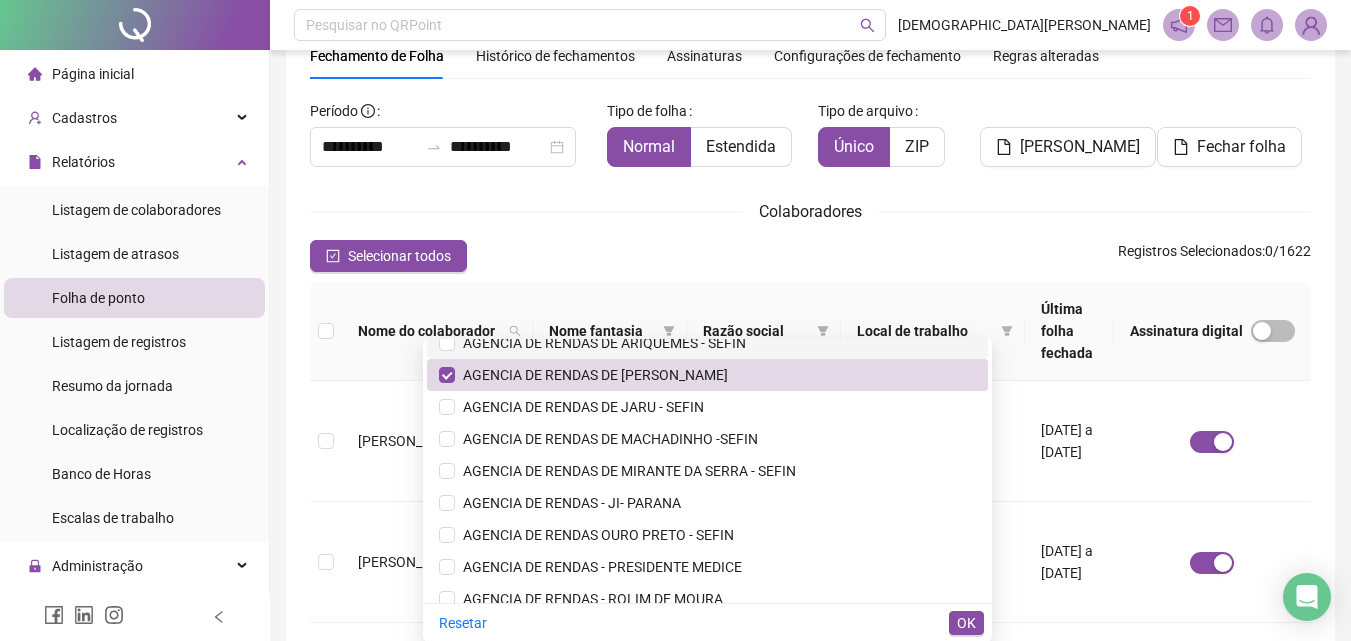 click on "AGENCIA DE RENDAS DE ARIQUEMES - SEFIN" at bounding box center [600, 343] 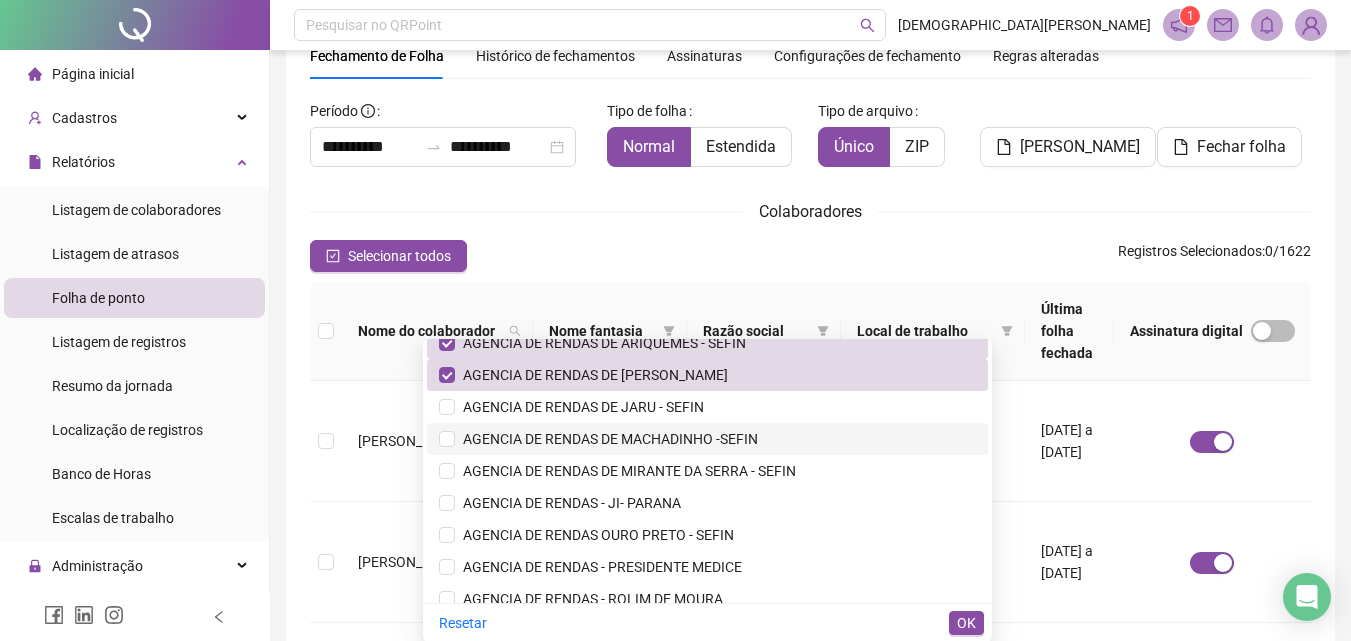 click on "AGENCIA DE RENDAS DE JARU - SEFIN" at bounding box center [707, 407] 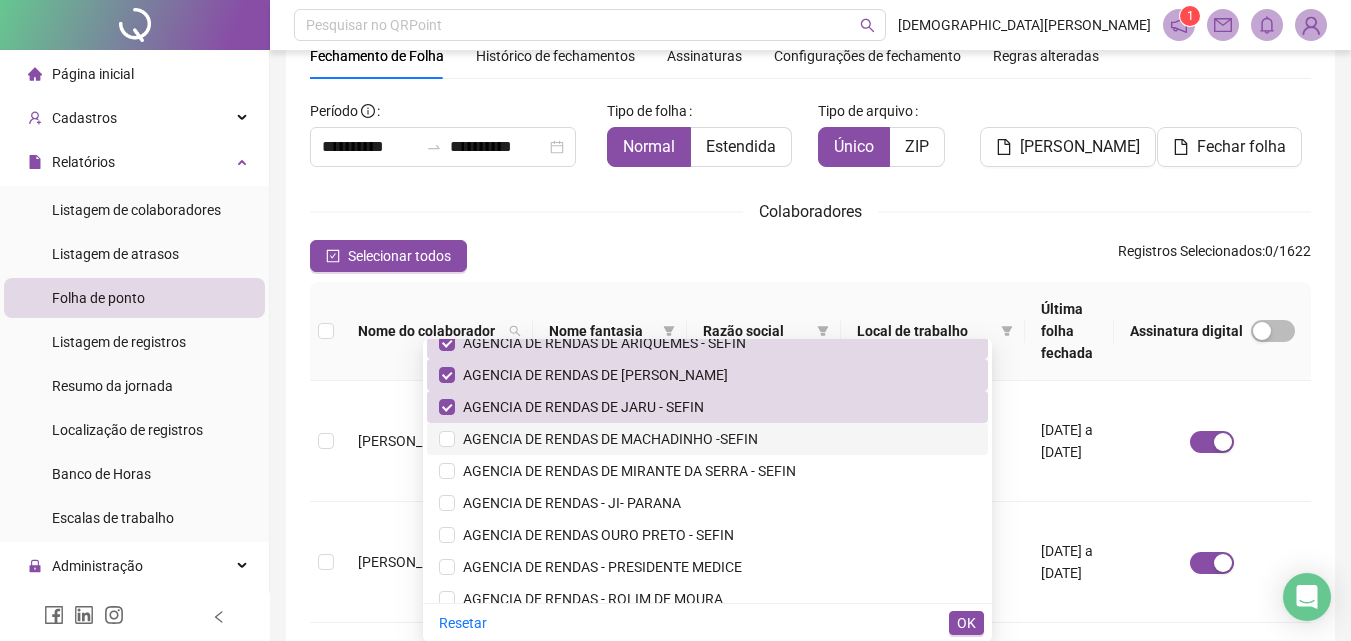 click on "AGENCIA DE RENDAS DE MACHADINHO -SEFIN" at bounding box center (606, 439) 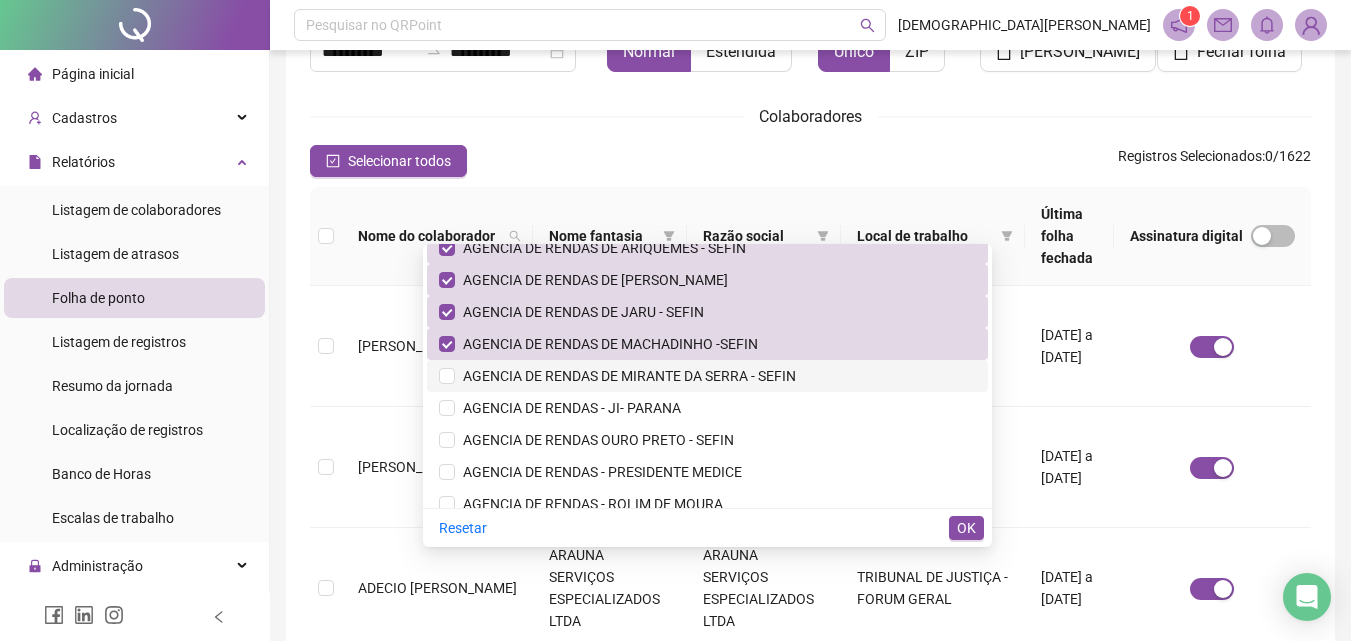 scroll, scrollTop: 189, scrollLeft: 0, axis: vertical 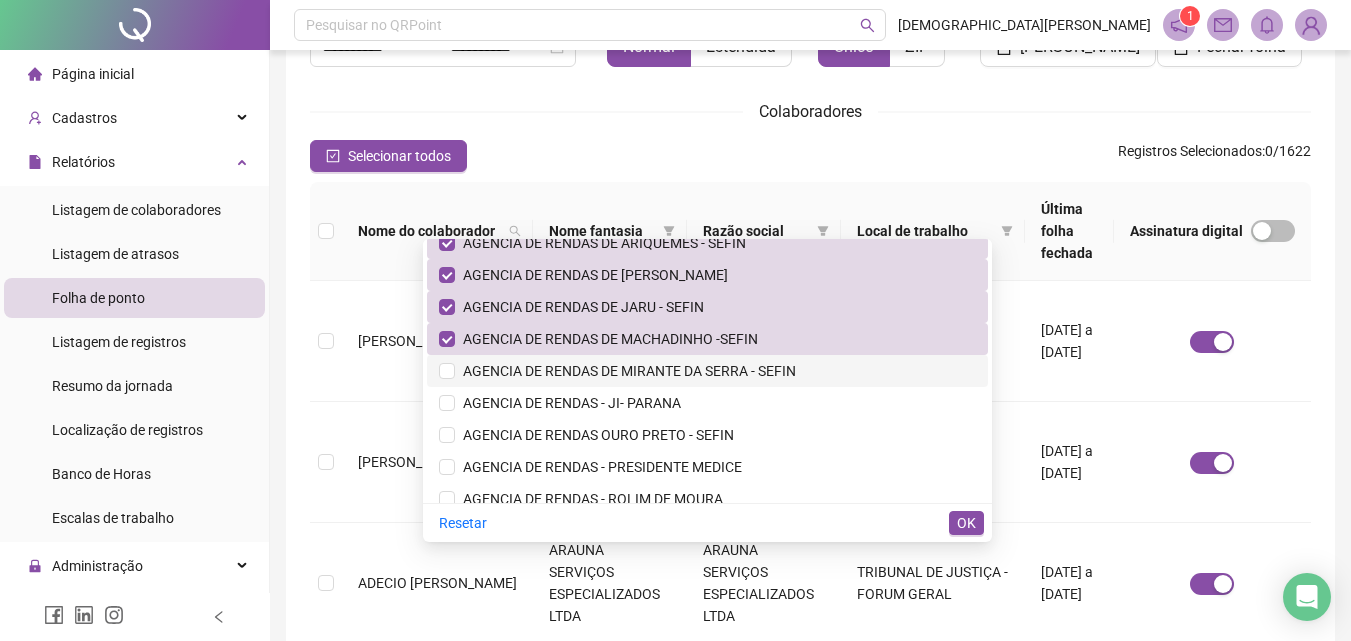 click on "AGENCIA DE RENDAS DE MIRANTE DA SERRA  - SEFIN" at bounding box center (625, 371) 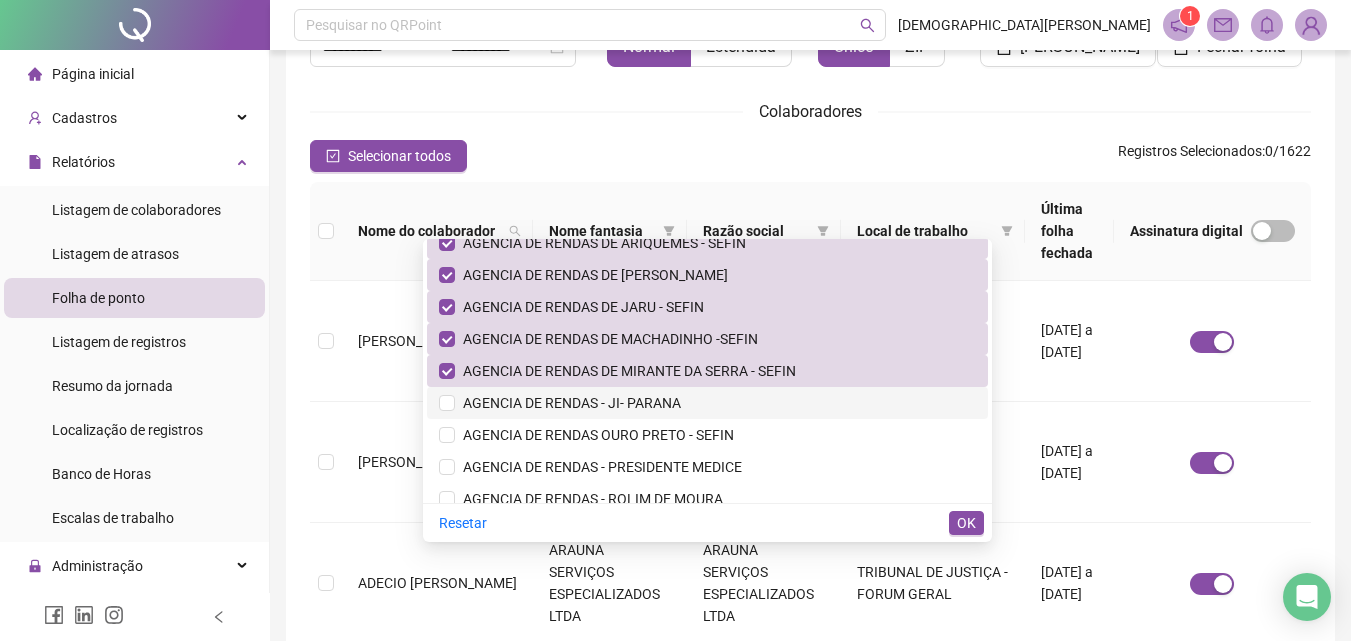 click on "AGENCIA DE RENDAS - JI- PARANA" at bounding box center [568, 403] 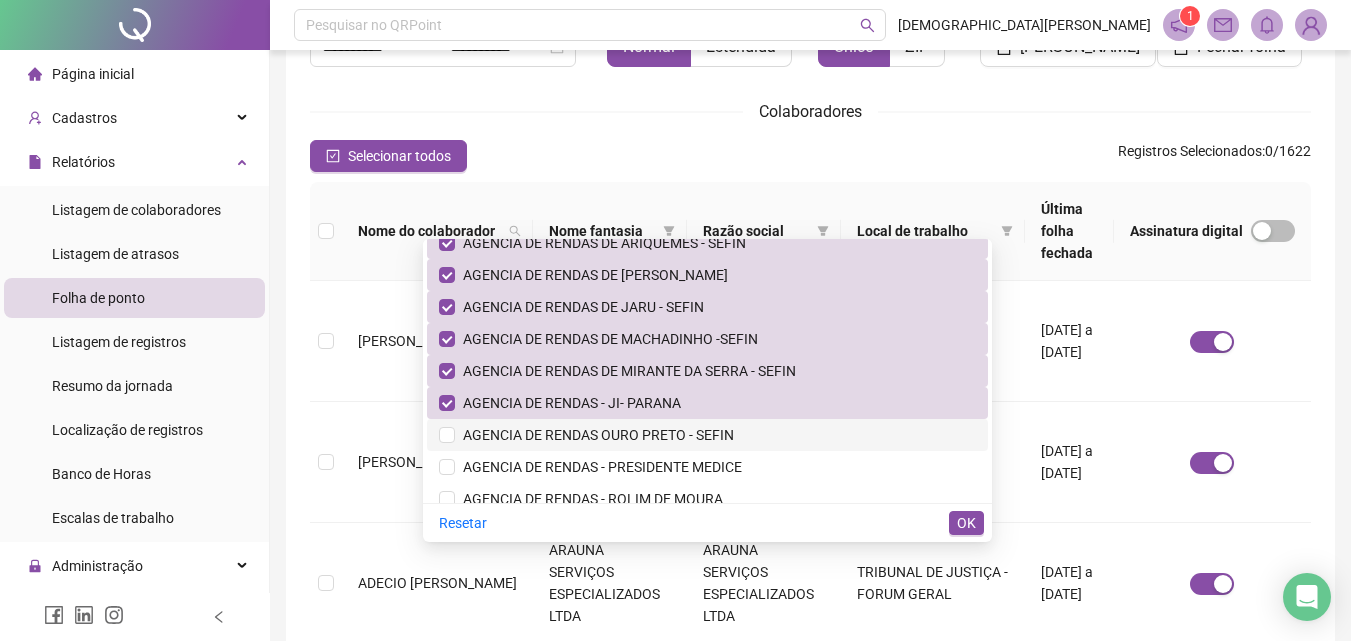 click on "AGENCIA DE RENDAS OURO PRETO - SEFIN" at bounding box center (707, 435) 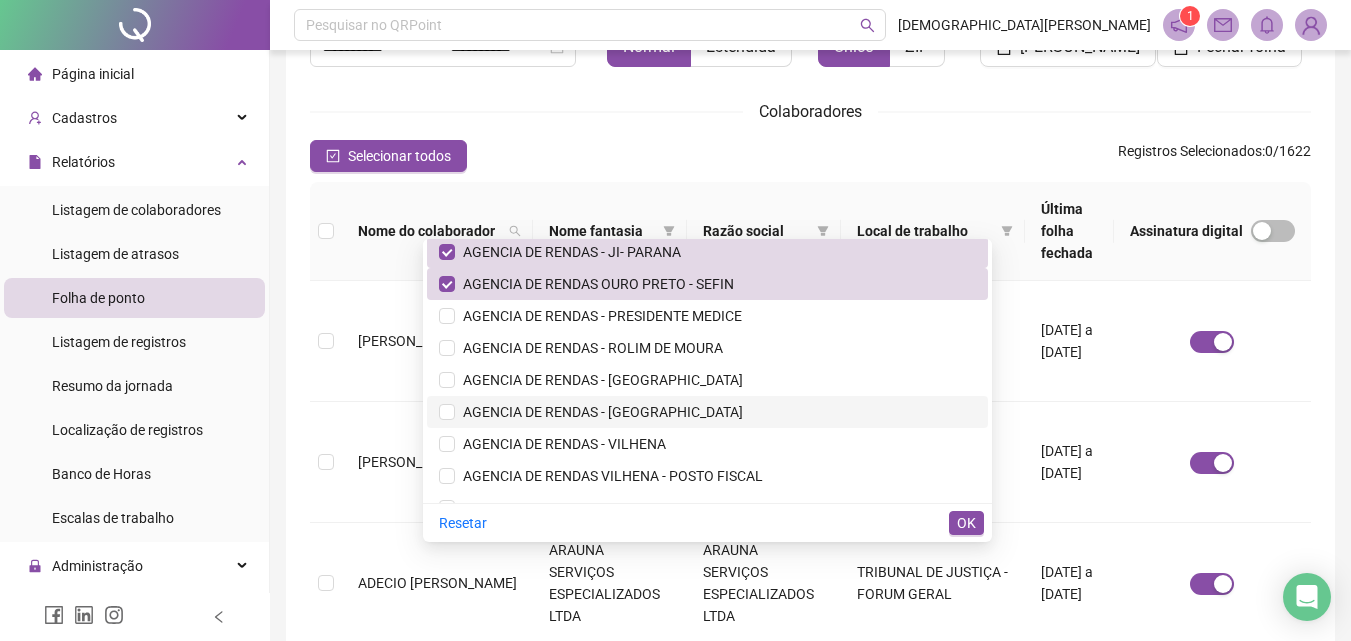 scroll, scrollTop: 600, scrollLeft: 0, axis: vertical 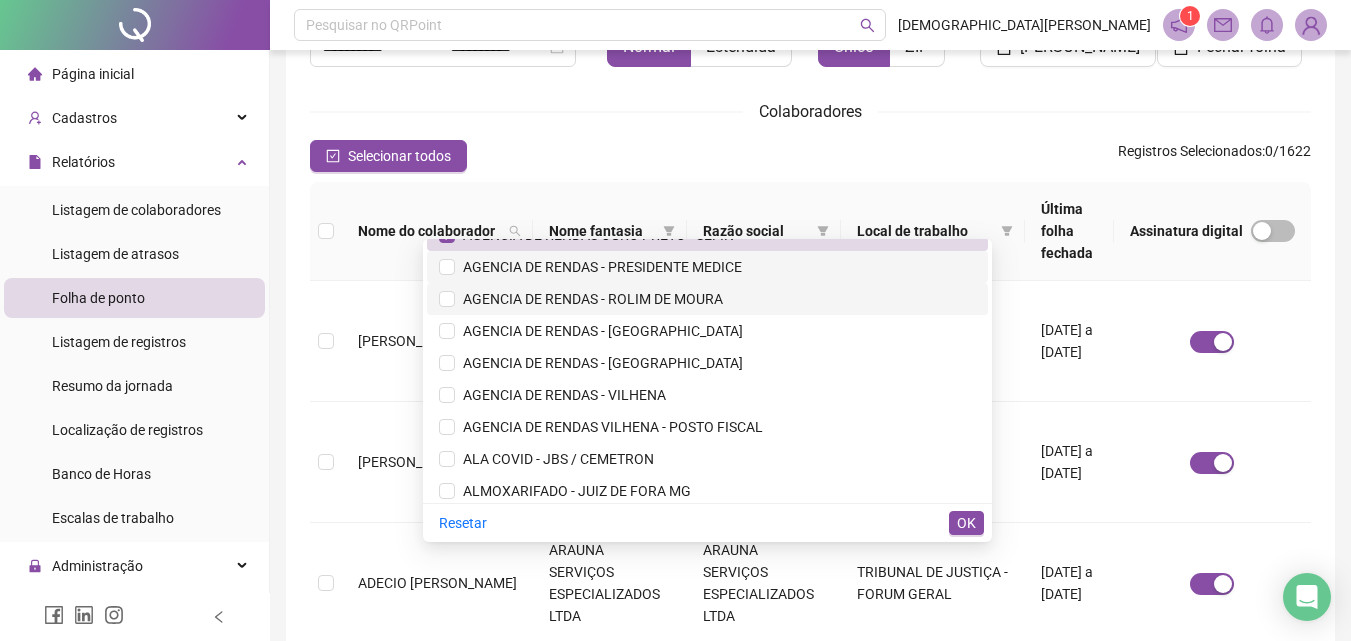 click on "AGENCIA DE RENDAS - PRESIDENTE MEDICE" at bounding box center [598, 267] 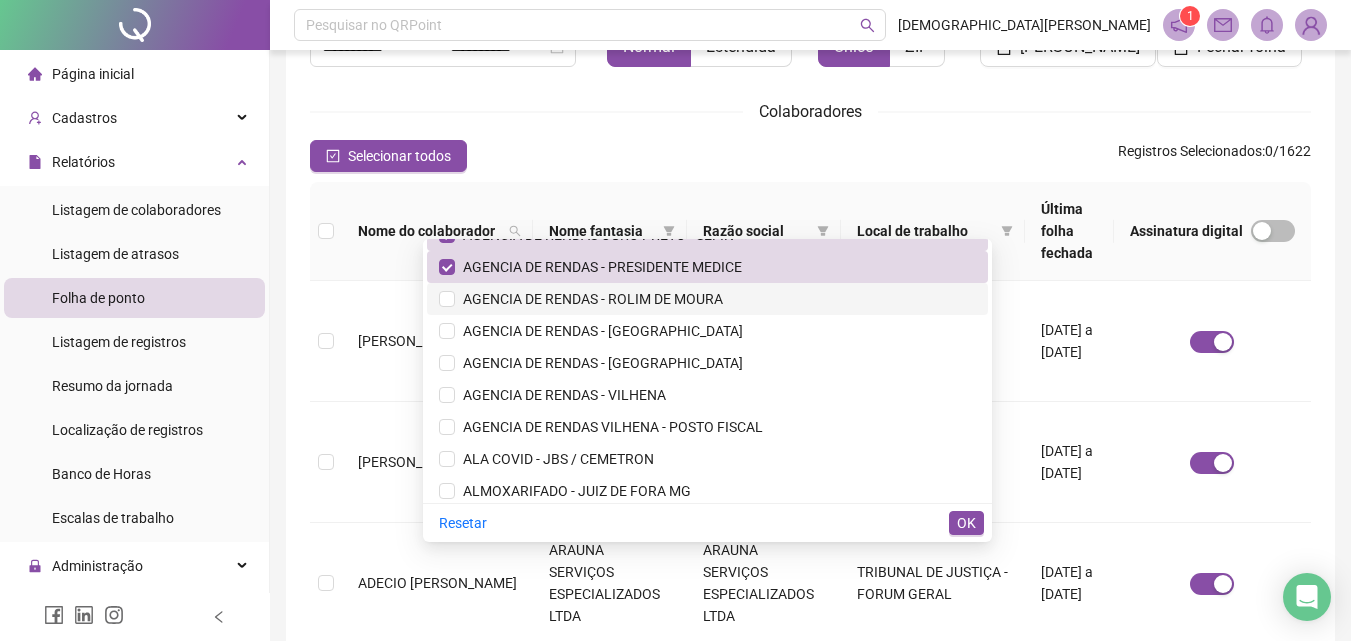 click on "AGENCIA DE RENDAS - ROLIM DE MOURA" at bounding box center (589, 299) 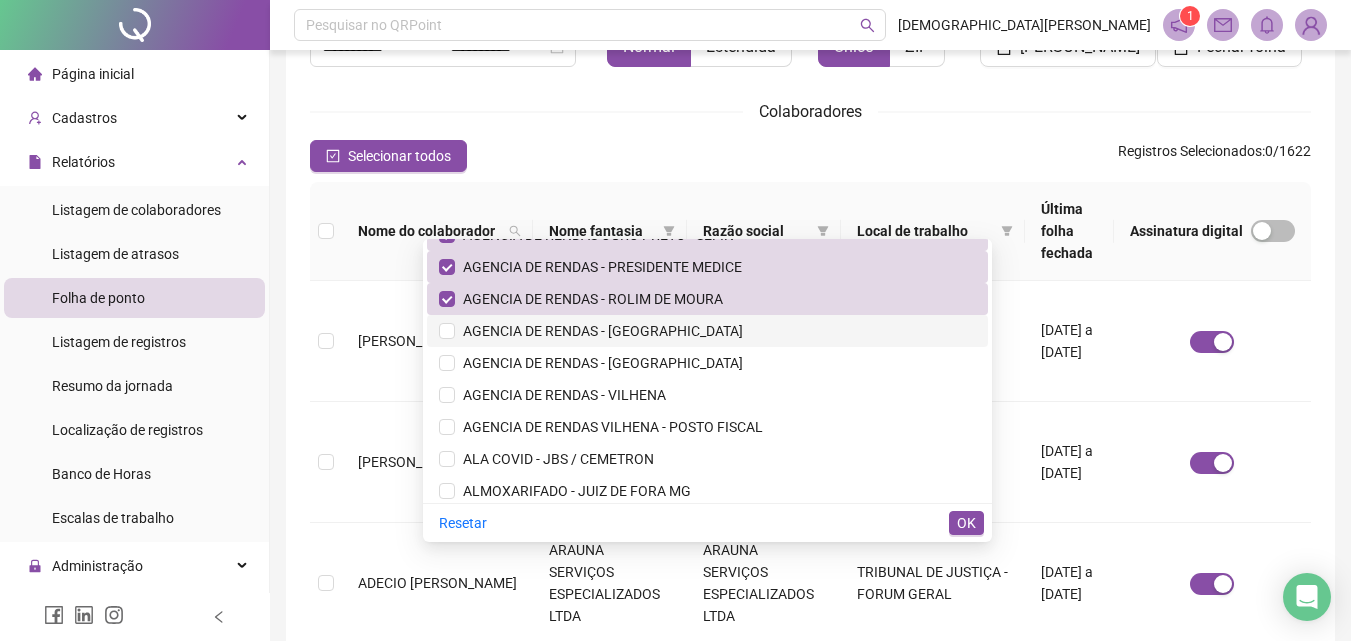 click on "AGENCIA DE RENDAS - [GEOGRAPHIC_DATA]" at bounding box center (707, 331) 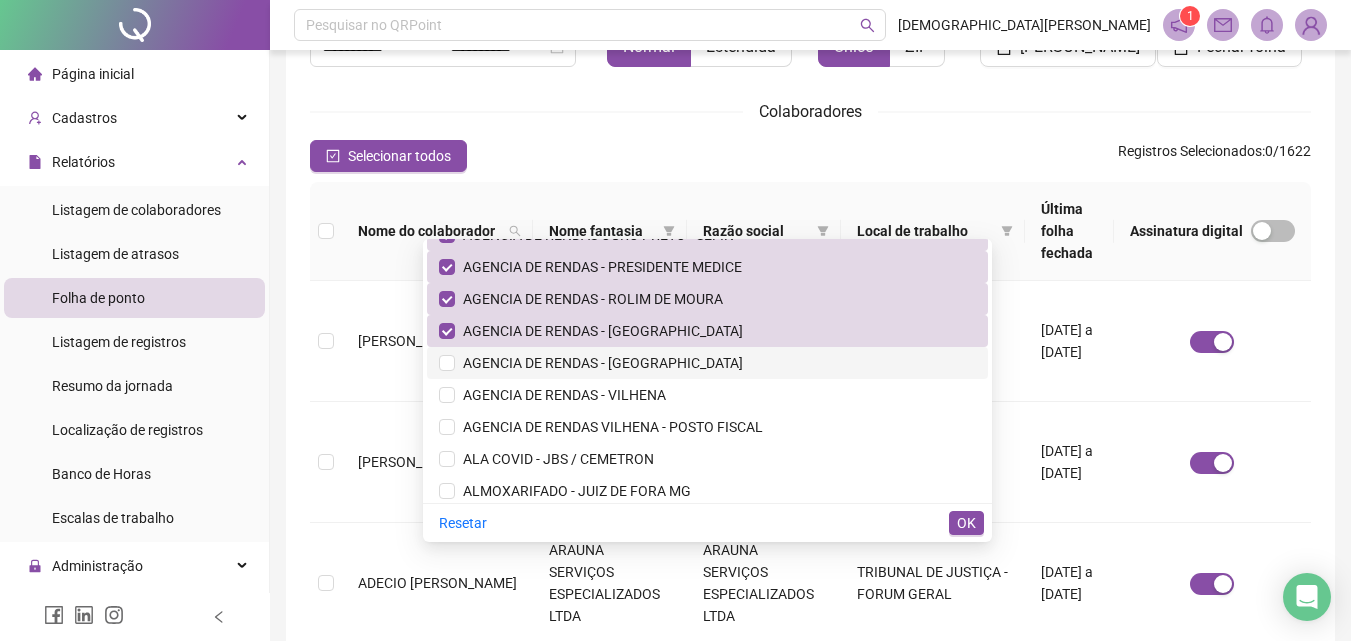 click on "AGENCIA DE RENDAS - [GEOGRAPHIC_DATA]" at bounding box center (599, 363) 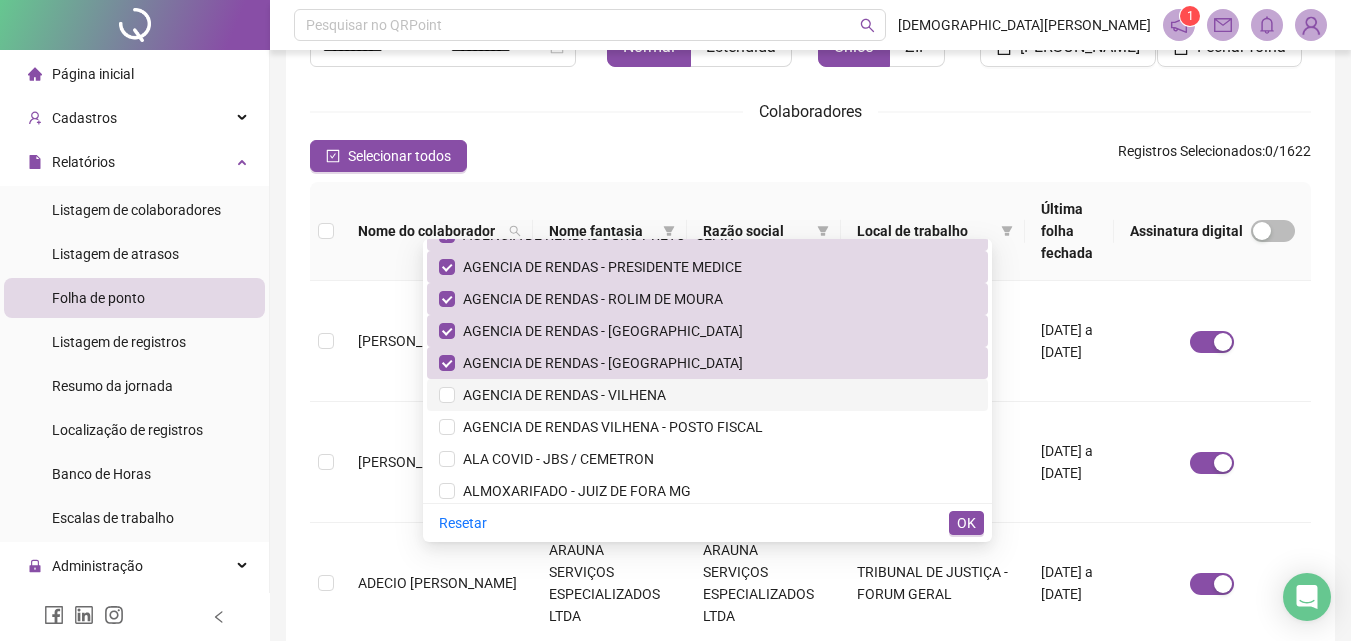 click on "AGENCIA DE RENDAS - VILHENA" at bounding box center (560, 395) 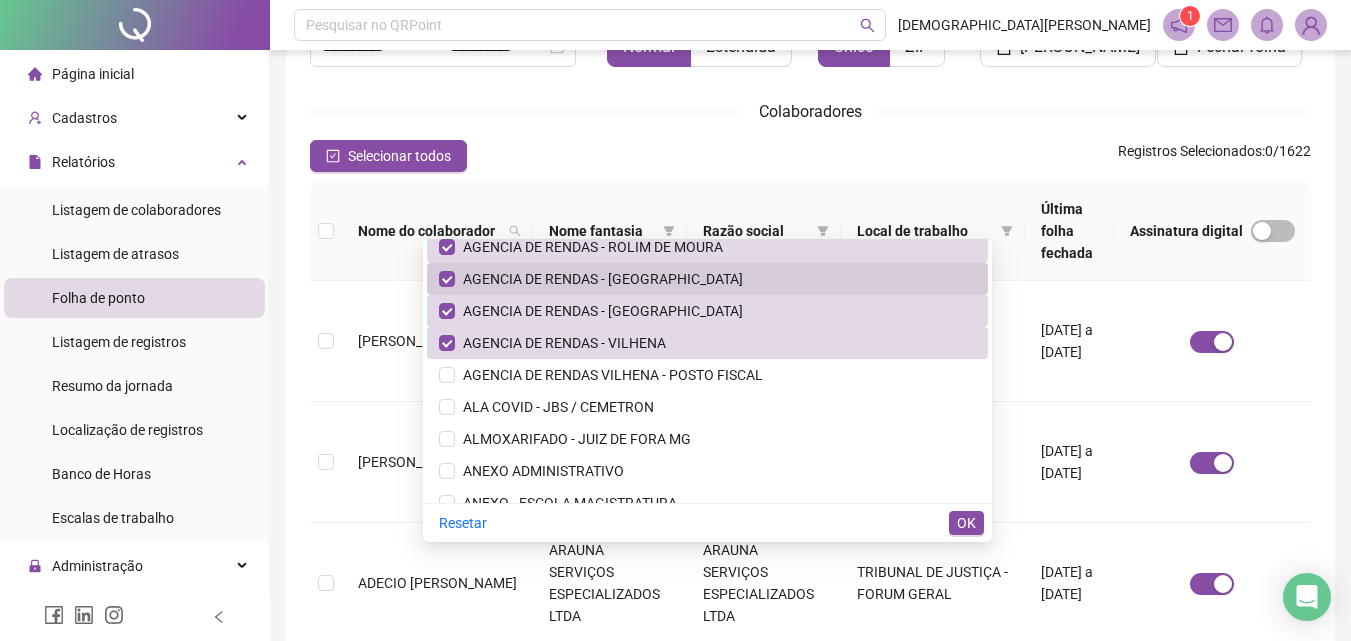scroll, scrollTop: 700, scrollLeft: 0, axis: vertical 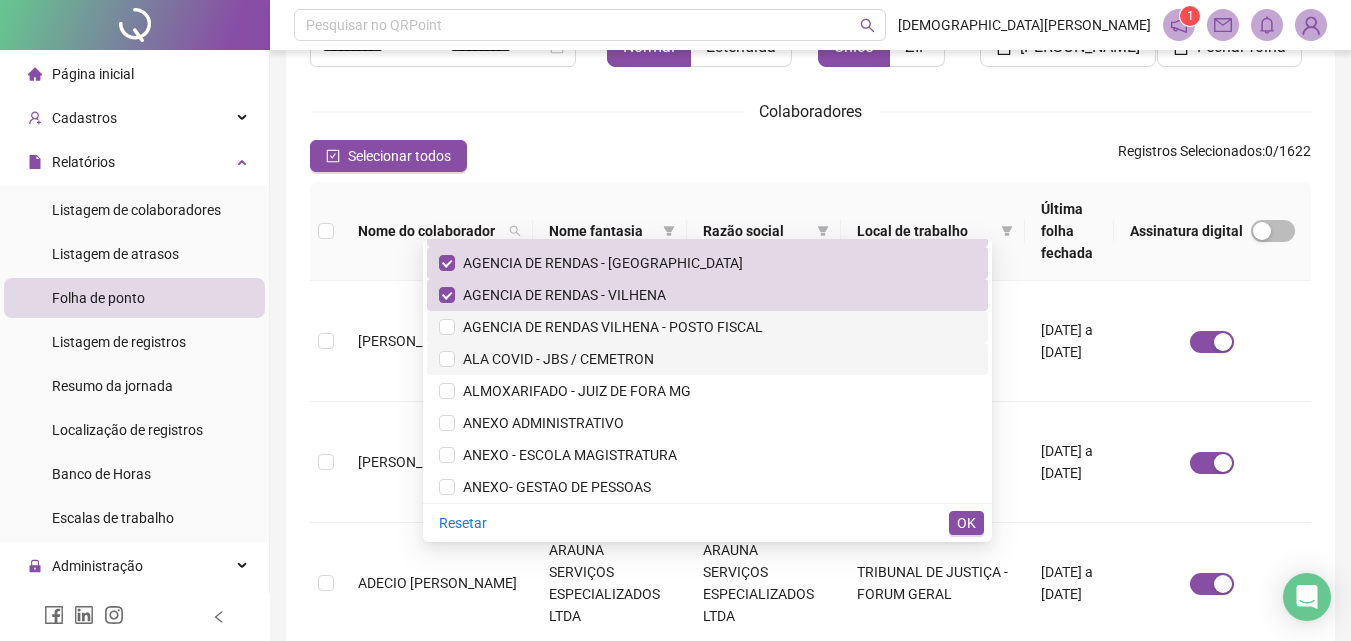 click on "AGENCIA DE RENDAS  VILHENA - POSTO FISCAL" at bounding box center [609, 327] 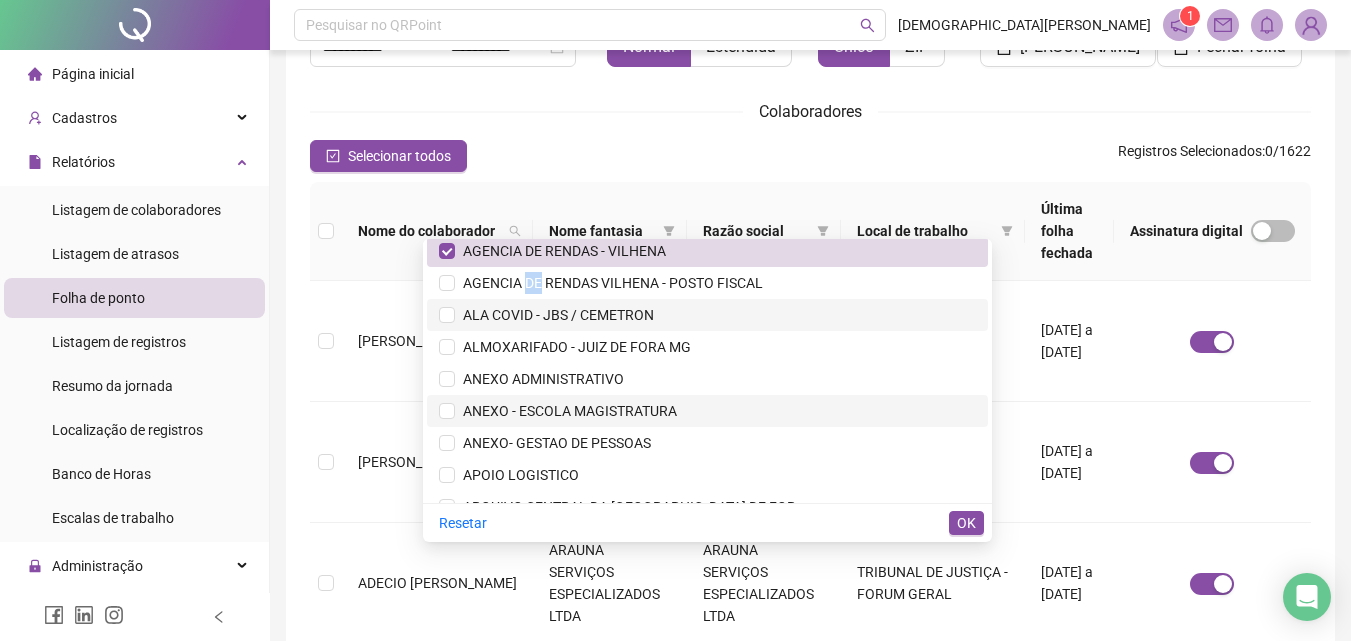 scroll, scrollTop: 700, scrollLeft: 0, axis: vertical 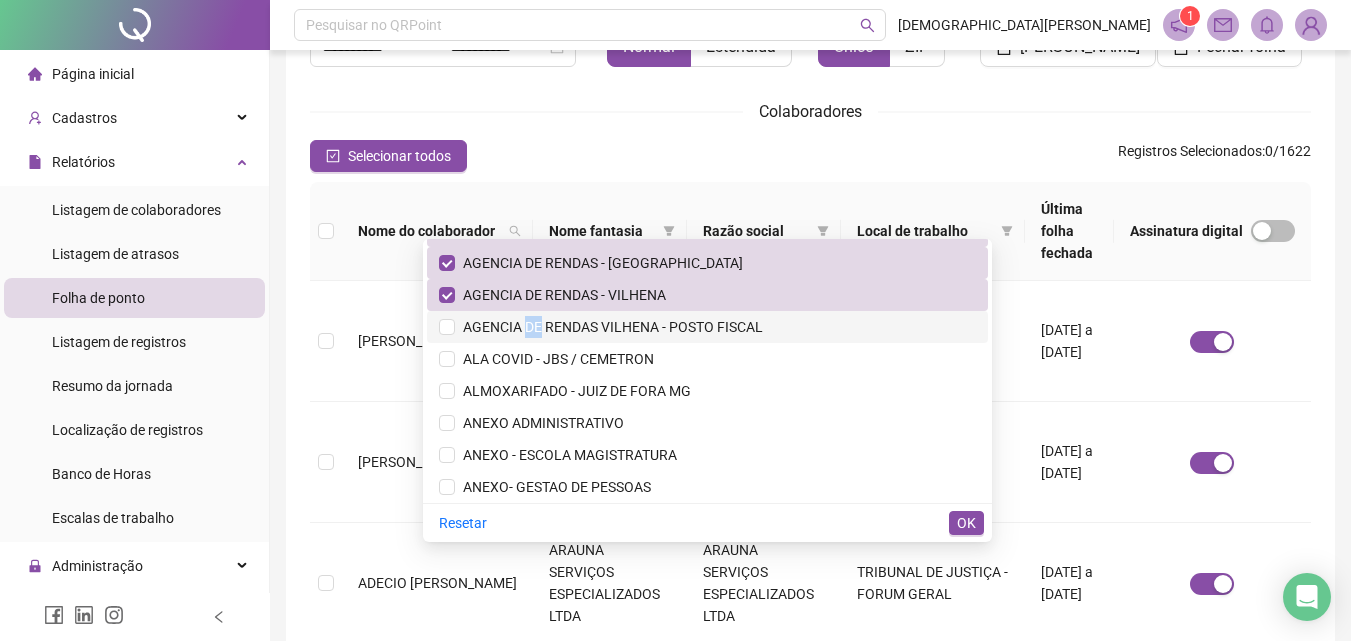 click on "AGENCIA DE RENDAS  VILHENA - POSTO FISCAL" at bounding box center (609, 327) 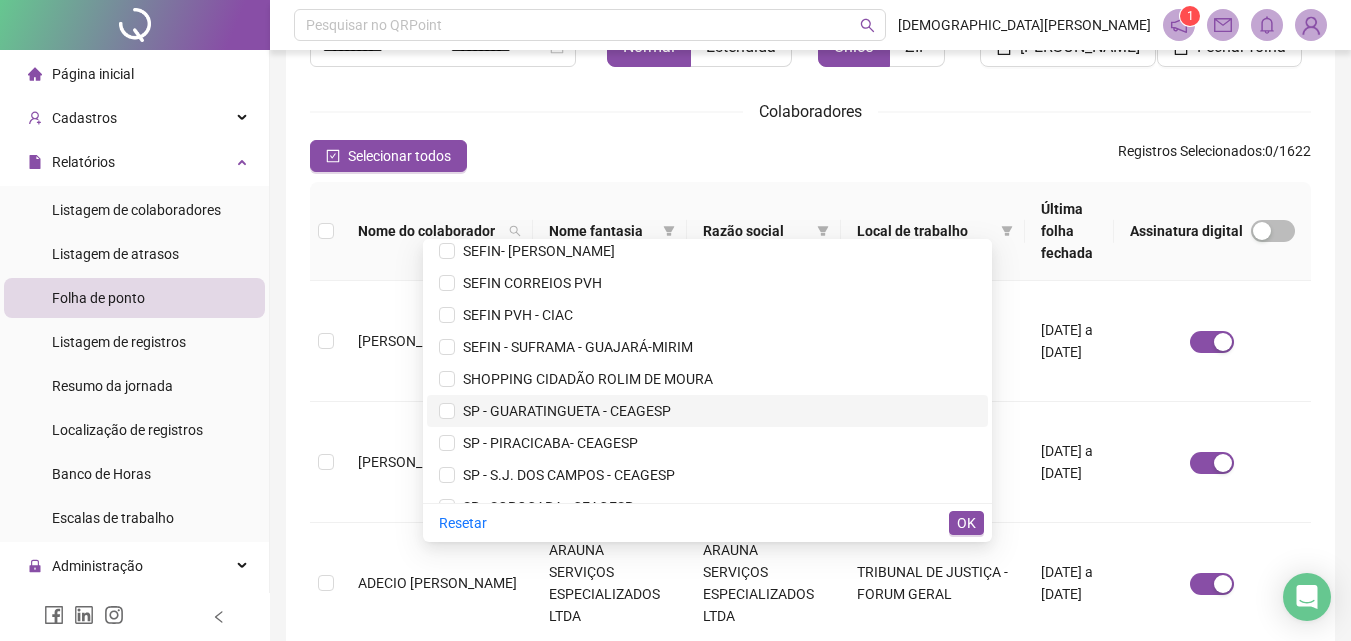 scroll, scrollTop: 6500, scrollLeft: 0, axis: vertical 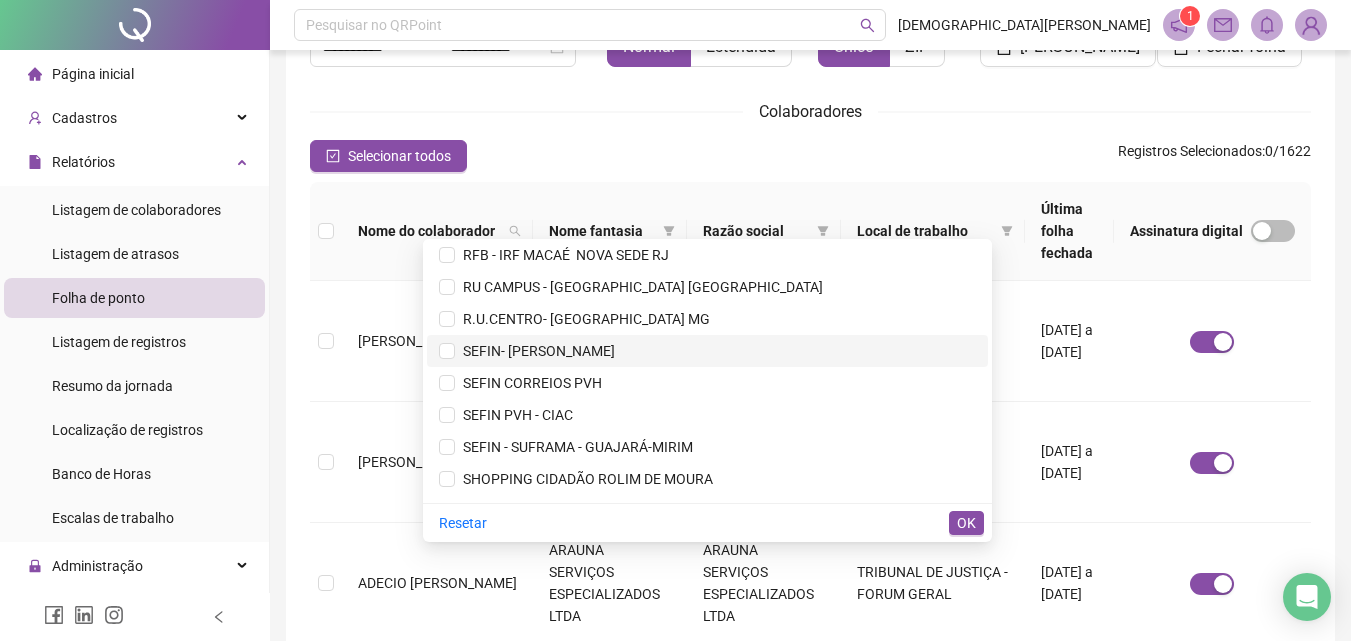 click on "SEFIN- [PERSON_NAME]" at bounding box center [707, 351] 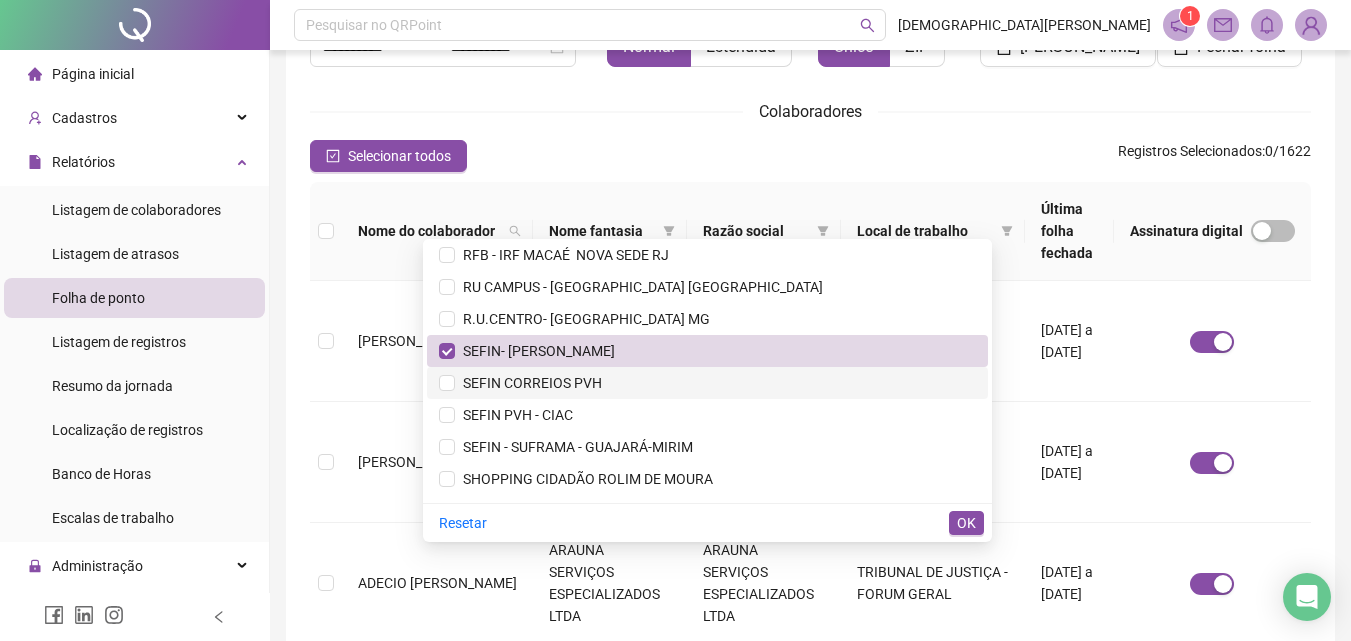 click on "SEFIN CORREIOS PVH" at bounding box center [528, 383] 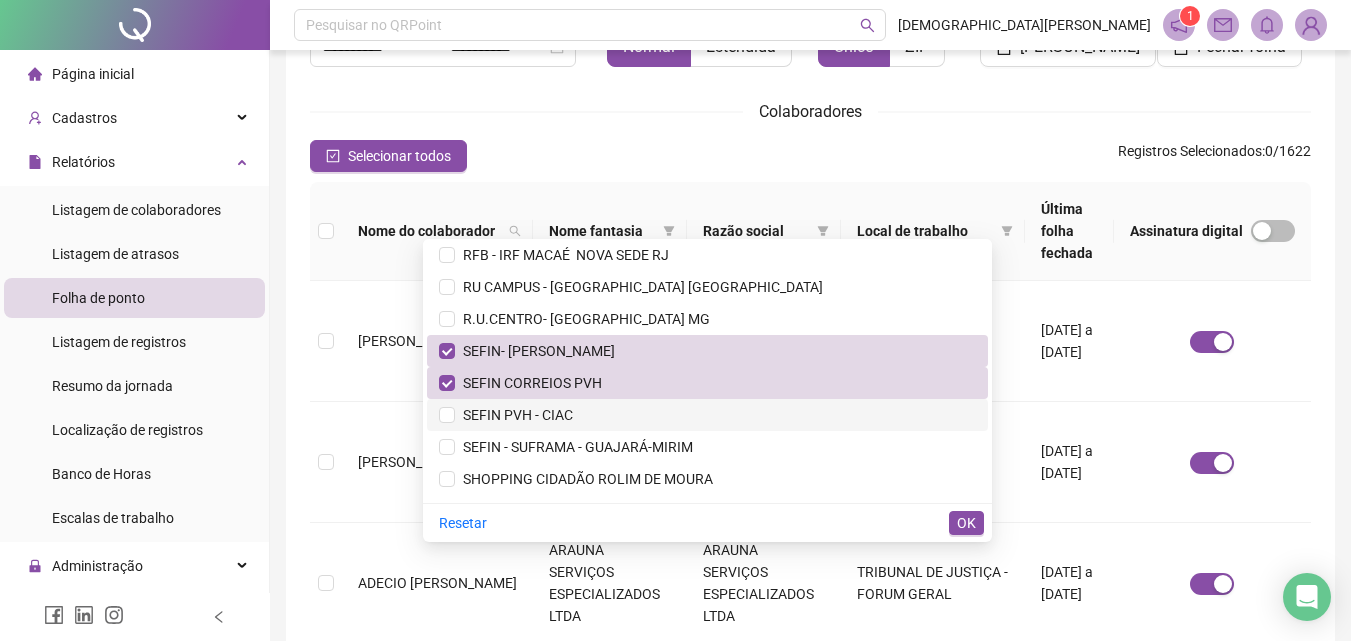 click on "SEFIN PVH - CIAC" at bounding box center (514, 415) 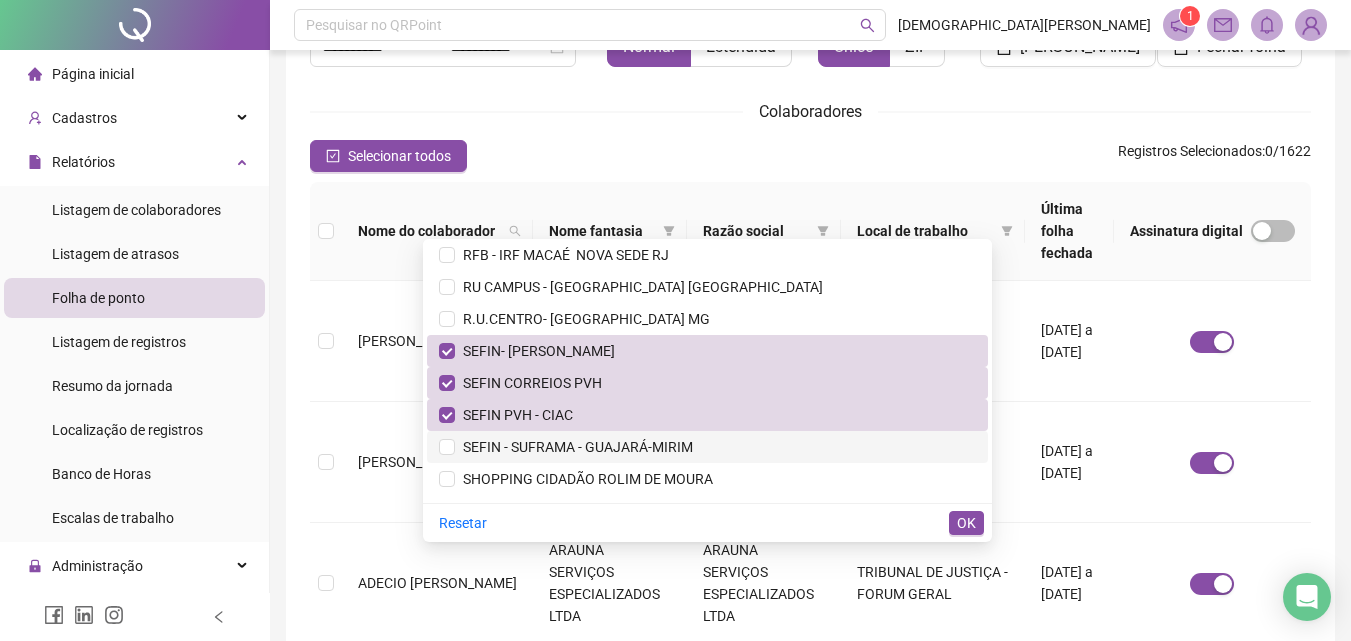 click on "SEFIN - SUFRAMA - GUAJARÁ-MIRIM" at bounding box center [707, 447] 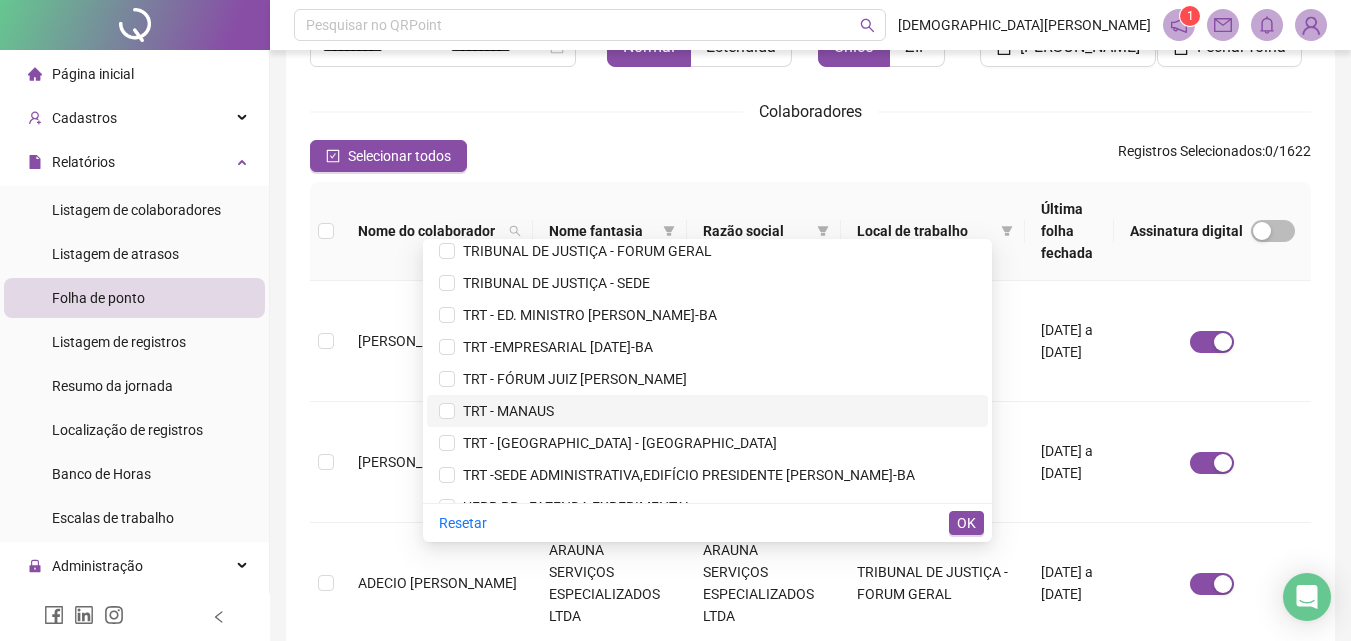 scroll, scrollTop: 9216, scrollLeft: 0, axis: vertical 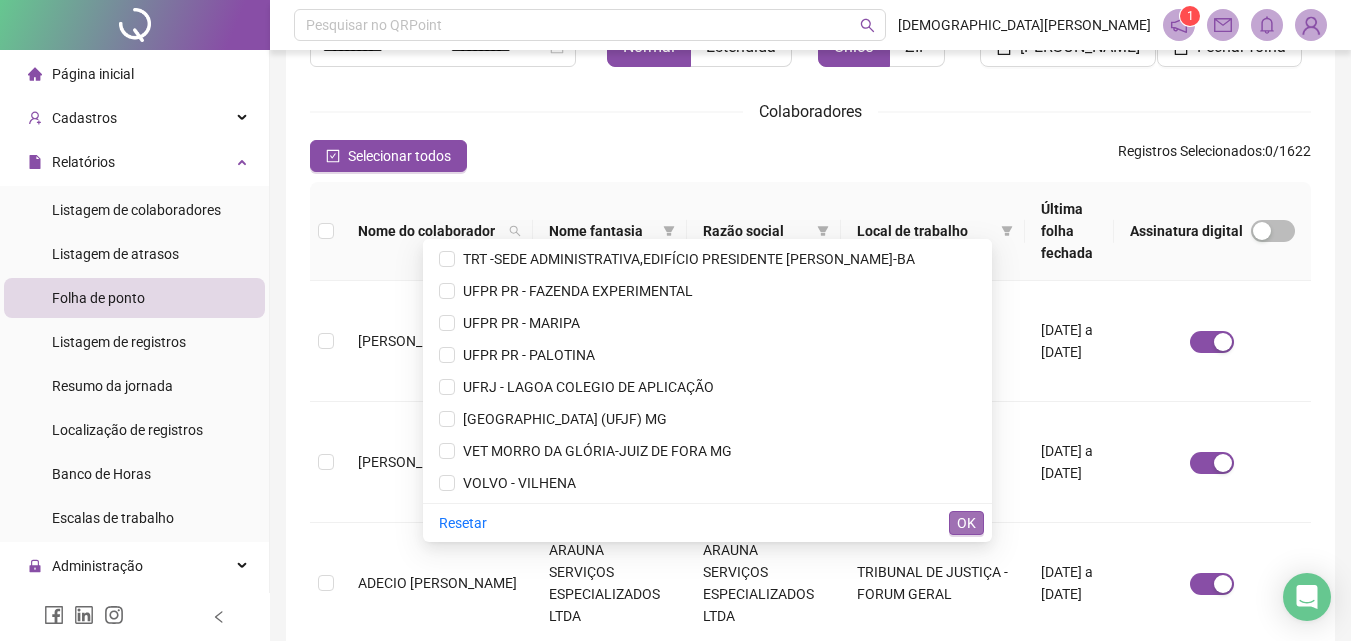 click on "OK" at bounding box center [966, 523] 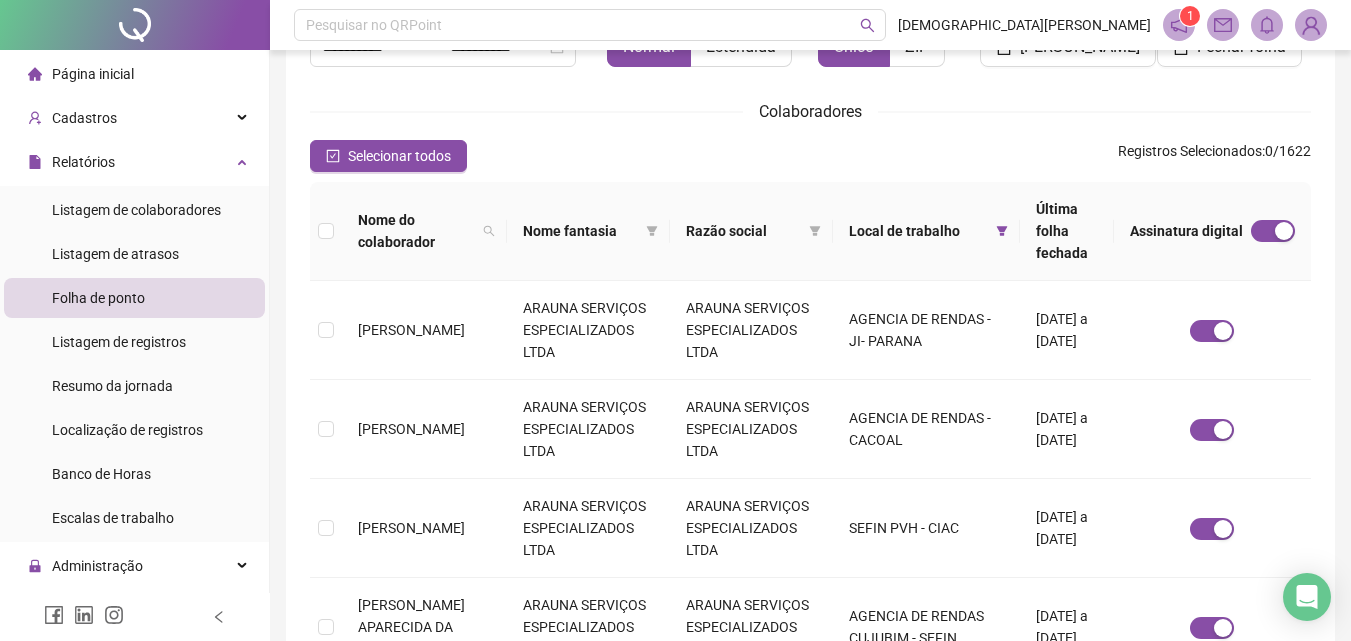 scroll, scrollTop: 89, scrollLeft: 0, axis: vertical 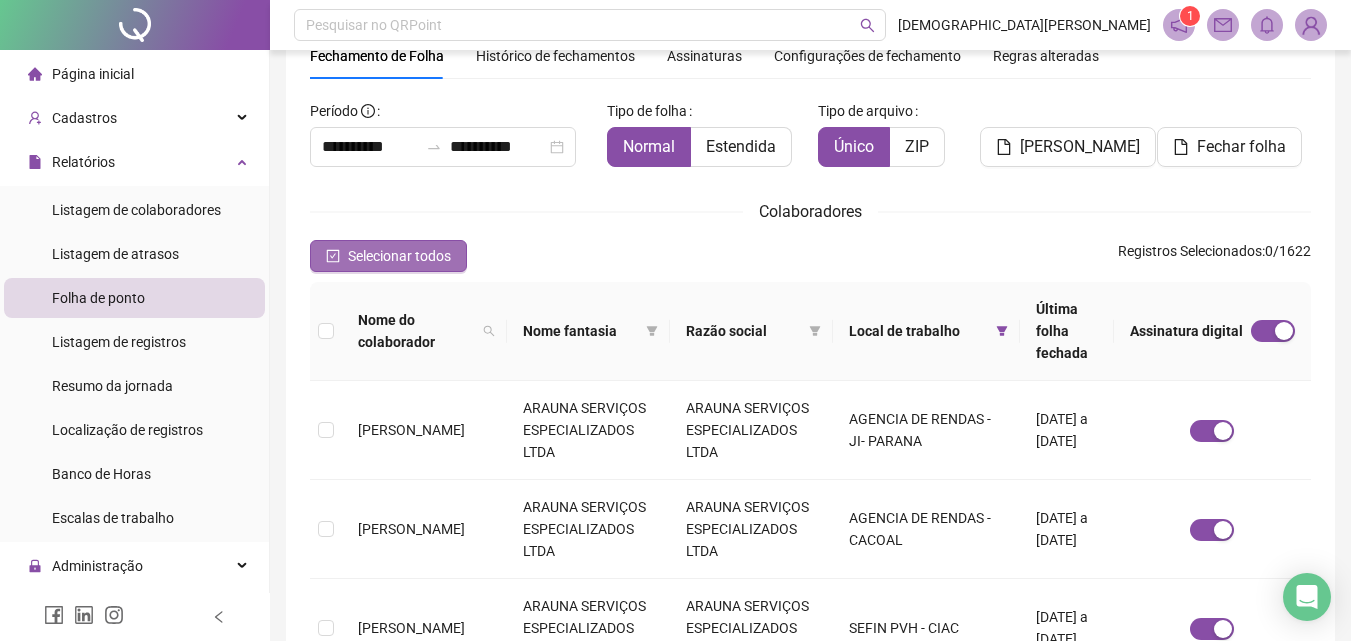 click on "Selecionar todos" at bounding box center (399, 256) 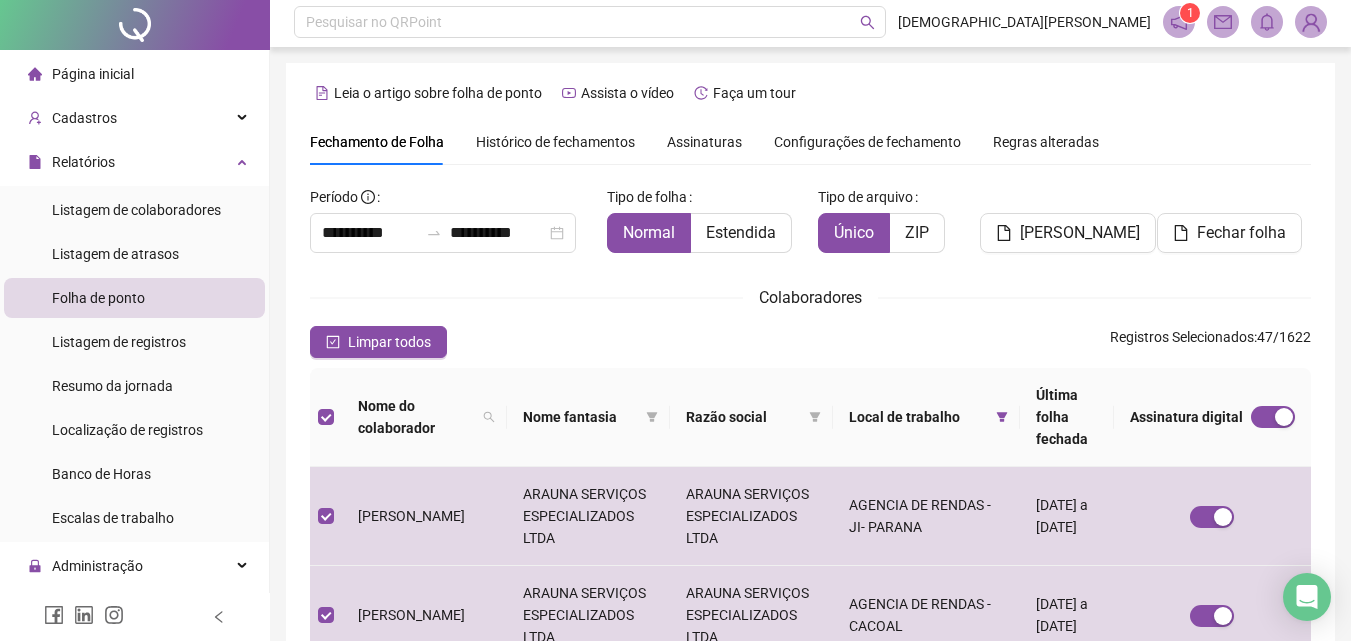 scroll, scrollTop: 0, scrollLeft: 0, axis: both 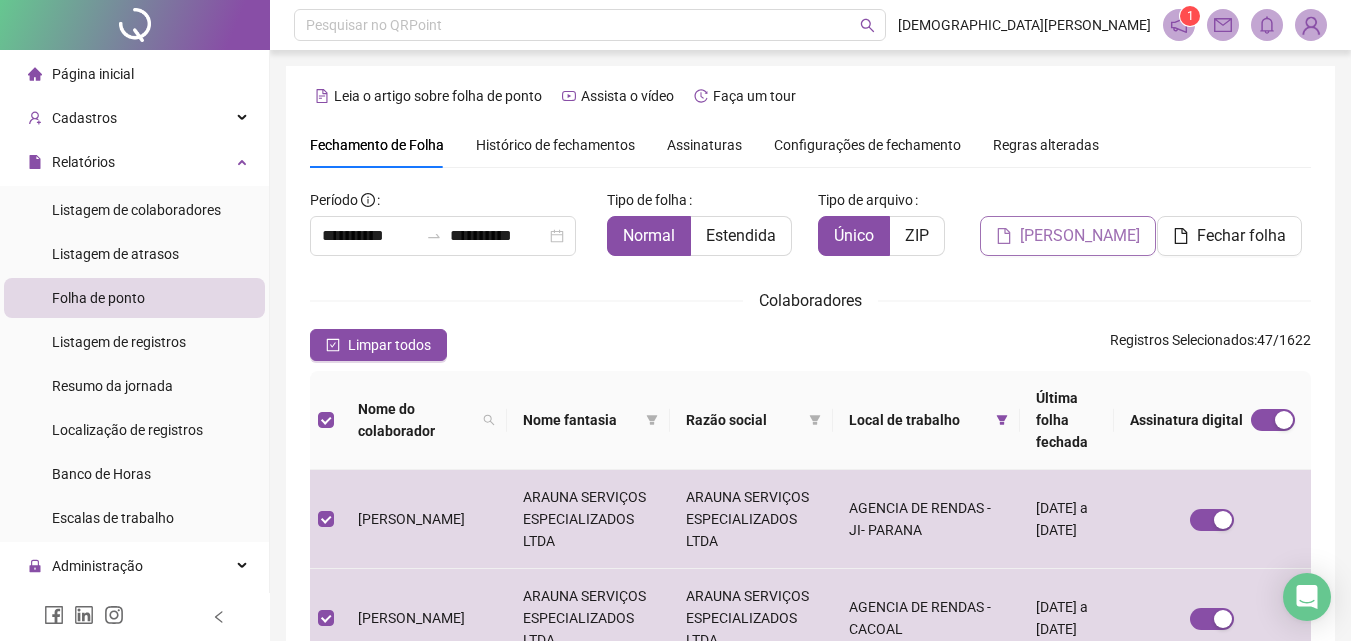 click on "[PERSON_NAME]" at bounding box center (1080, 236) 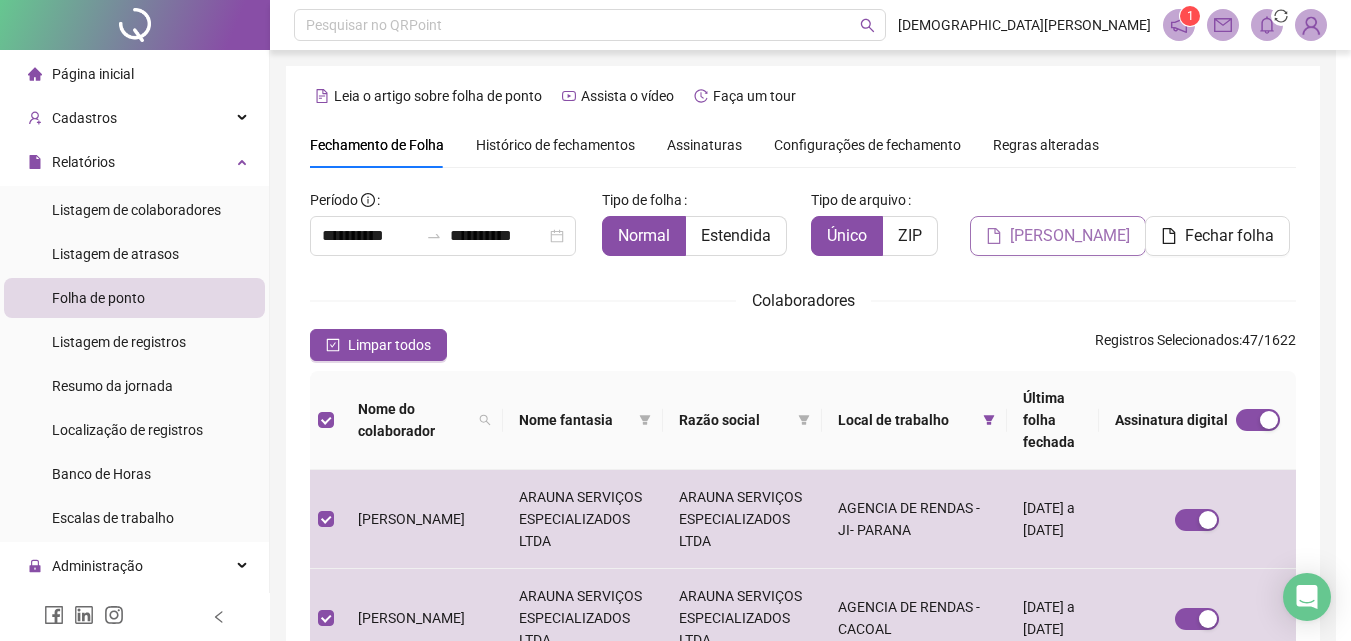 scroll, scrollTop: 89, scrollLeft: 0, axis: vertical 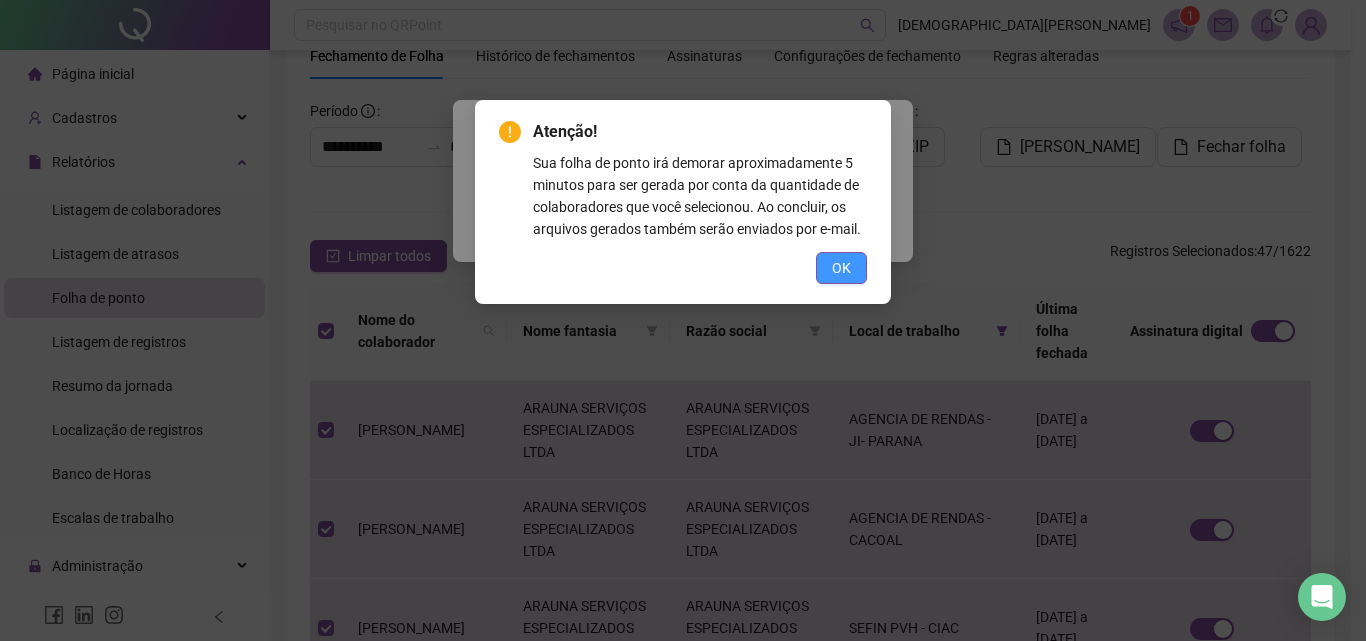 click on "OK" at bounding box center [841, 268] 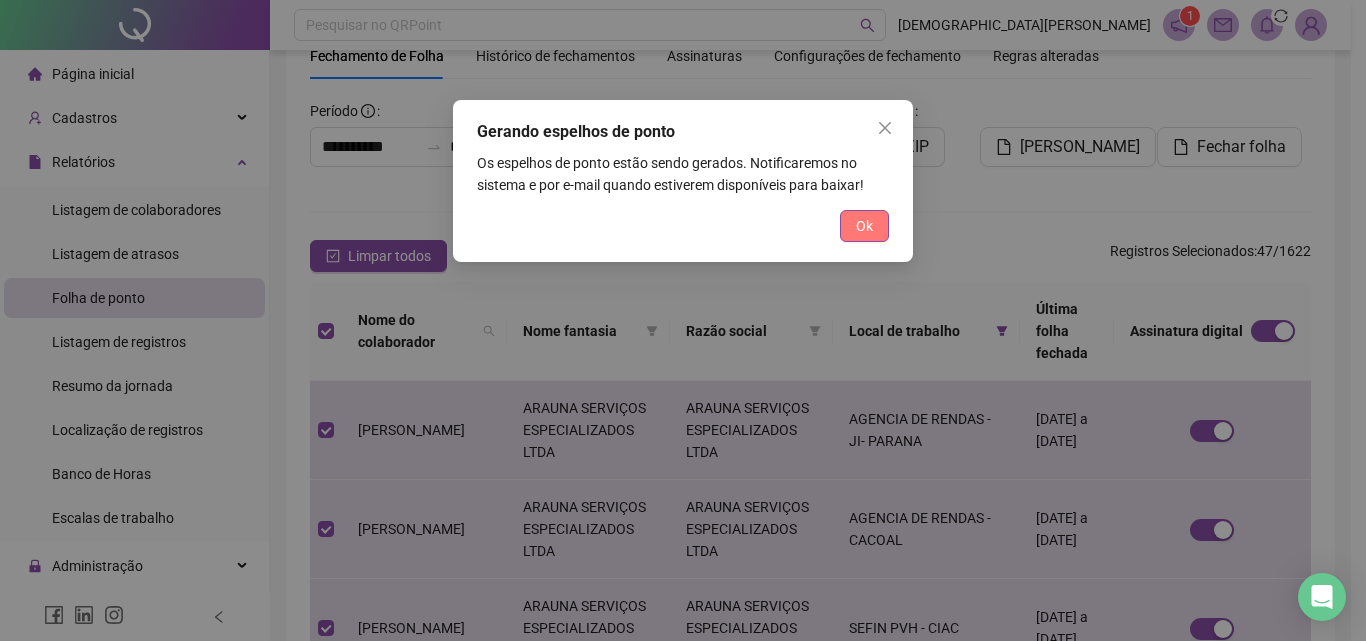 click on "Ok" at bounding box center (864, 226) 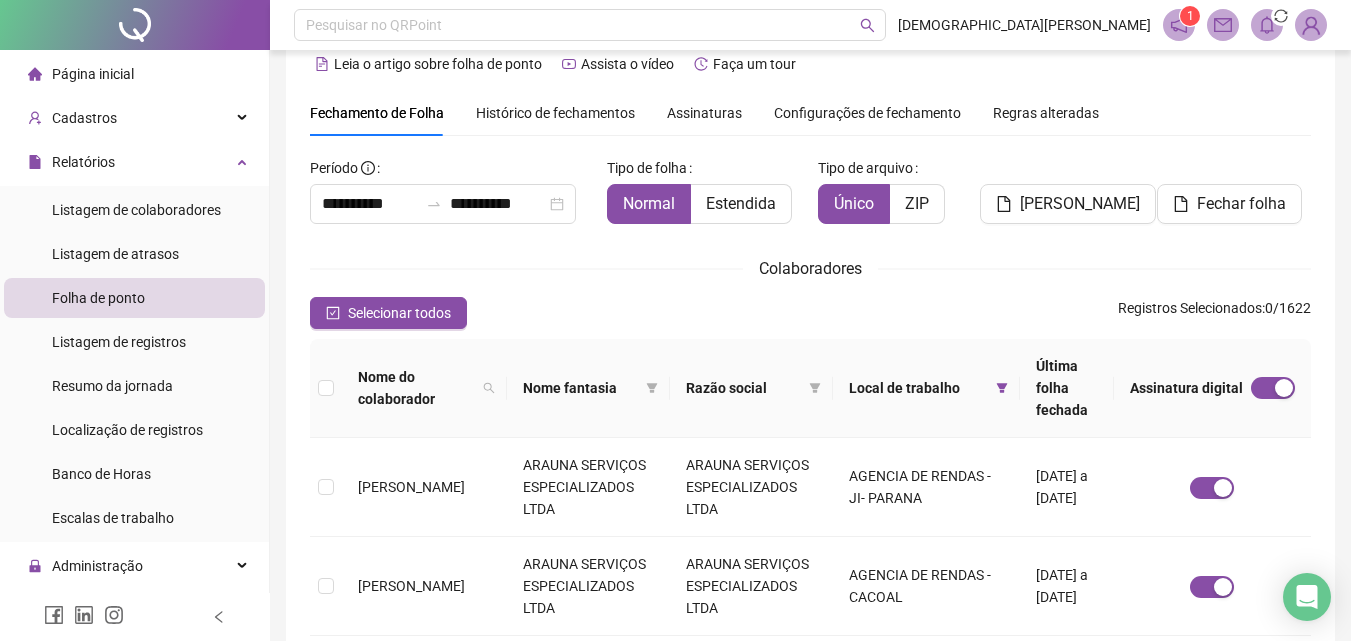 scroll, scrollTop: 0, scrollLeft: 0, axis: both 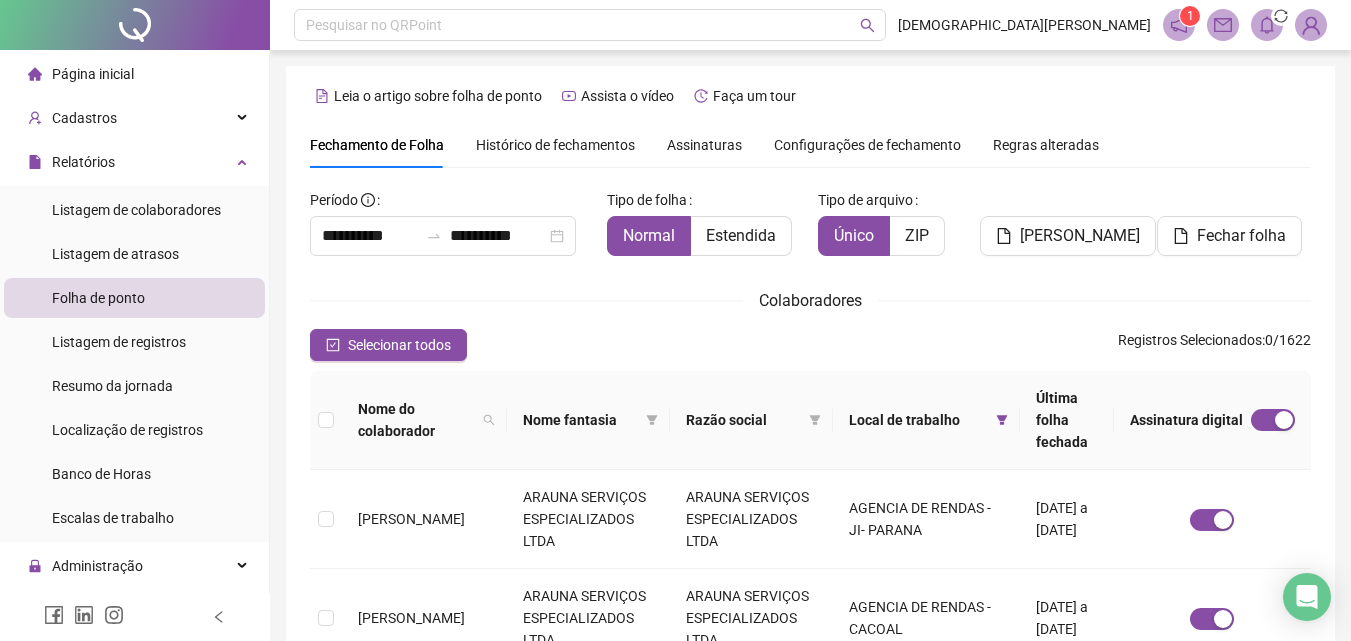 click on "Colaboradores" at bounding box center [810, 300] 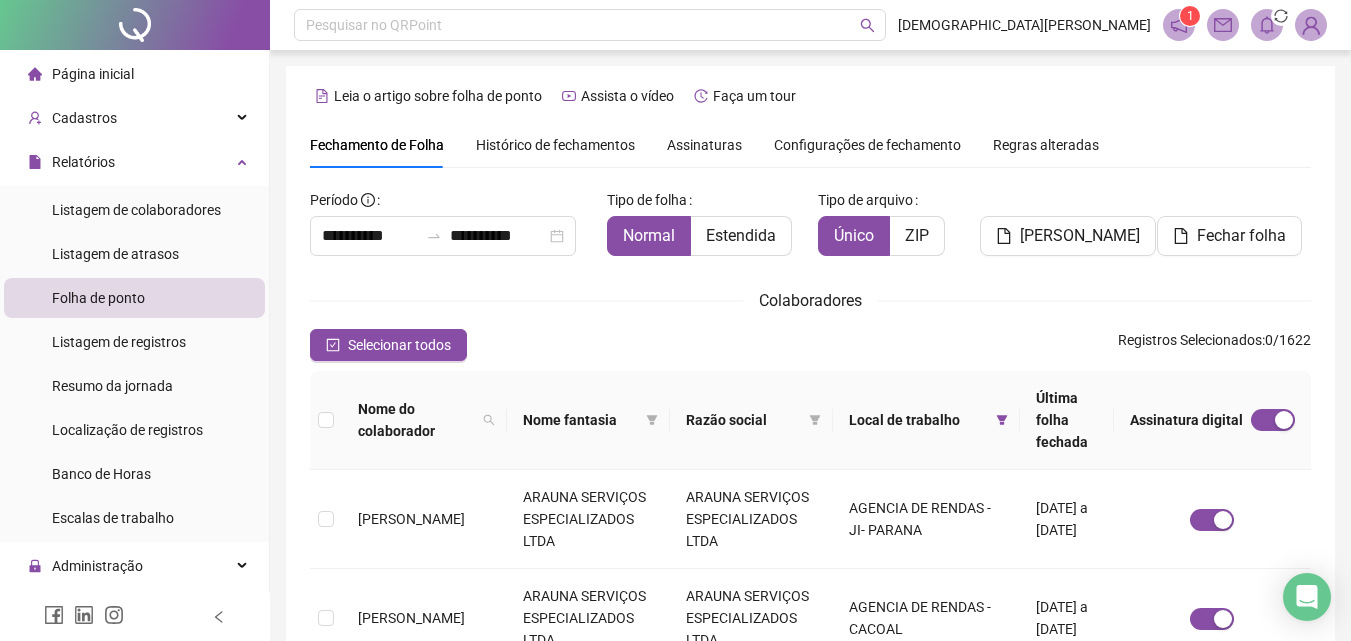 click on "Colaboradores" at bounding box center (810, 300) 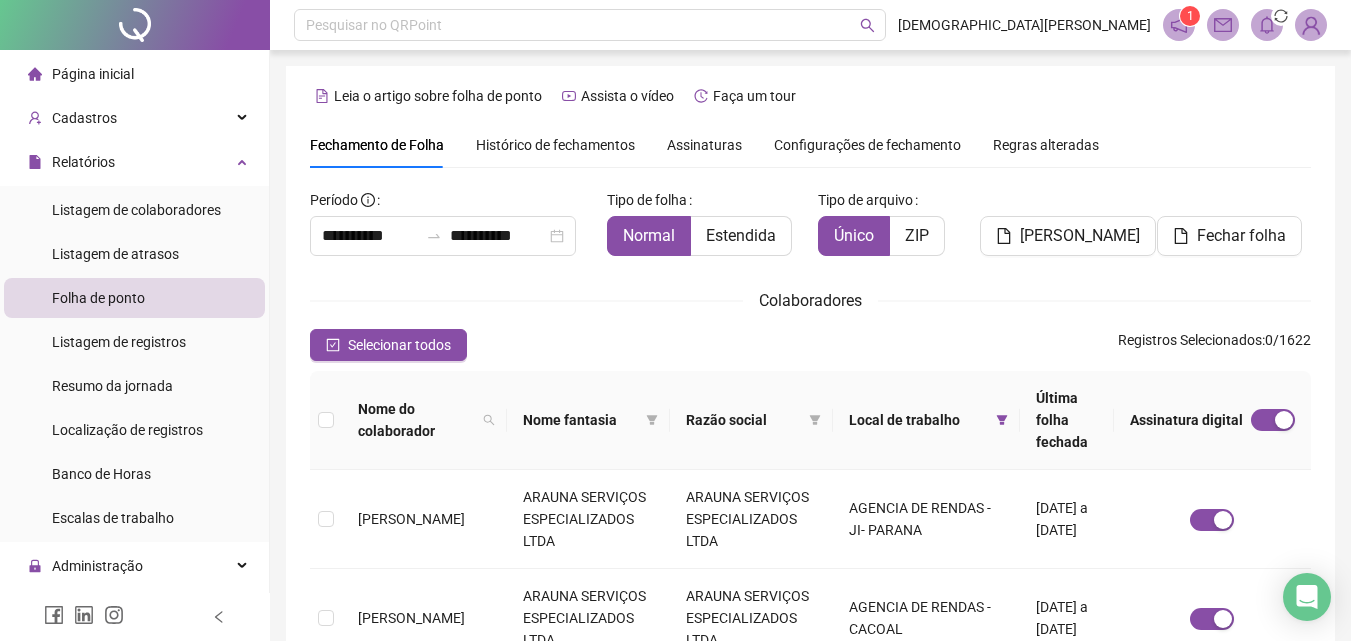 click on "Colaboradores" at bounding box center (810, 300) 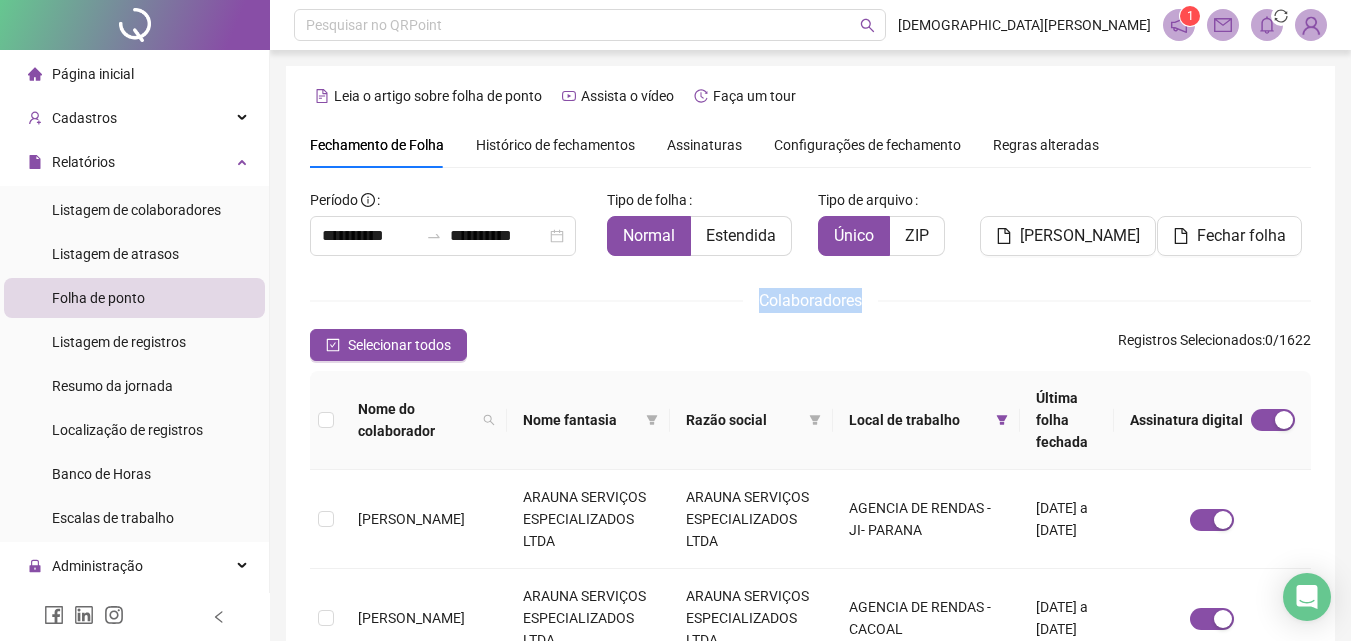 click on "Colaboradores" at bounding box center (810, 300) 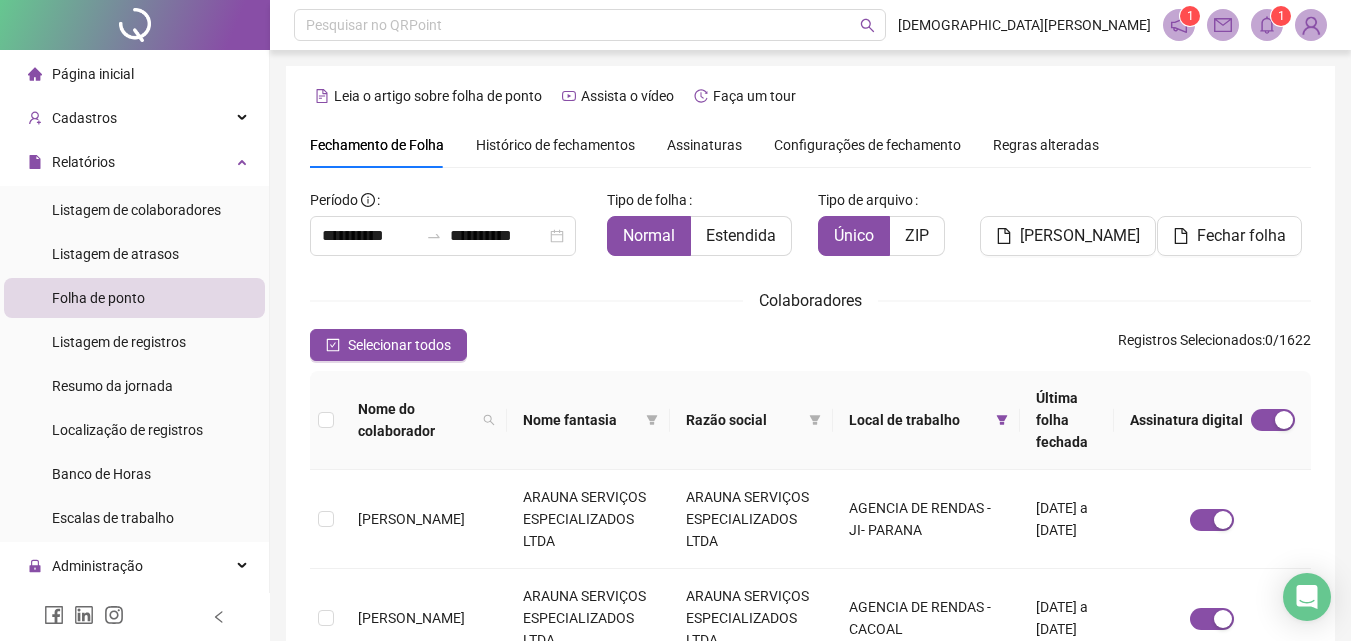 scroll, scrollTop: 89, scrollLeft: 0, axis: vertical 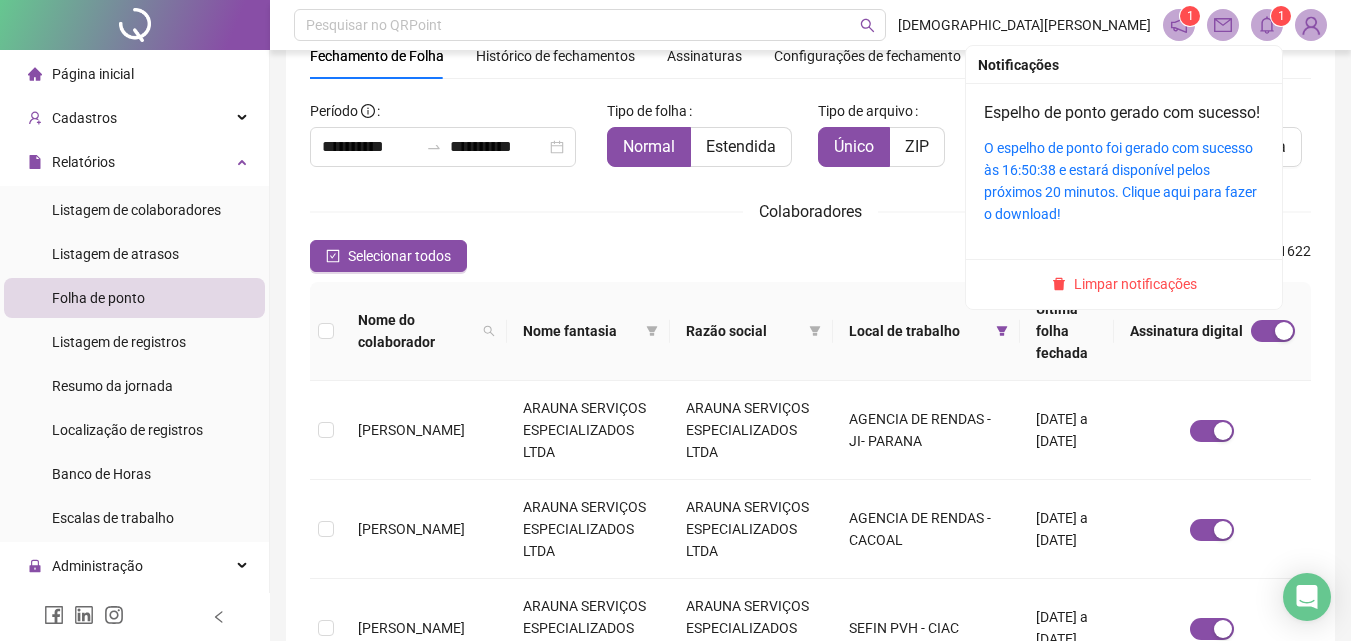 click 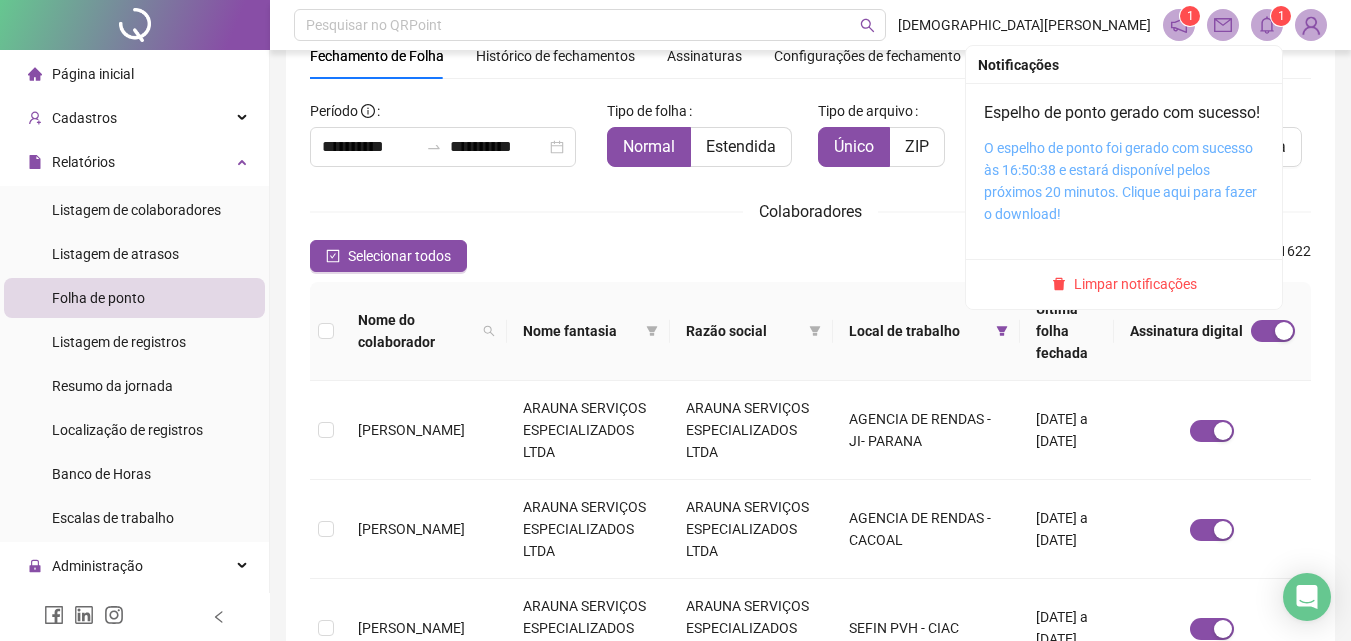 click on "O espelho de ponto foi gerado com sucesso às 16:50:38 e estará disponível pelos próximos 20 minutos.
Clique aqui para fazer o download!" at bounding box center [1120, 181] 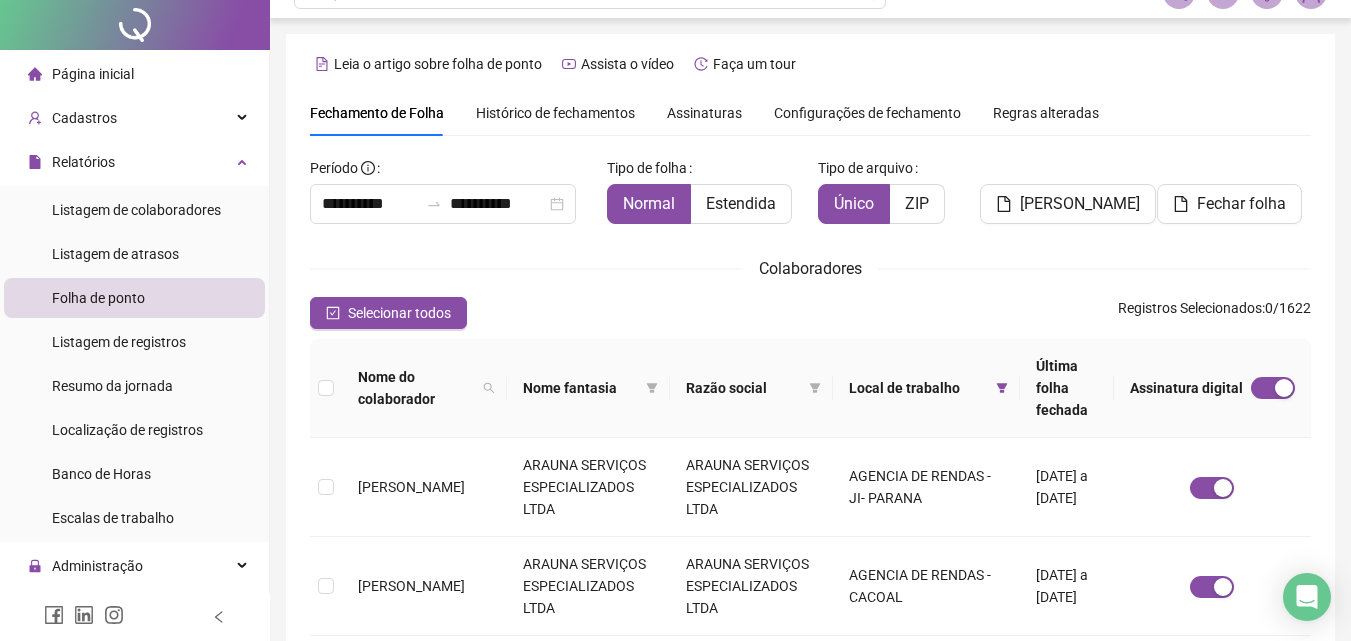 scroll, scrollTop: 0, scrollLeft: 0, axis: both 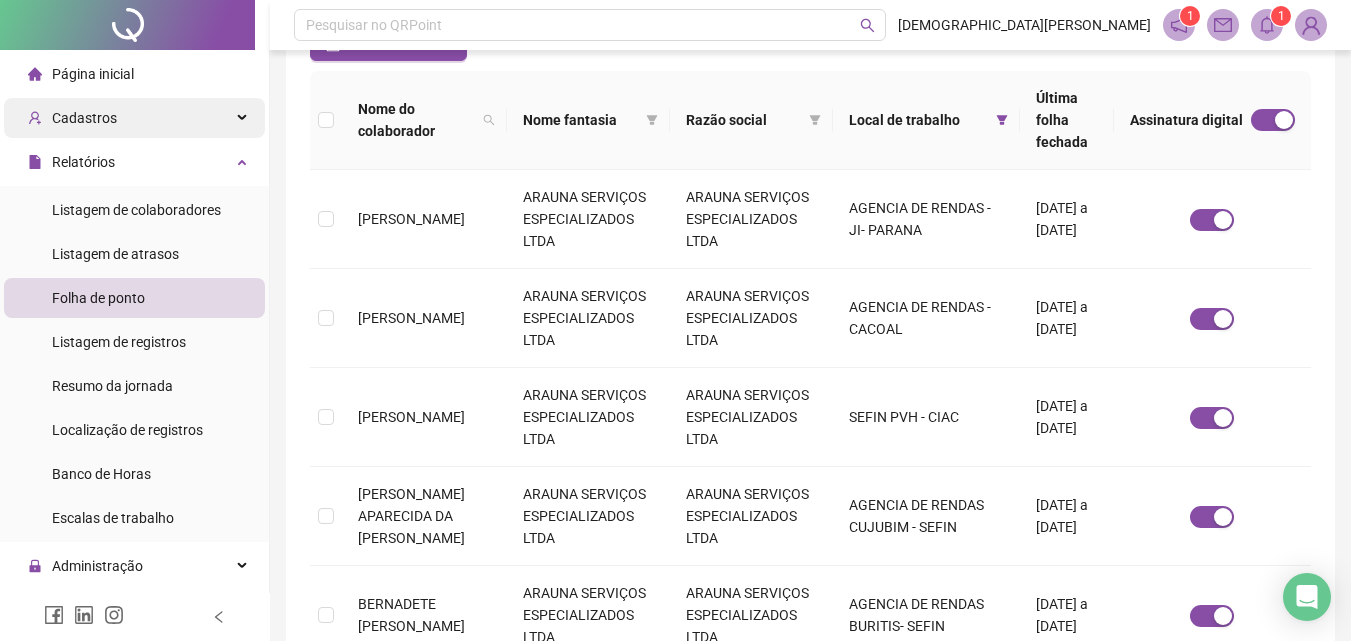 click on "Cadastros" at bounding box center (84, 118) 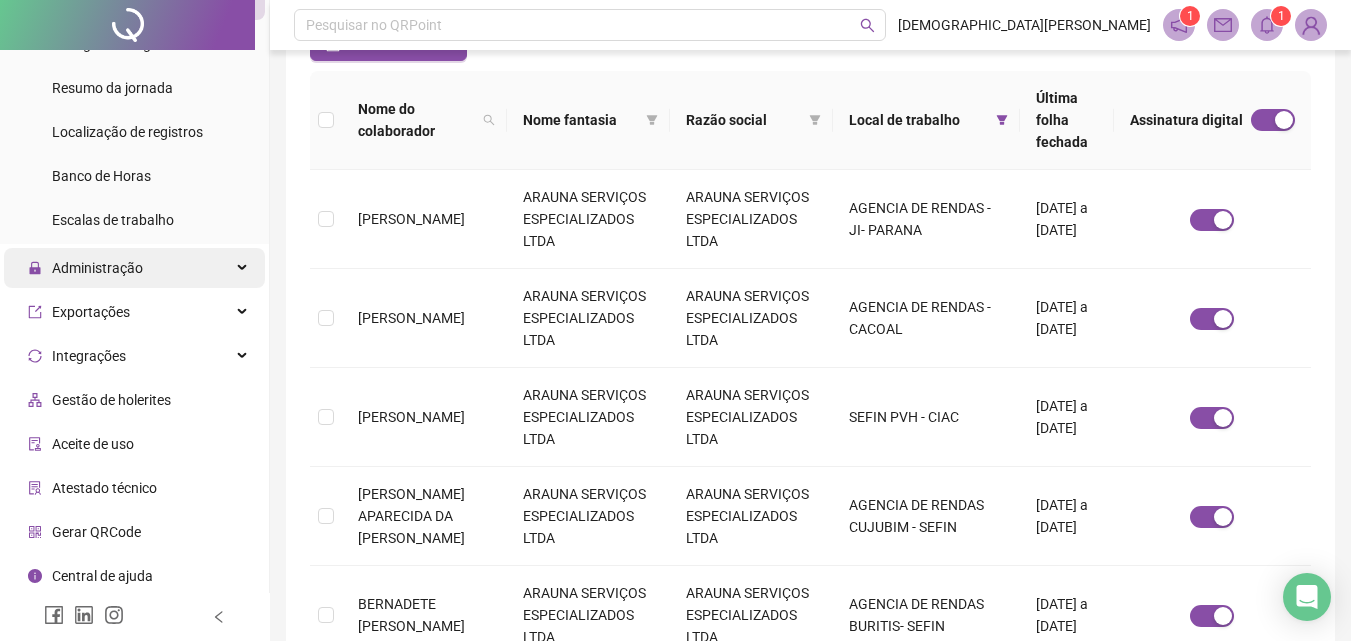 scroll, scrollTop: 573, scrollLeft: 0, axis: vertical 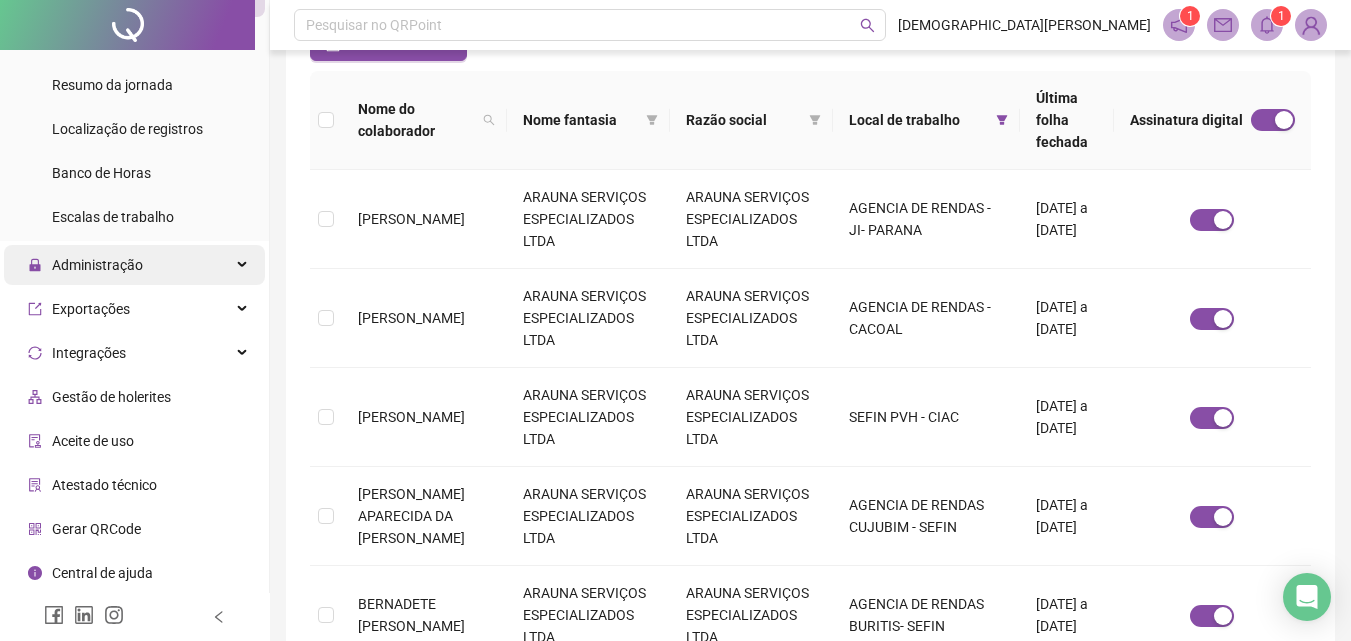 click on "Administração" at bounding box center (97, 265) 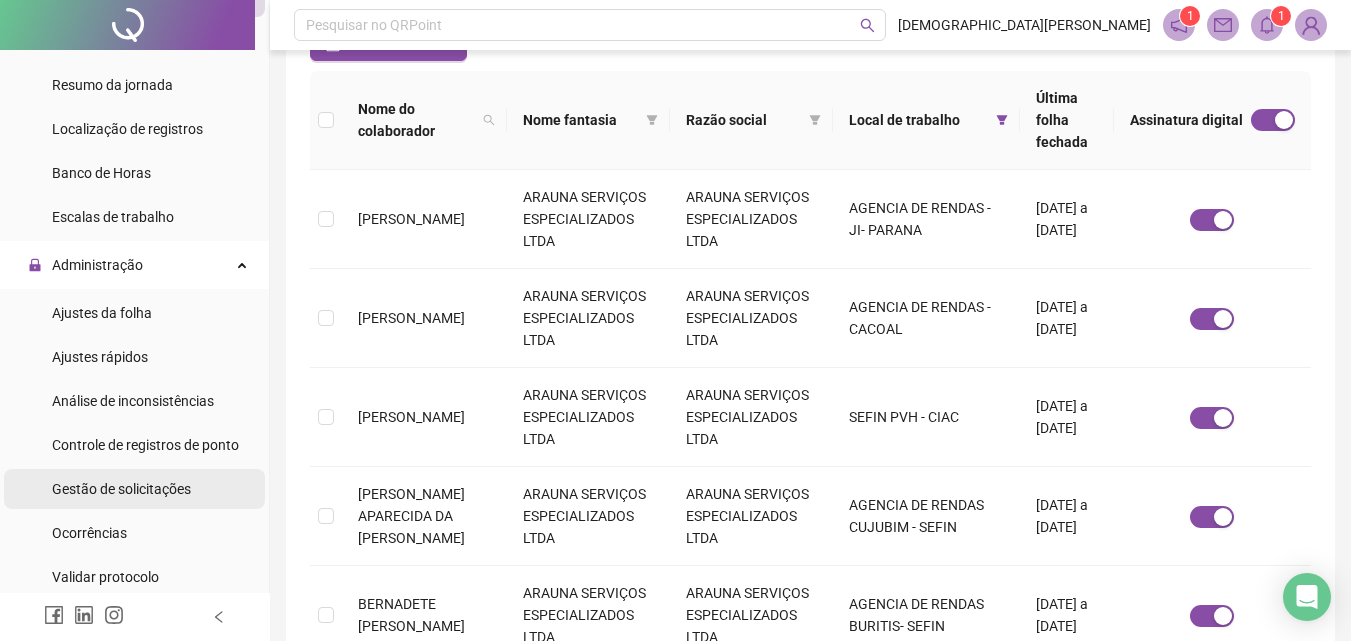click on "Gestão de solicitações" at bounding box center (121, 489) 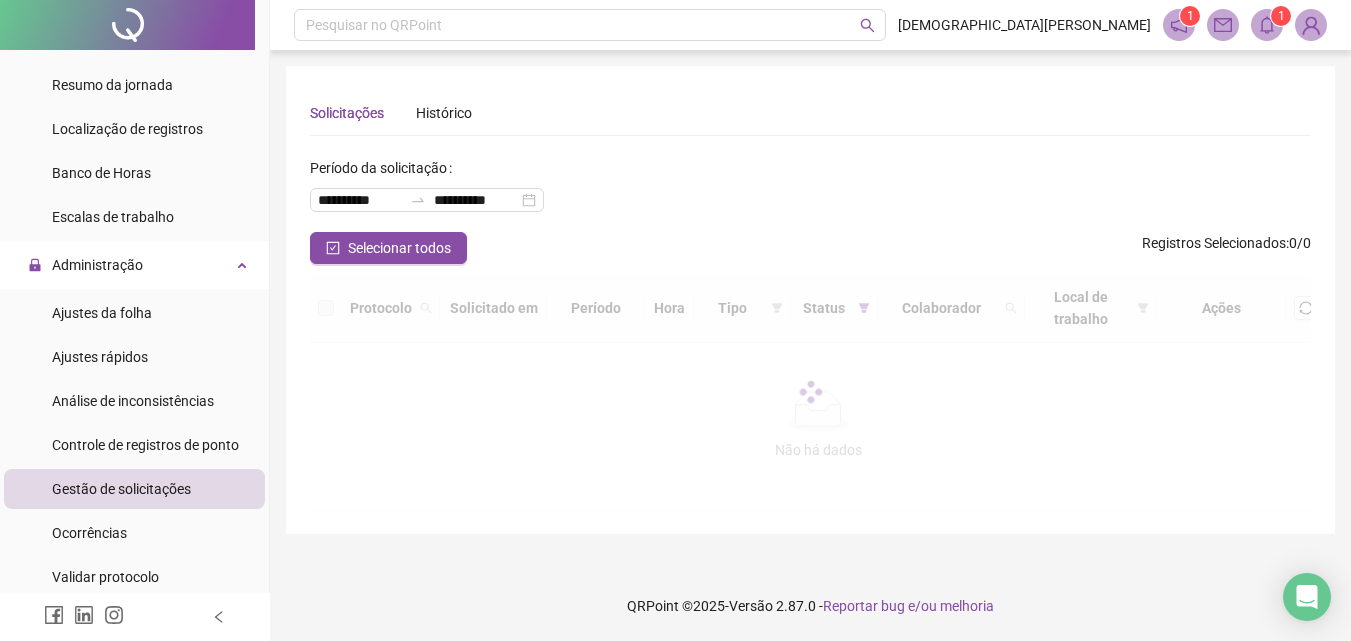 scroll, scrollTop: 0, scrollLeft: 0, axis: both 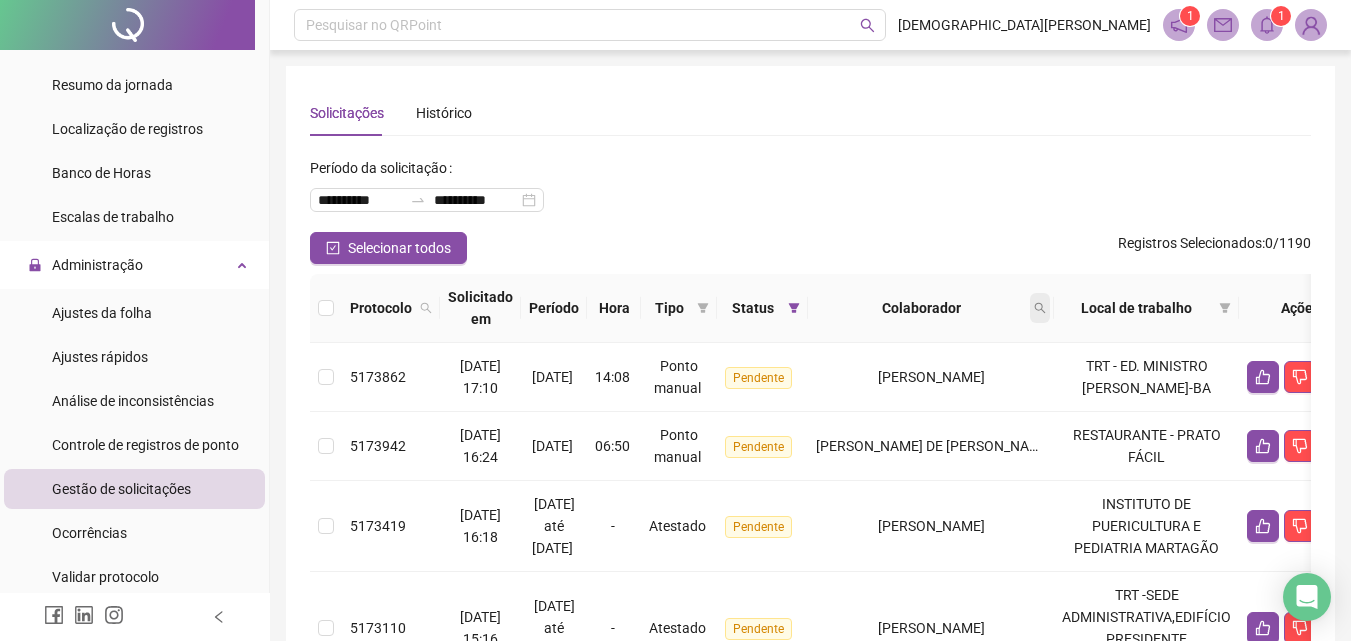 click 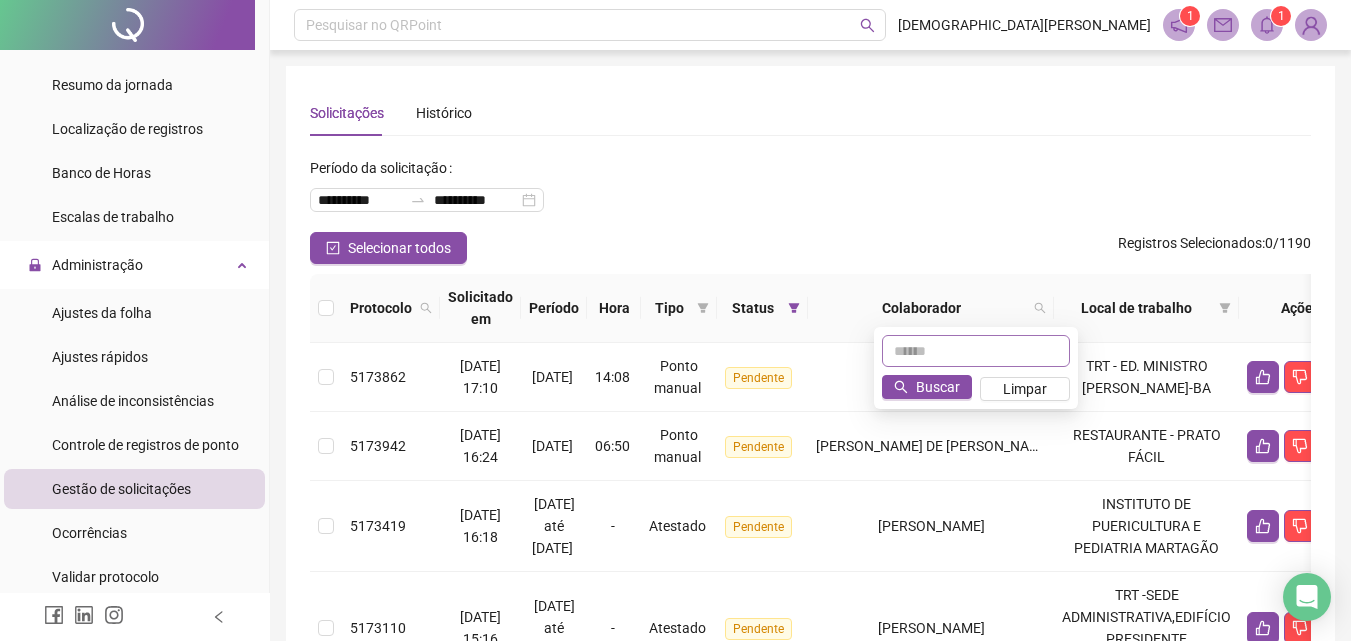 click at bounding box center (976, 351) 